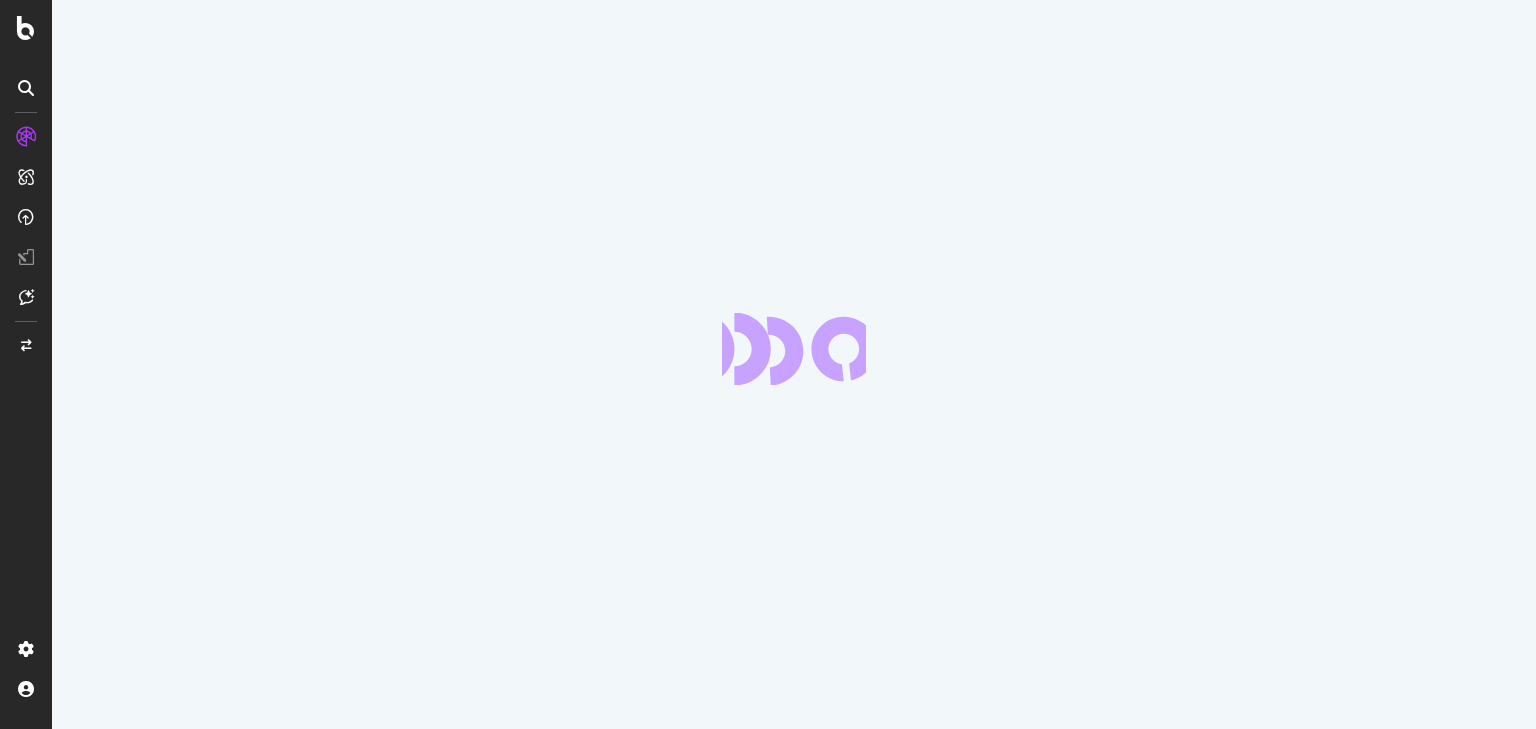 scroll, scrollTop: 0, scrollLeft: 0, axis: both 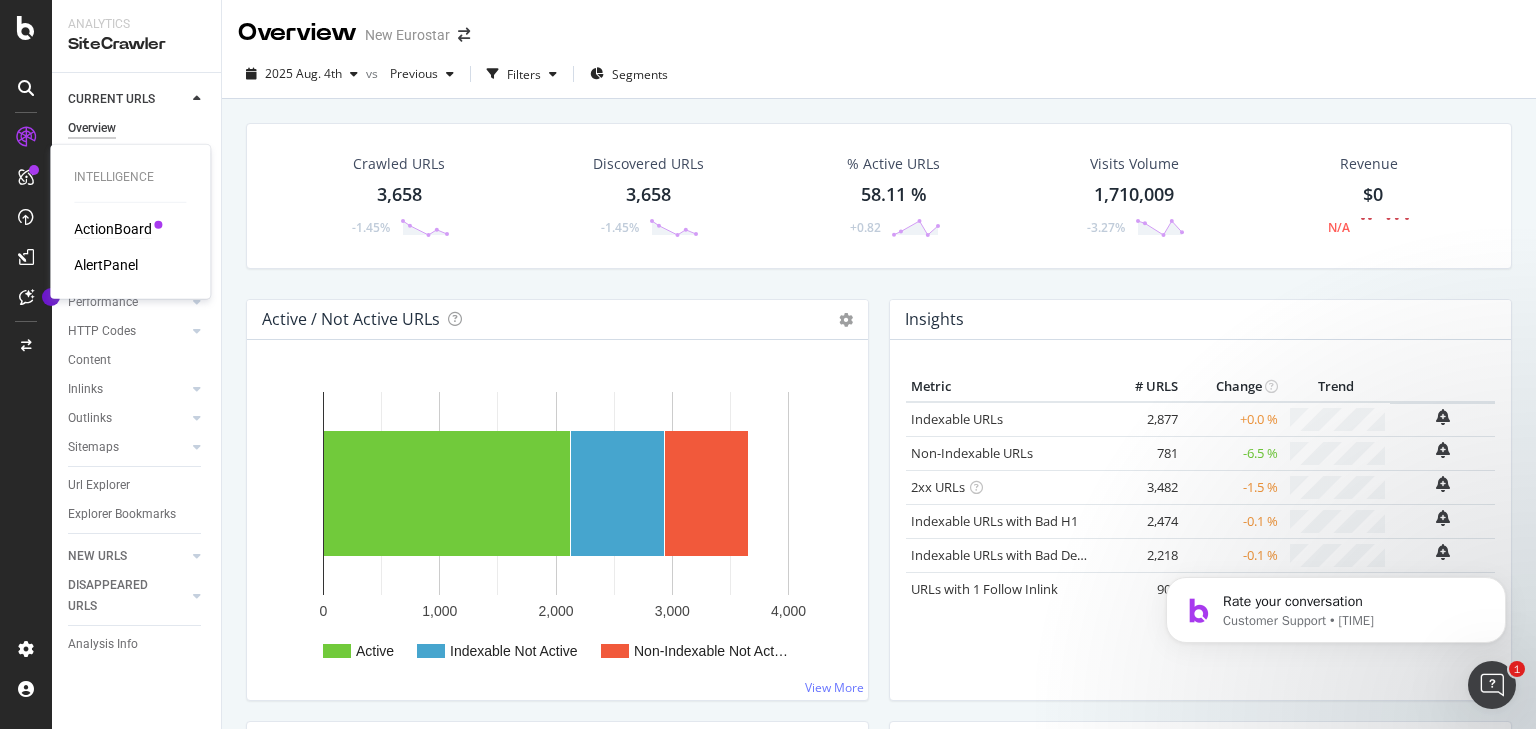 click on "ActionBoard" at bounding box center [113, 229] 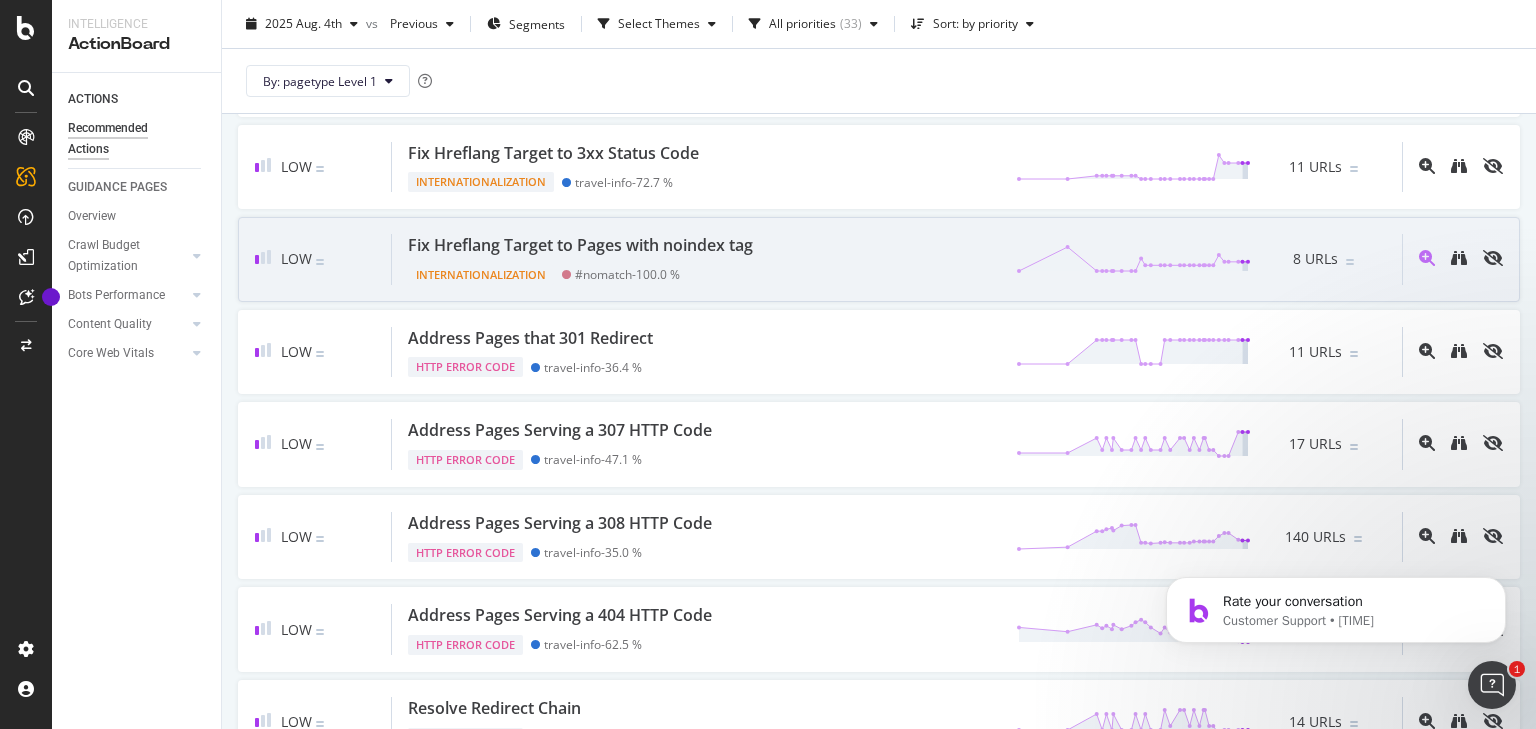 scroll, scrollTop: 2640, scrollLeft: 0, axis: vertical 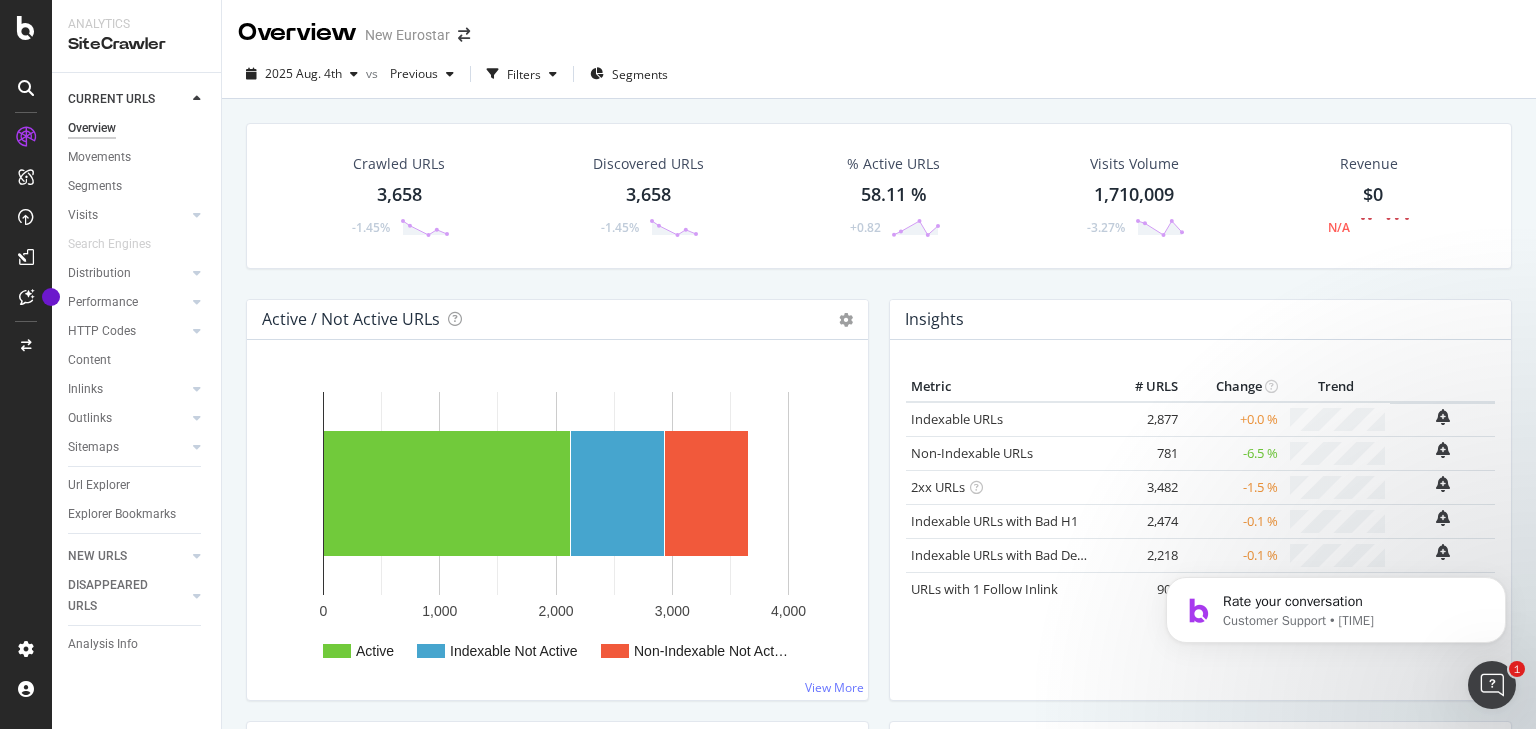drag, startPoint x: 122, startPoint y: 161, endPoint x: 780, endPoint y: 687, distance: 842.4013 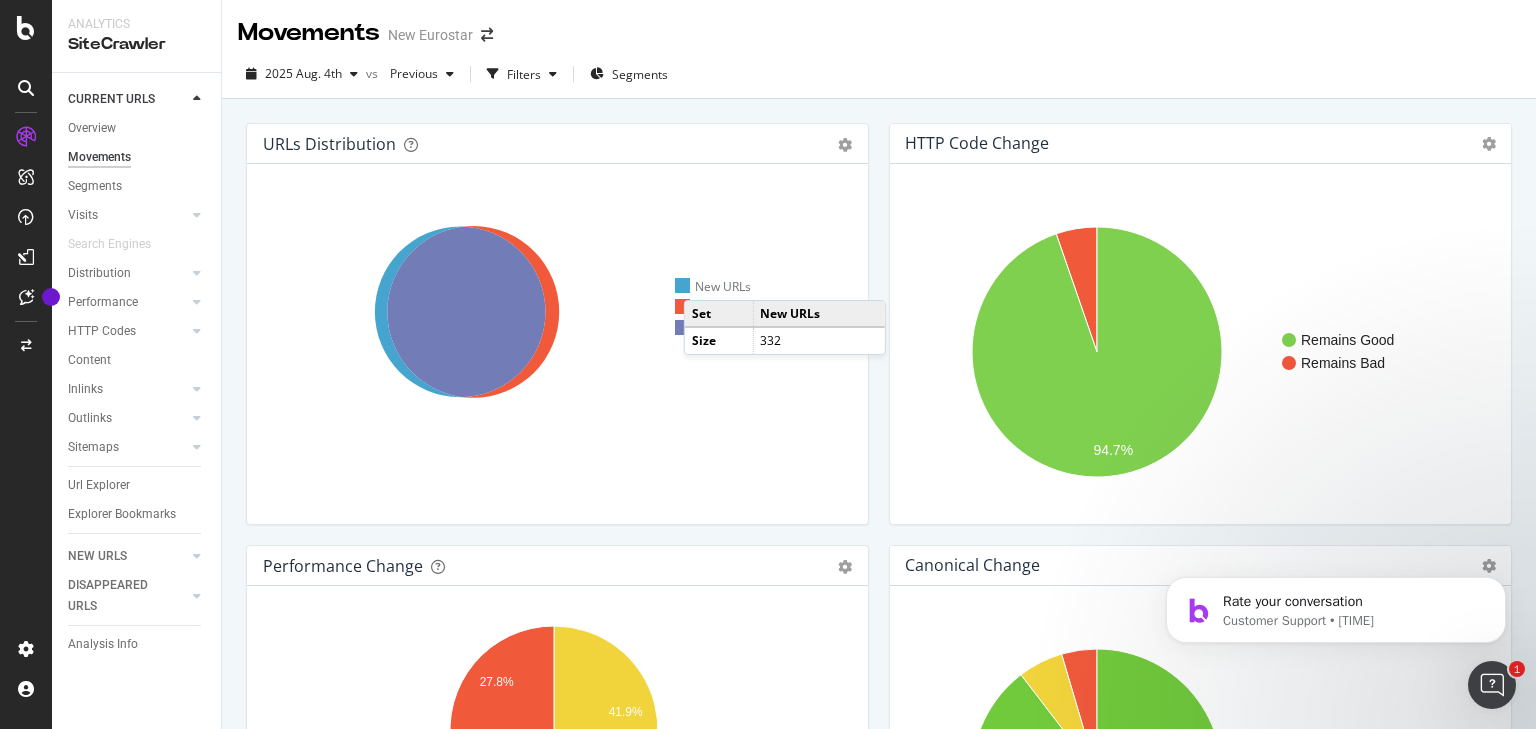 click on "New URLs" at bounding box center (713, 286) 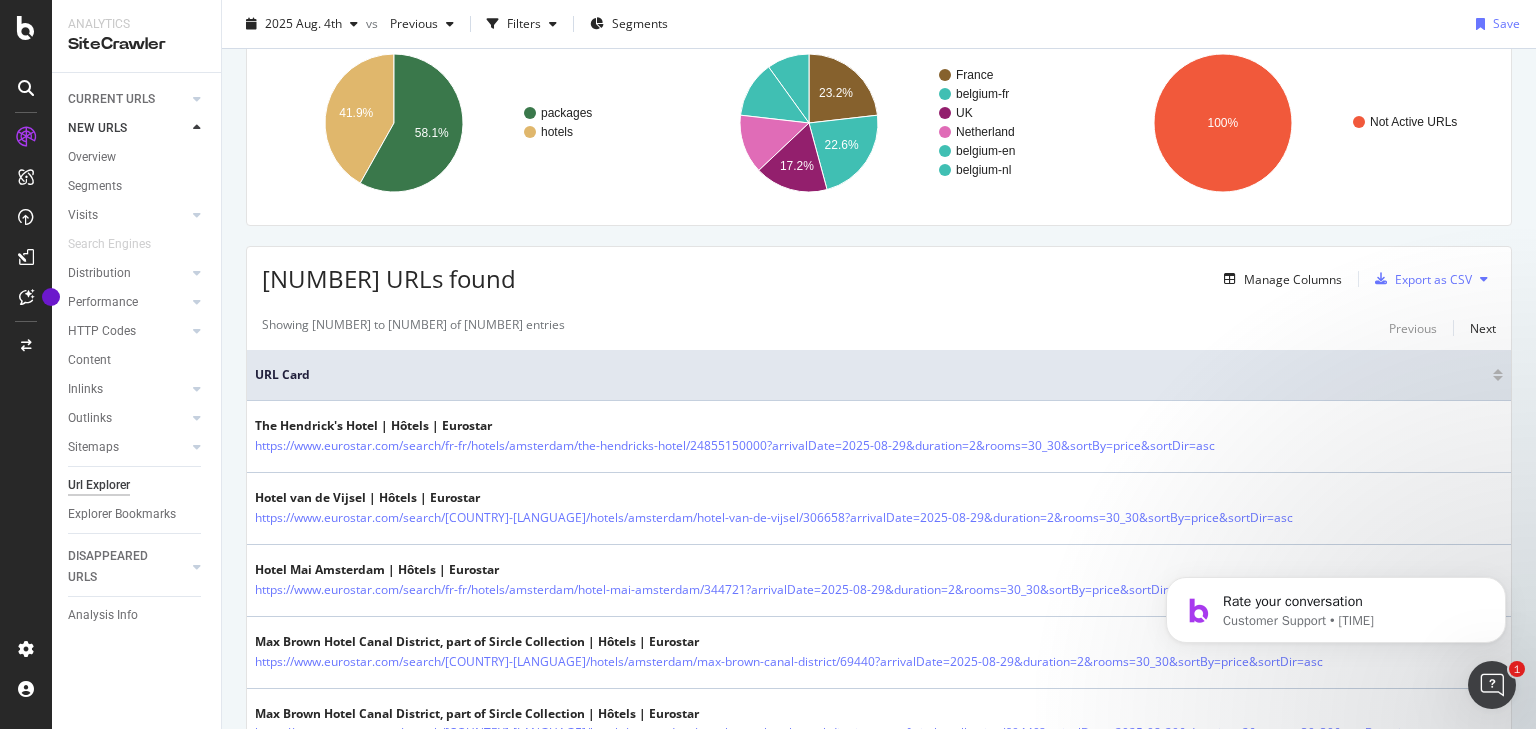 scroll, scrollTop: 0, scrollLeft: 0, axis: both 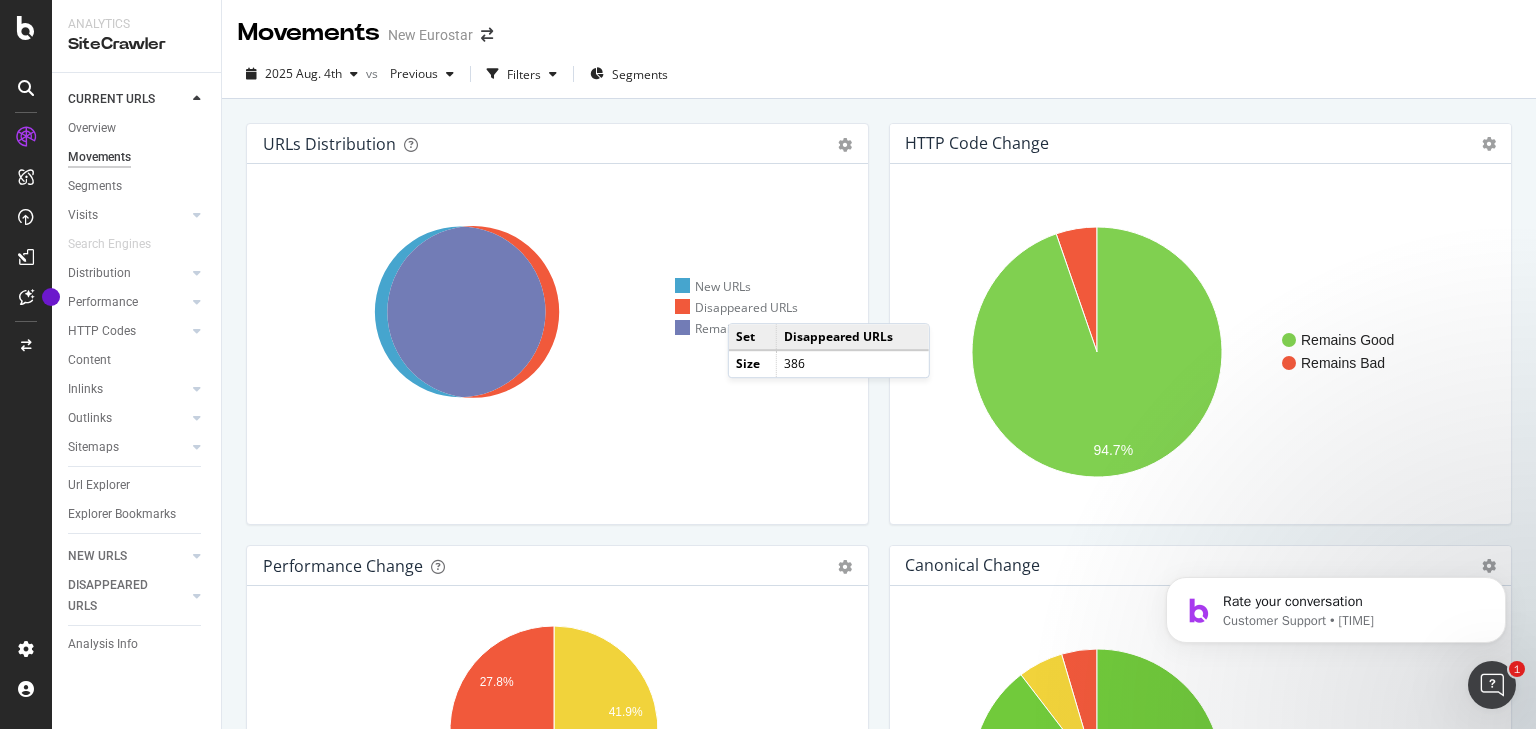 click on "Disappeared URLs" at bounding box center [736, 307] 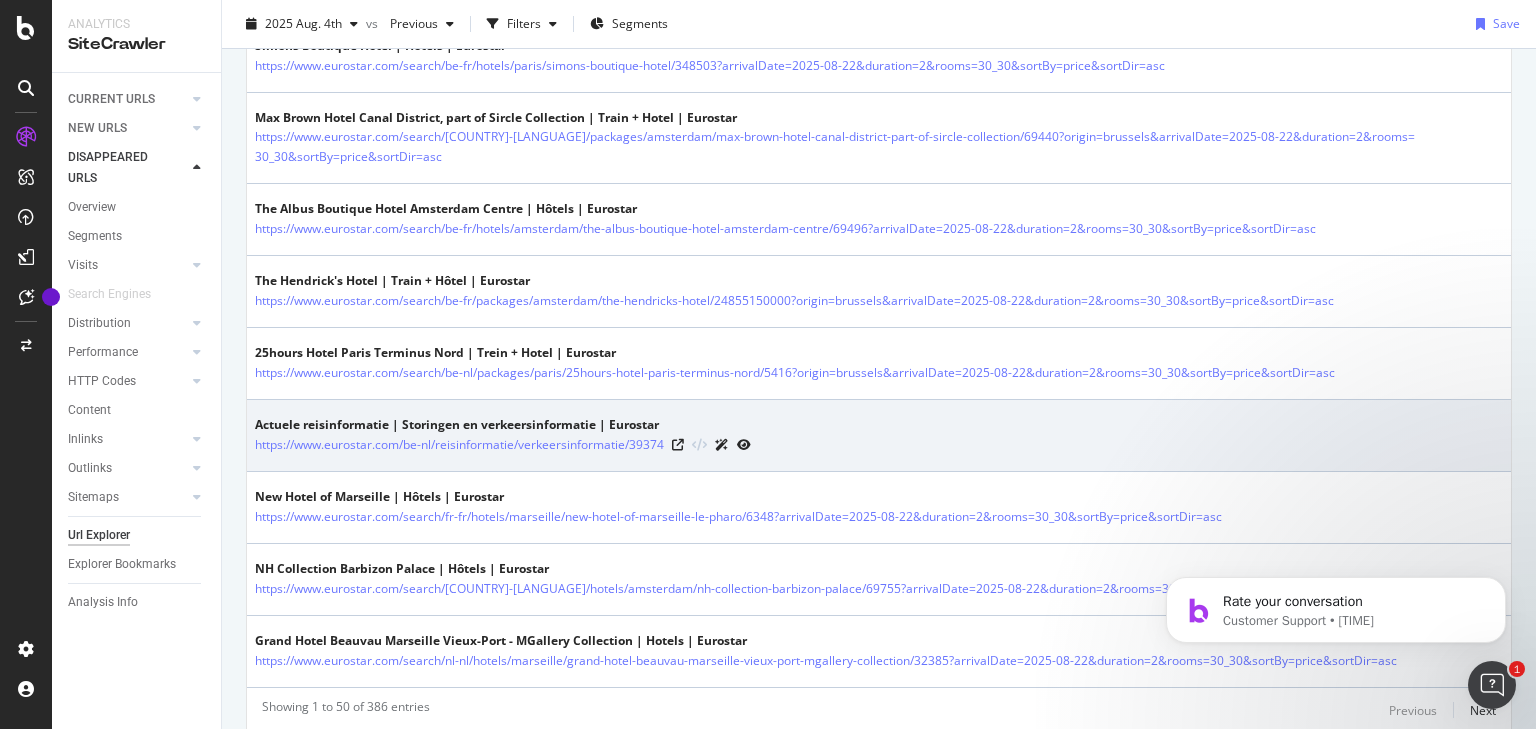 scroll, scrollTop: 3612, scrollLeft: 0, axis: vertical 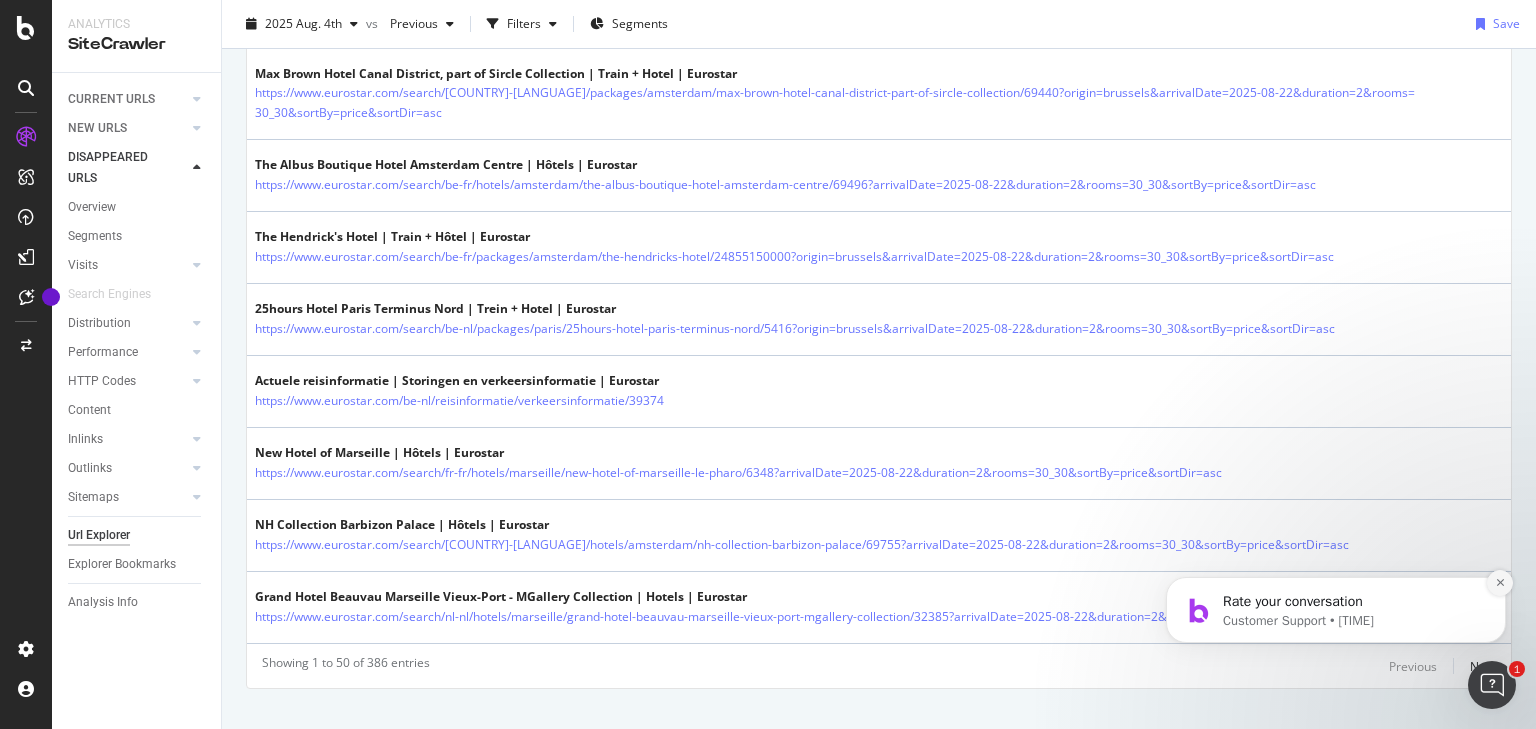 click 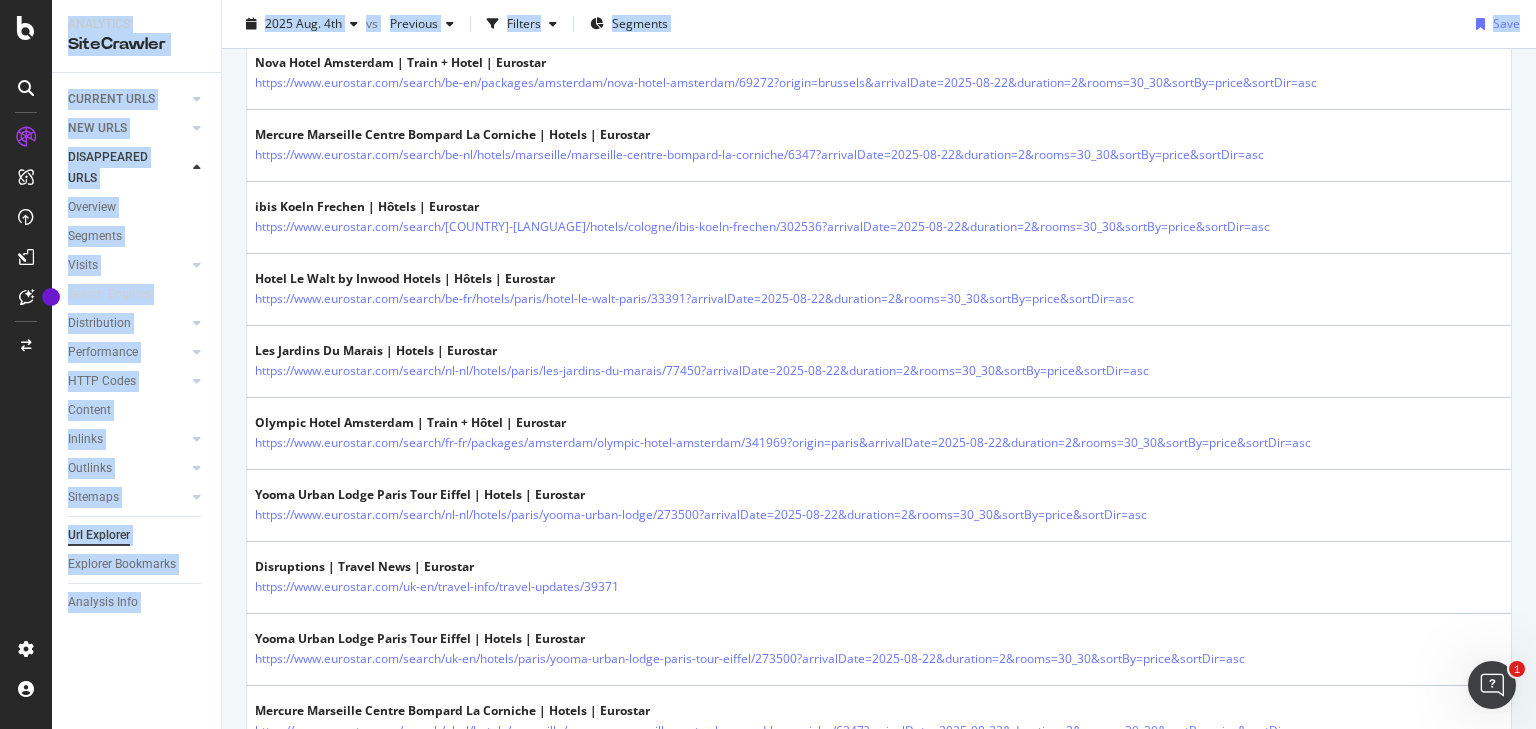 scroll, scrollTop: 115, scrollLeft: 0, axis: vertical 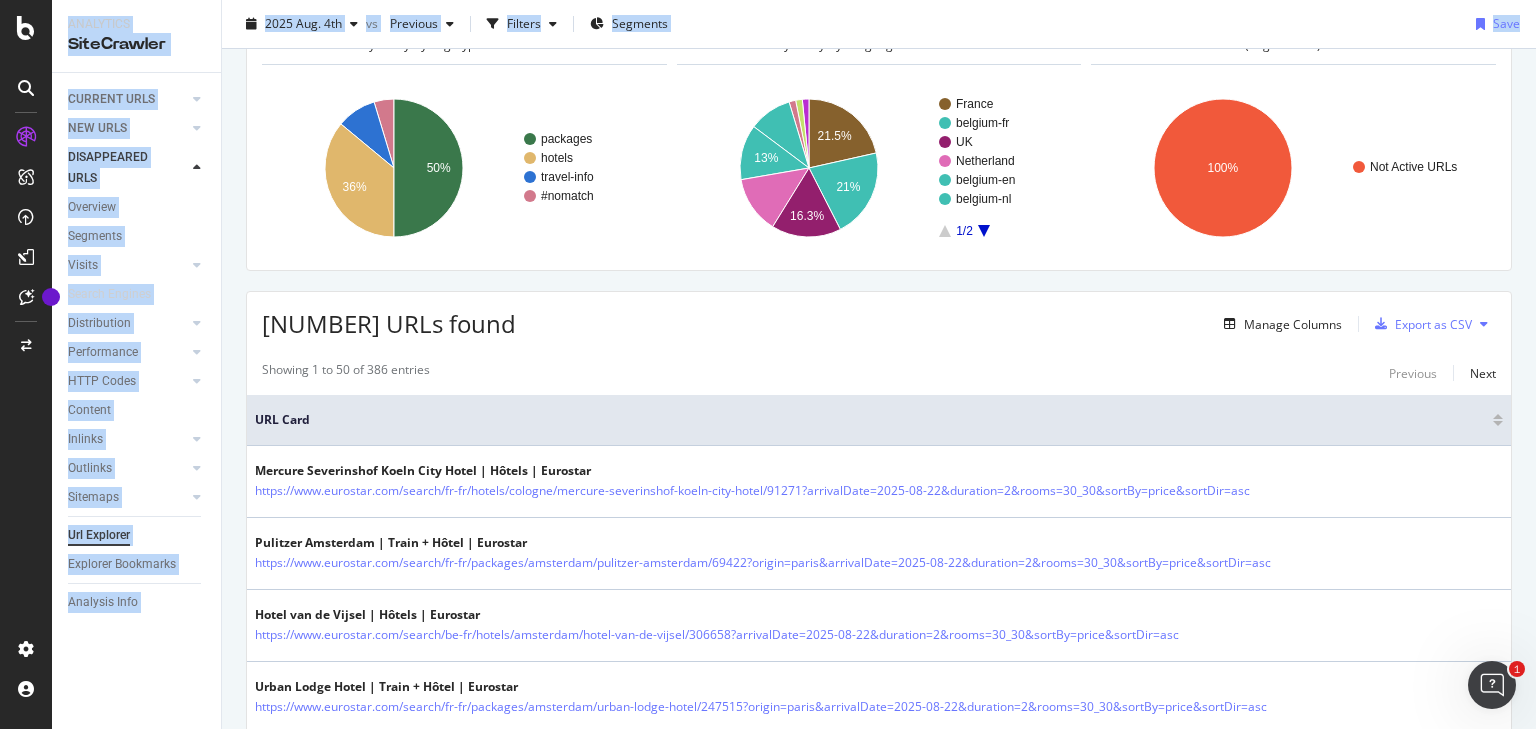 drag, startPoint x: 1535, startPoint y: 612, endPoint x: 1421, endPoint y: -97, distance: 718.10657 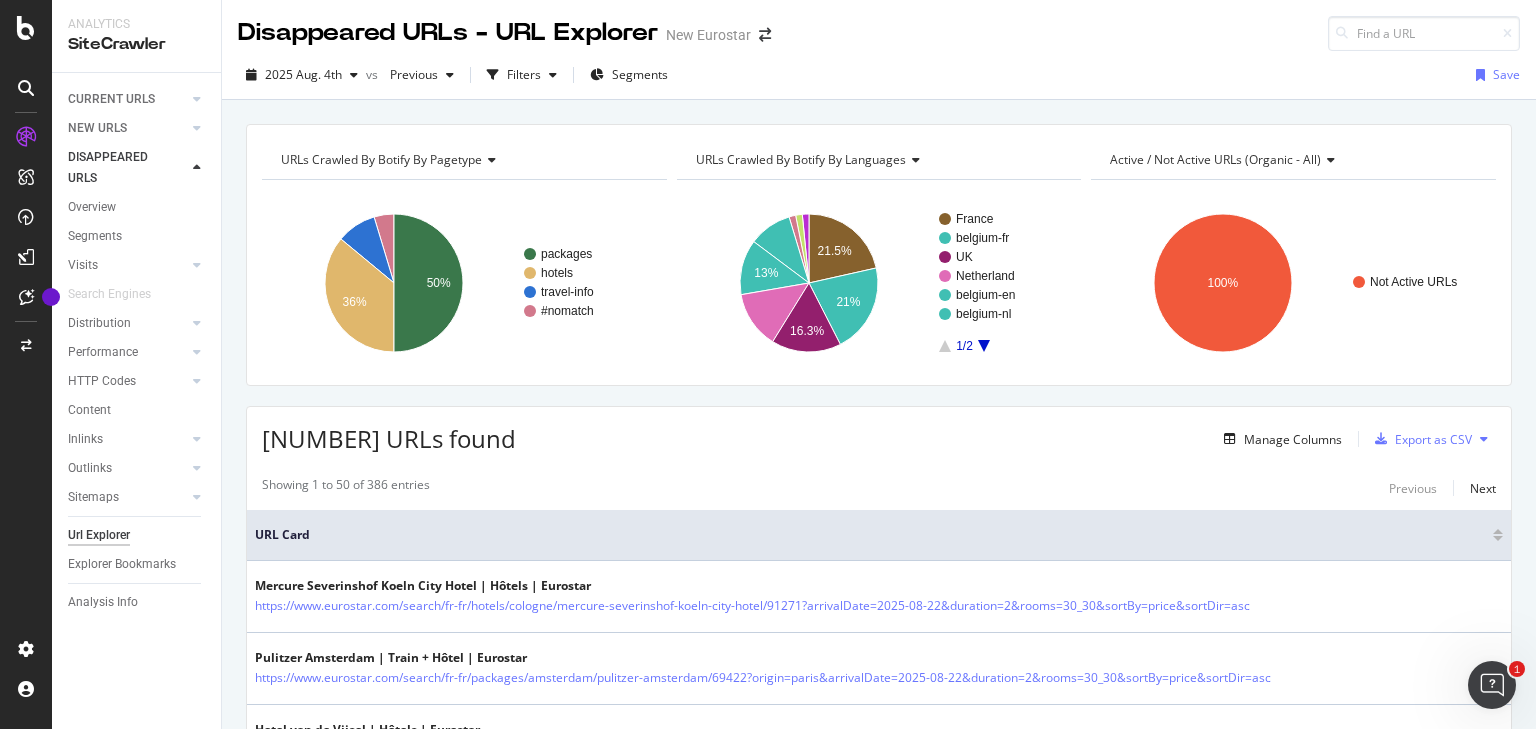click 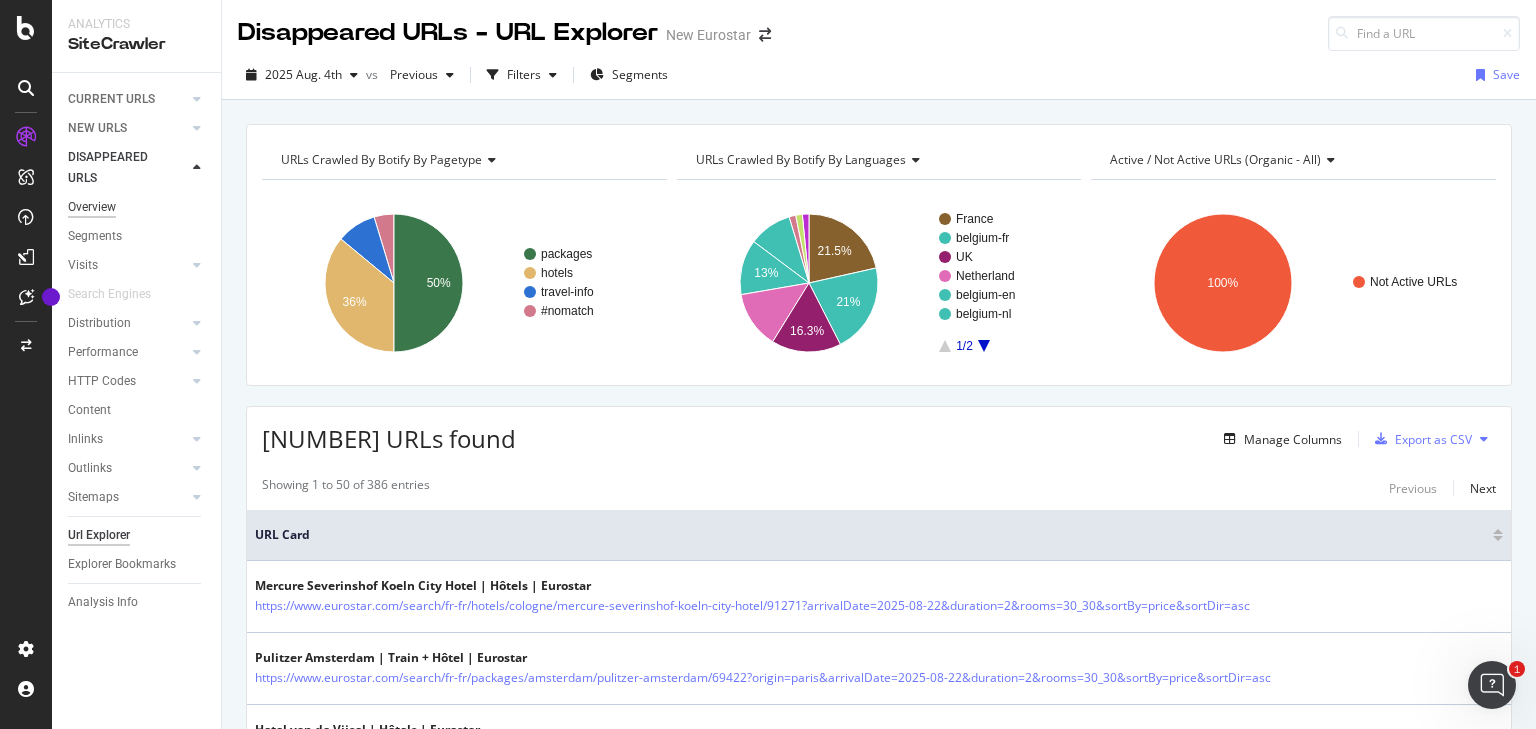 click on "Overview" at bounding box center (92, 207) 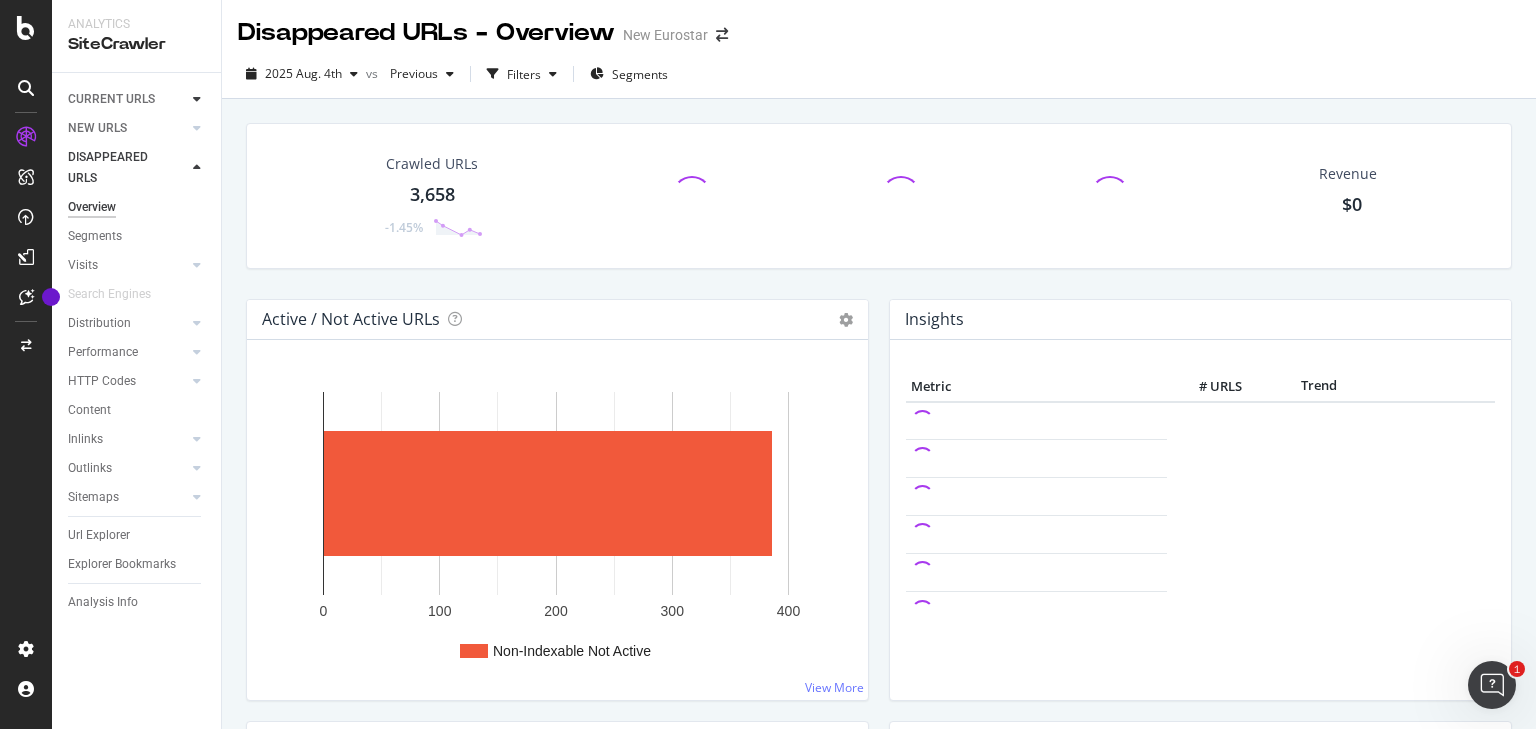 click at bounding box center (197, 99) 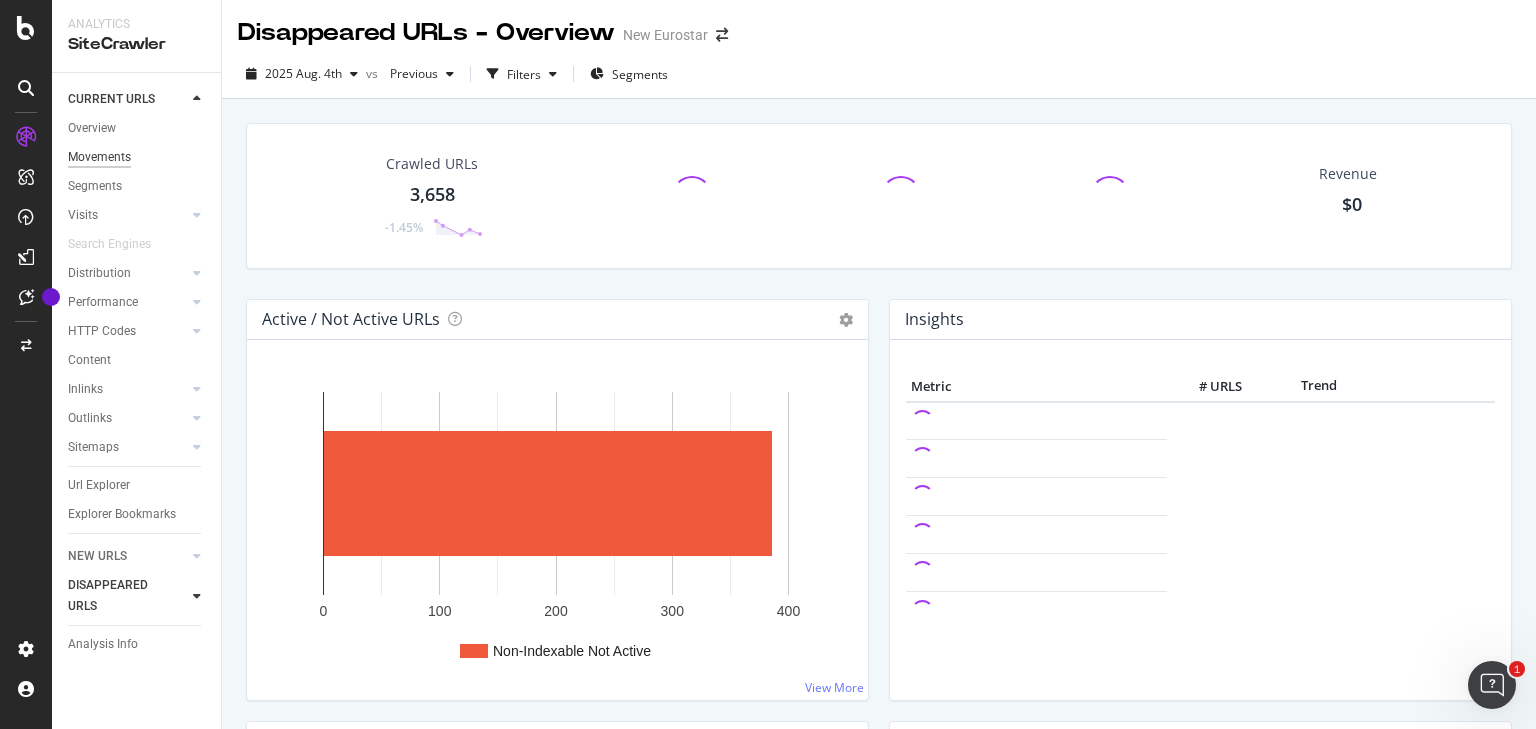 click on "Movements" at bounding box center (99, 157) 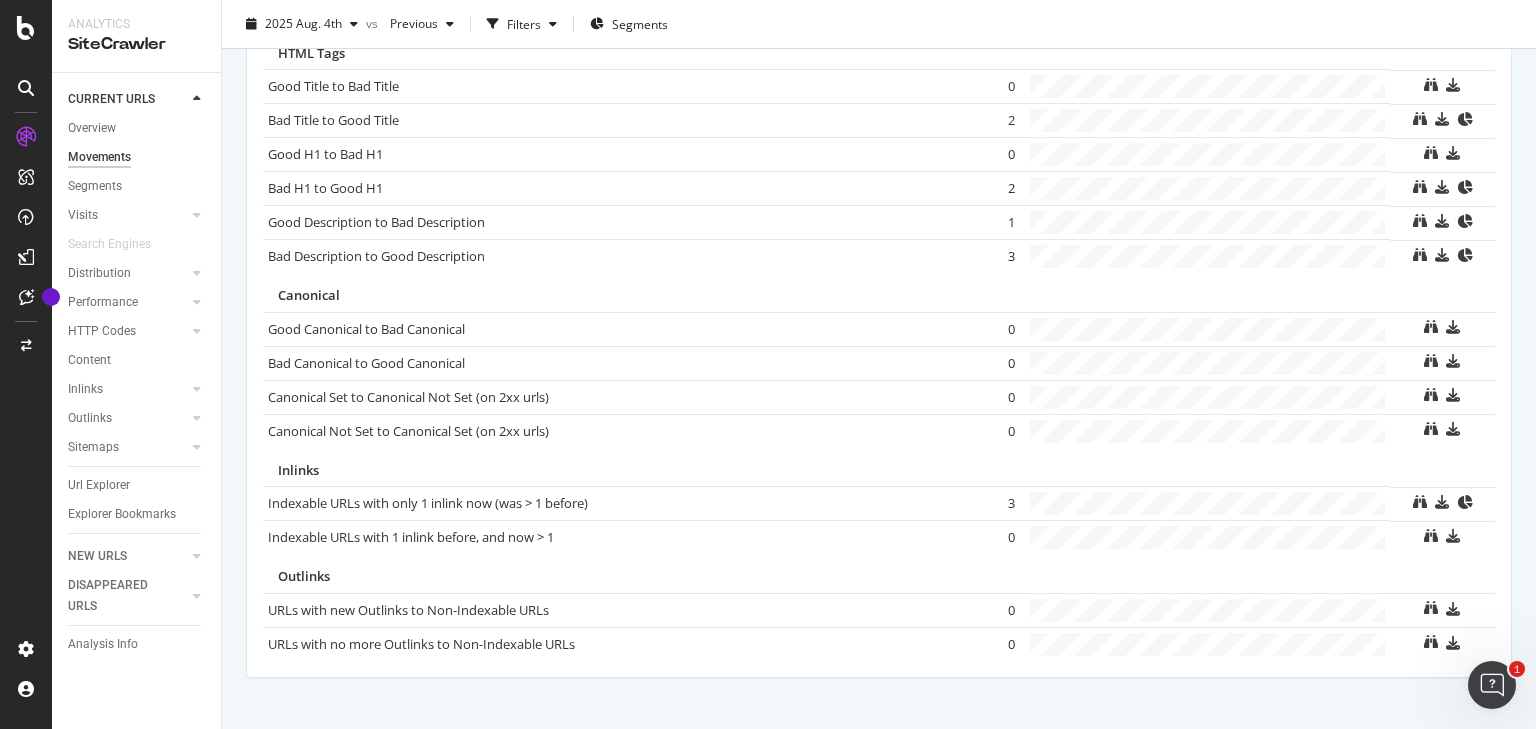 scroll, scrollTop: 960, scrollLeft: 0, axis: vertical 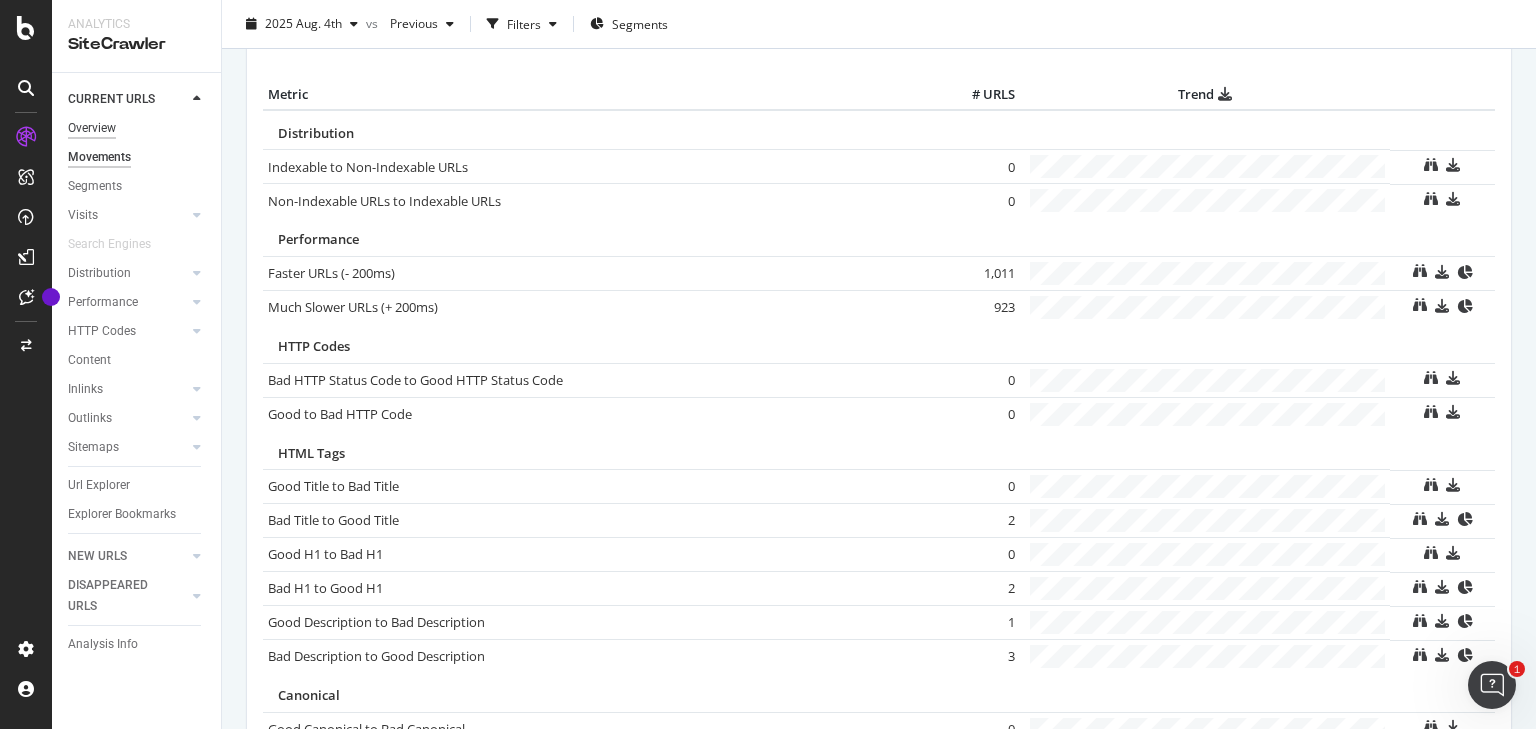 click on "Overview" at bounding box center (92, 128) 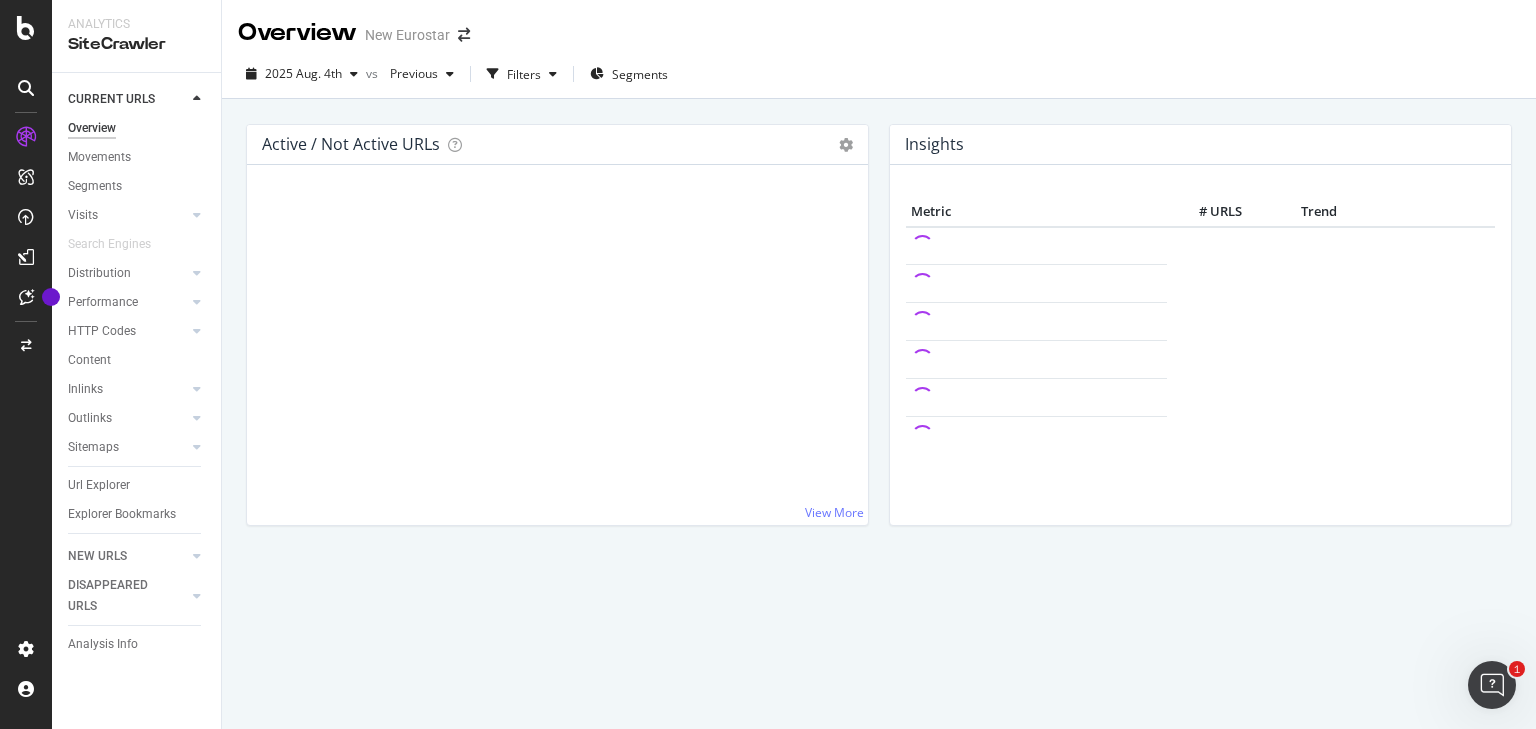 scroll, scrollTop: 0, scrollLeft: 0, axis: both 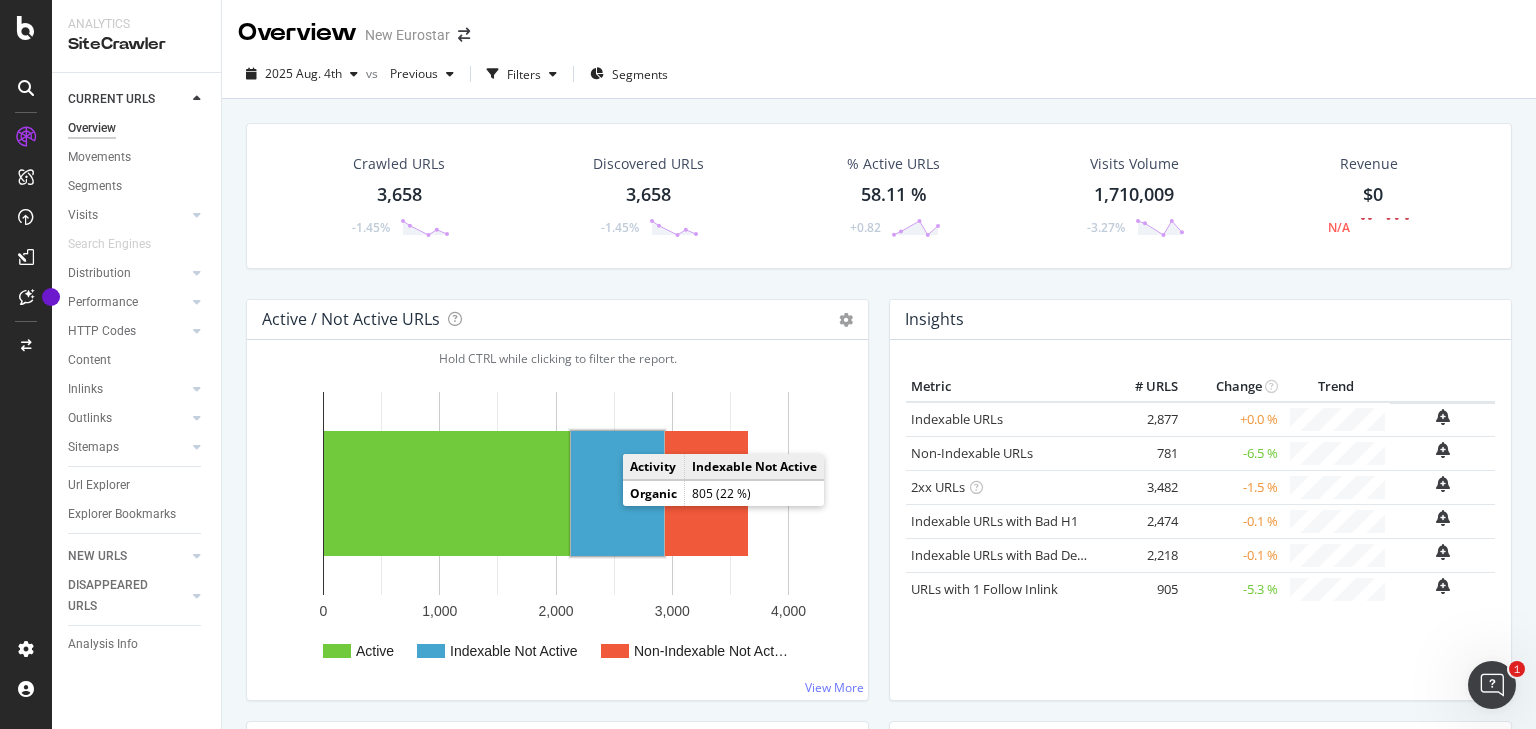 click 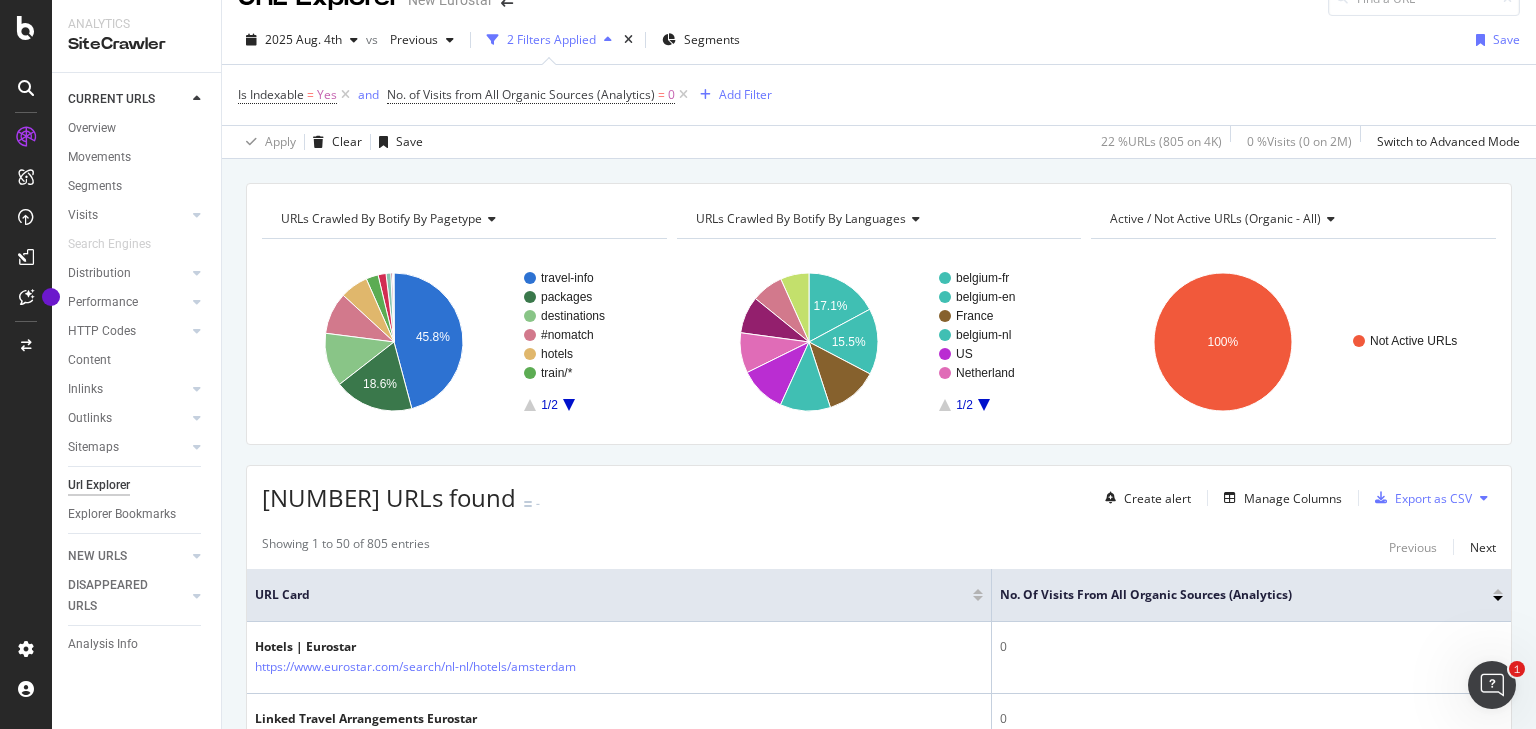 scroll, scrollTop: 0, scrollLeft: 0, axis: both 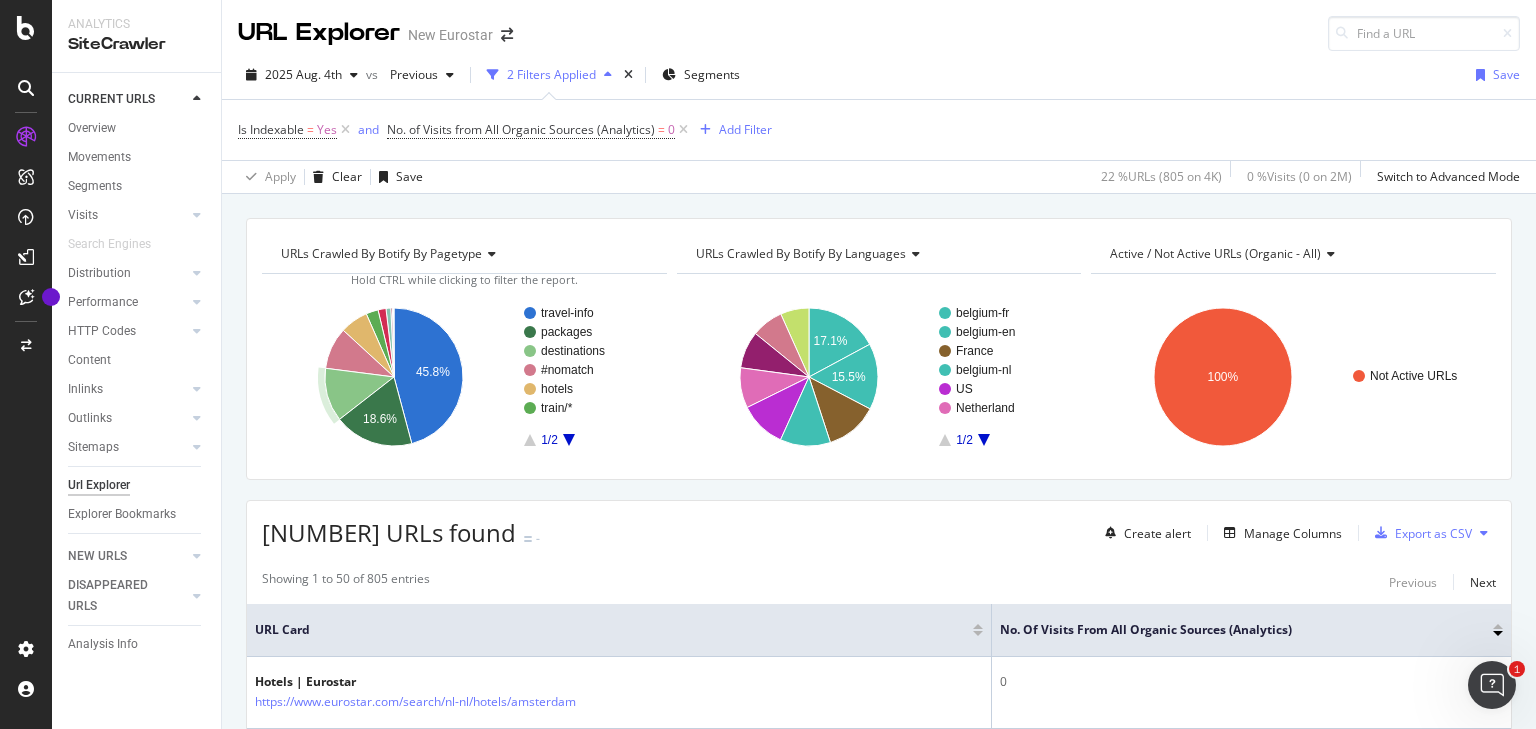 click on "destinations" 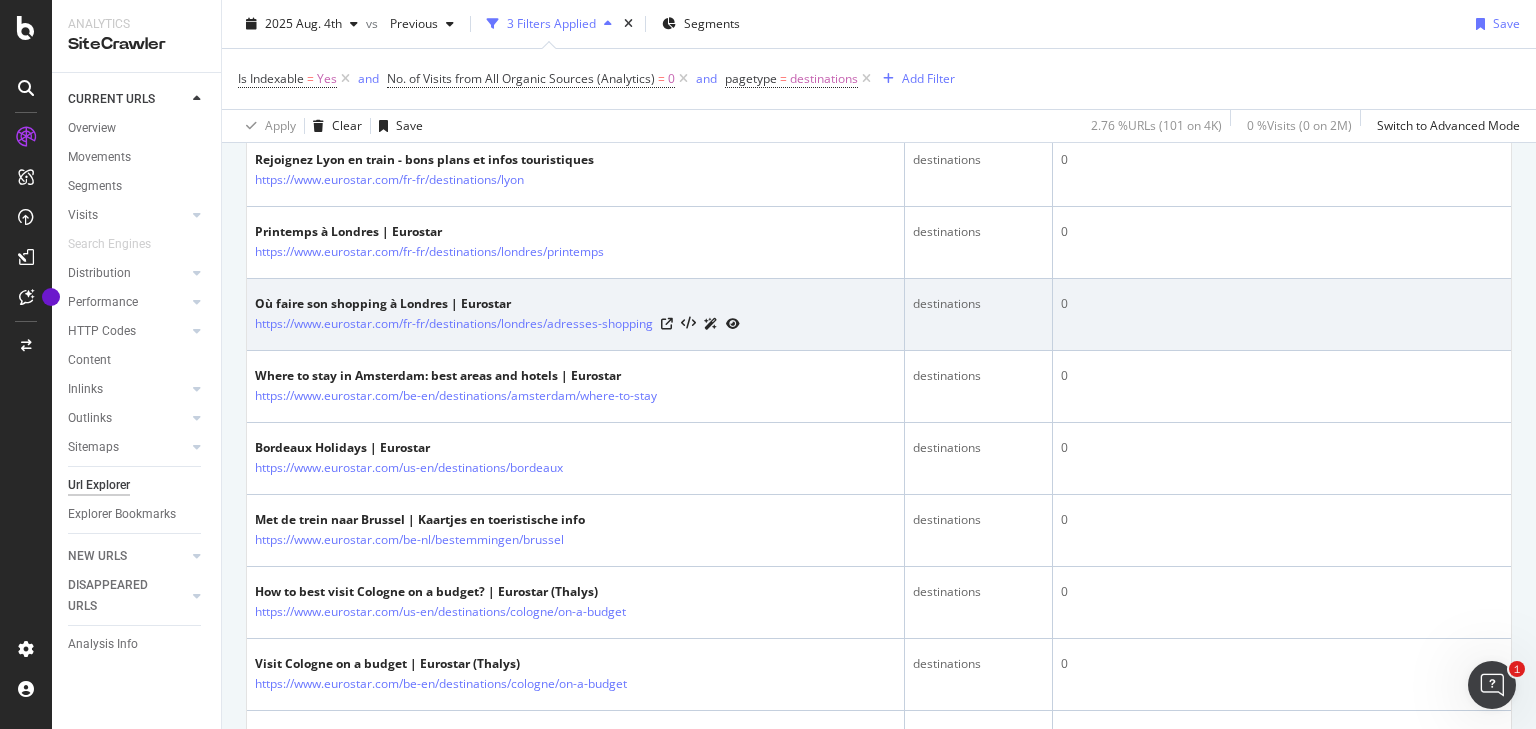 scroll, scrollTop: 1200, scrollLeft: 0, axis: vertical 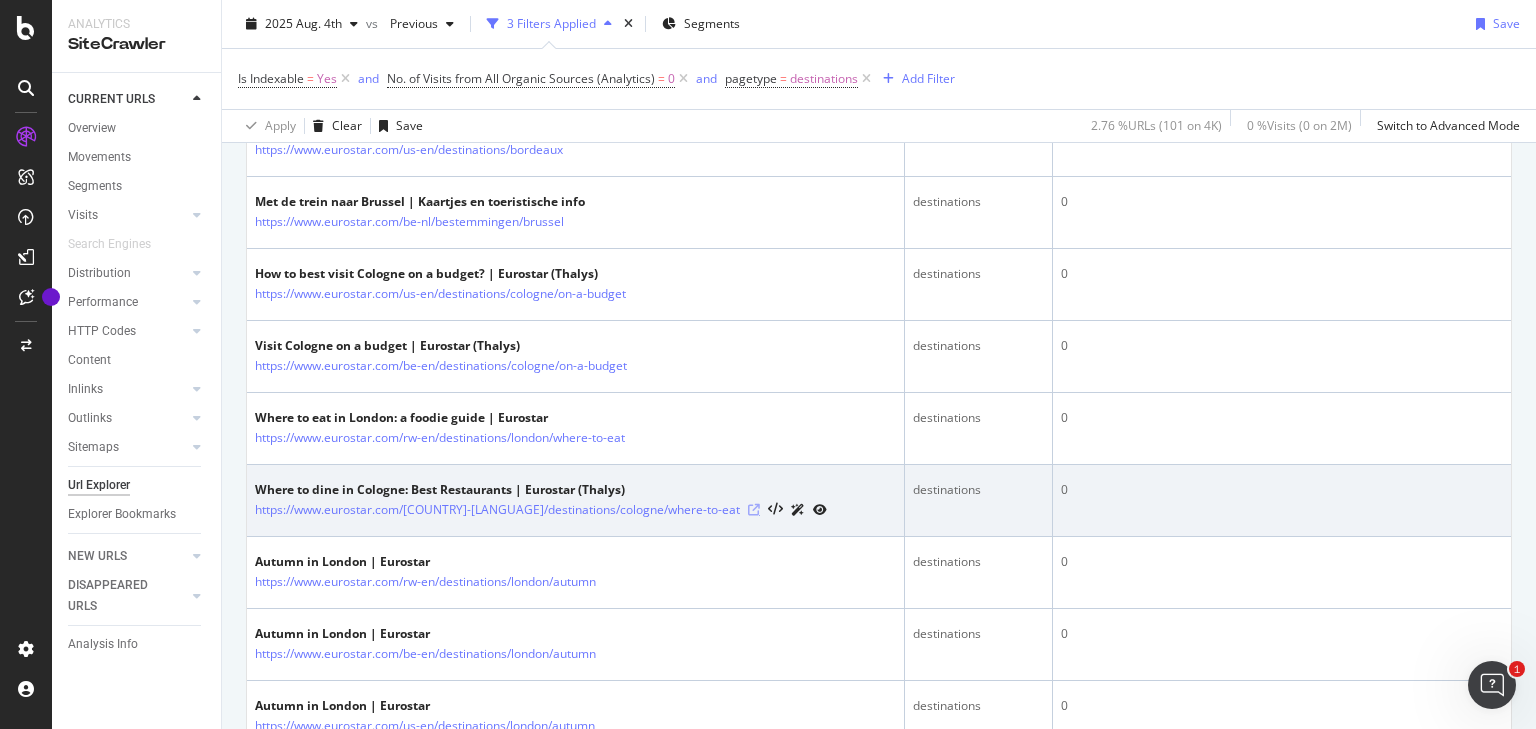 click at bounding box center (754, 510) 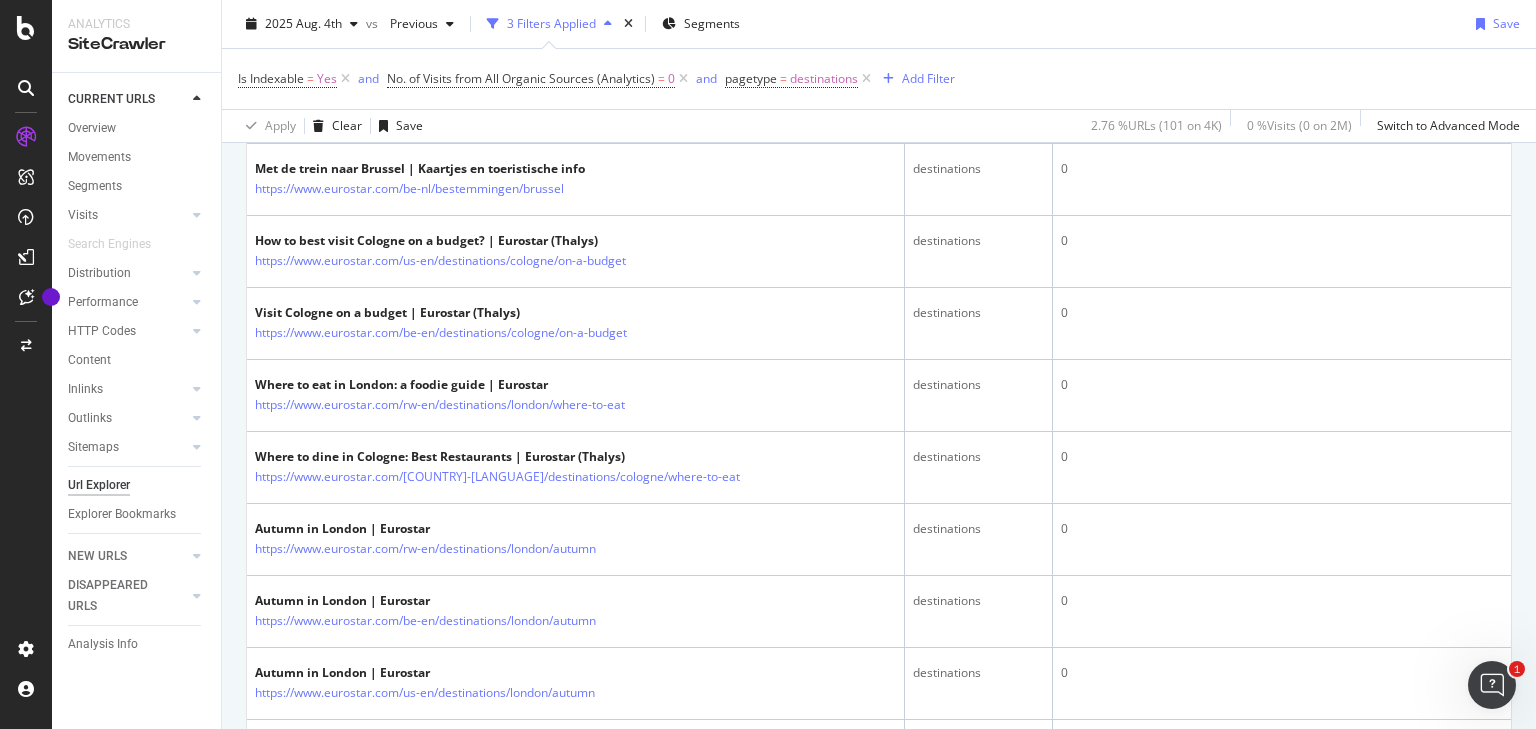 scroll, scrollTop: 1200, scrollLeft: 0, axis: vertical 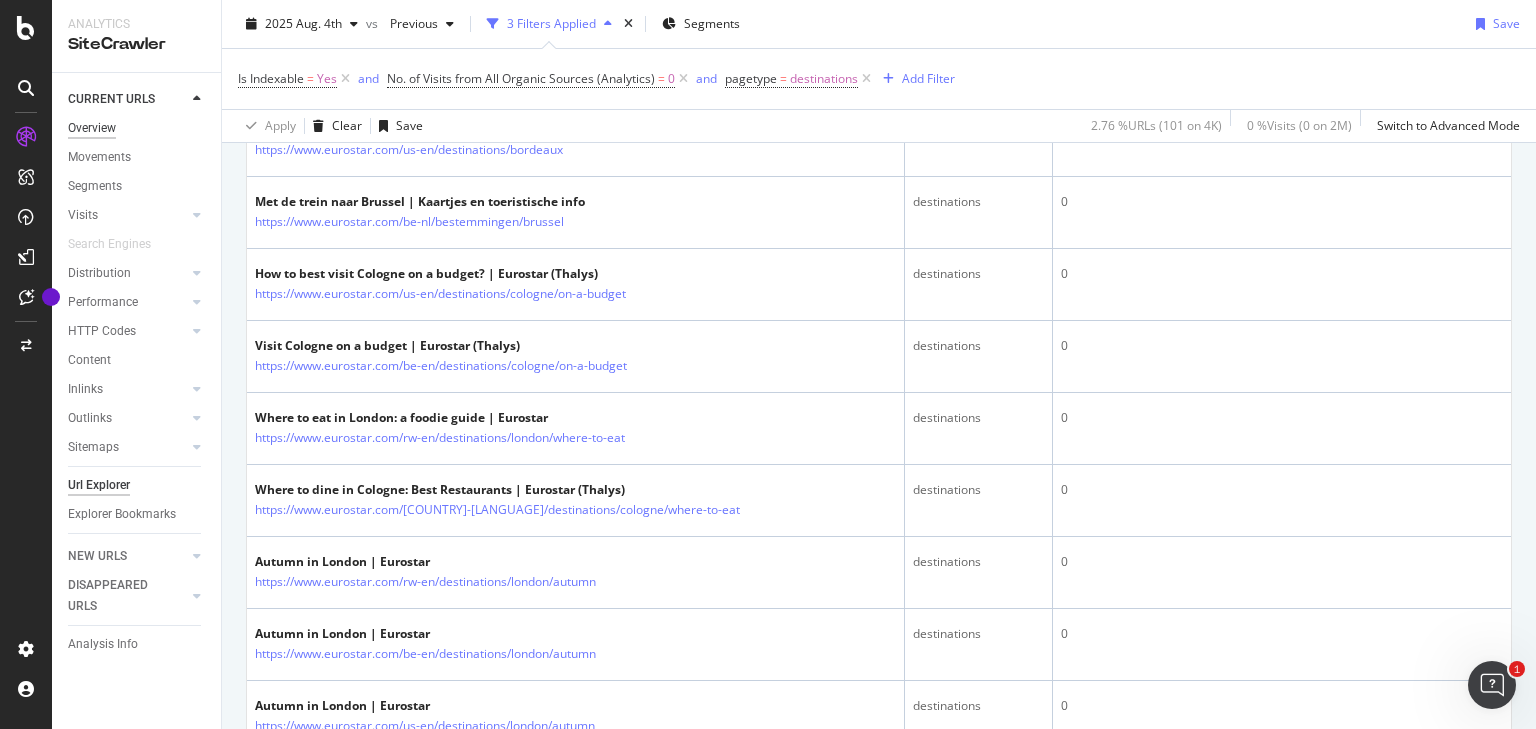 click on "Overview" at bounding box center [92, 128] 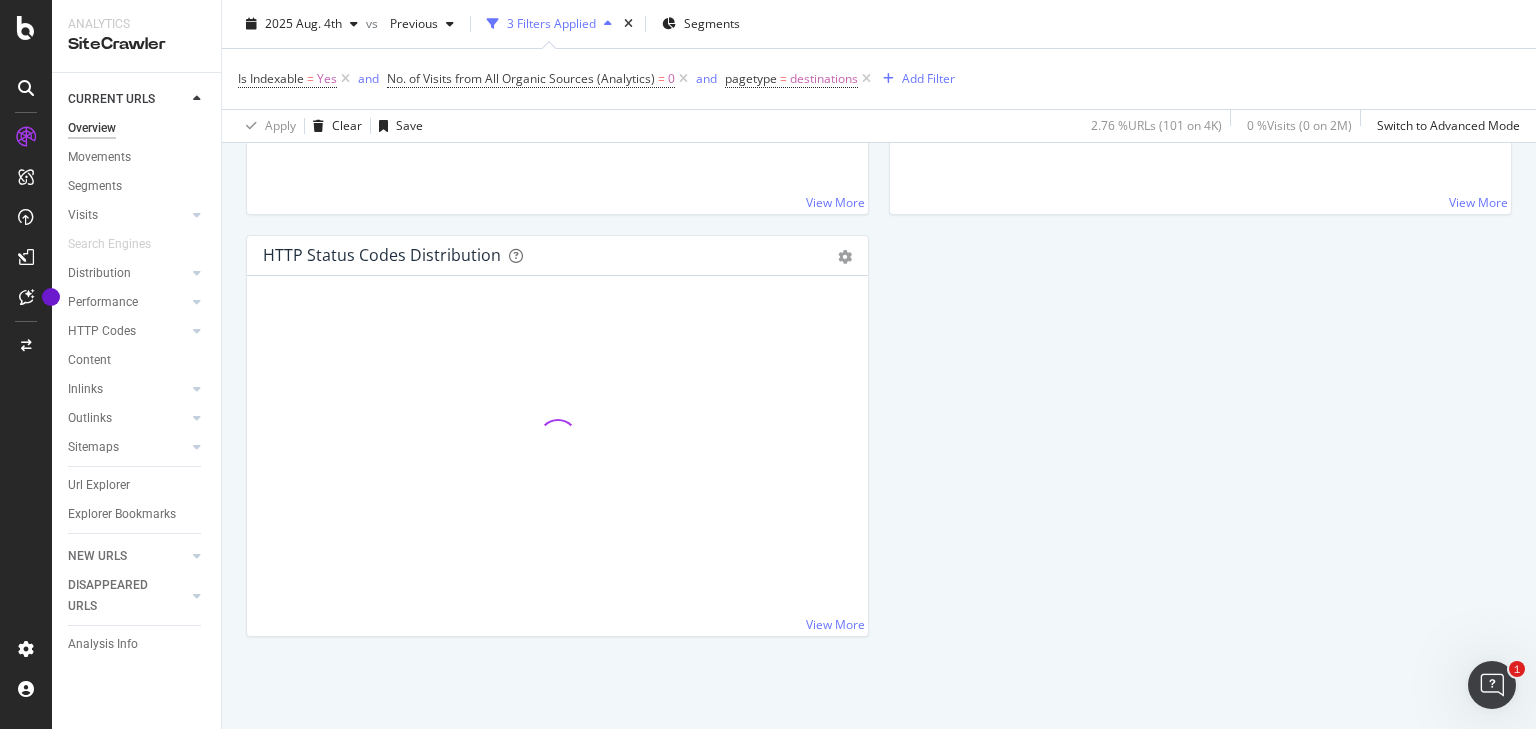 scroll, scrollTop: 0, scrollLeft: 0, axis: both 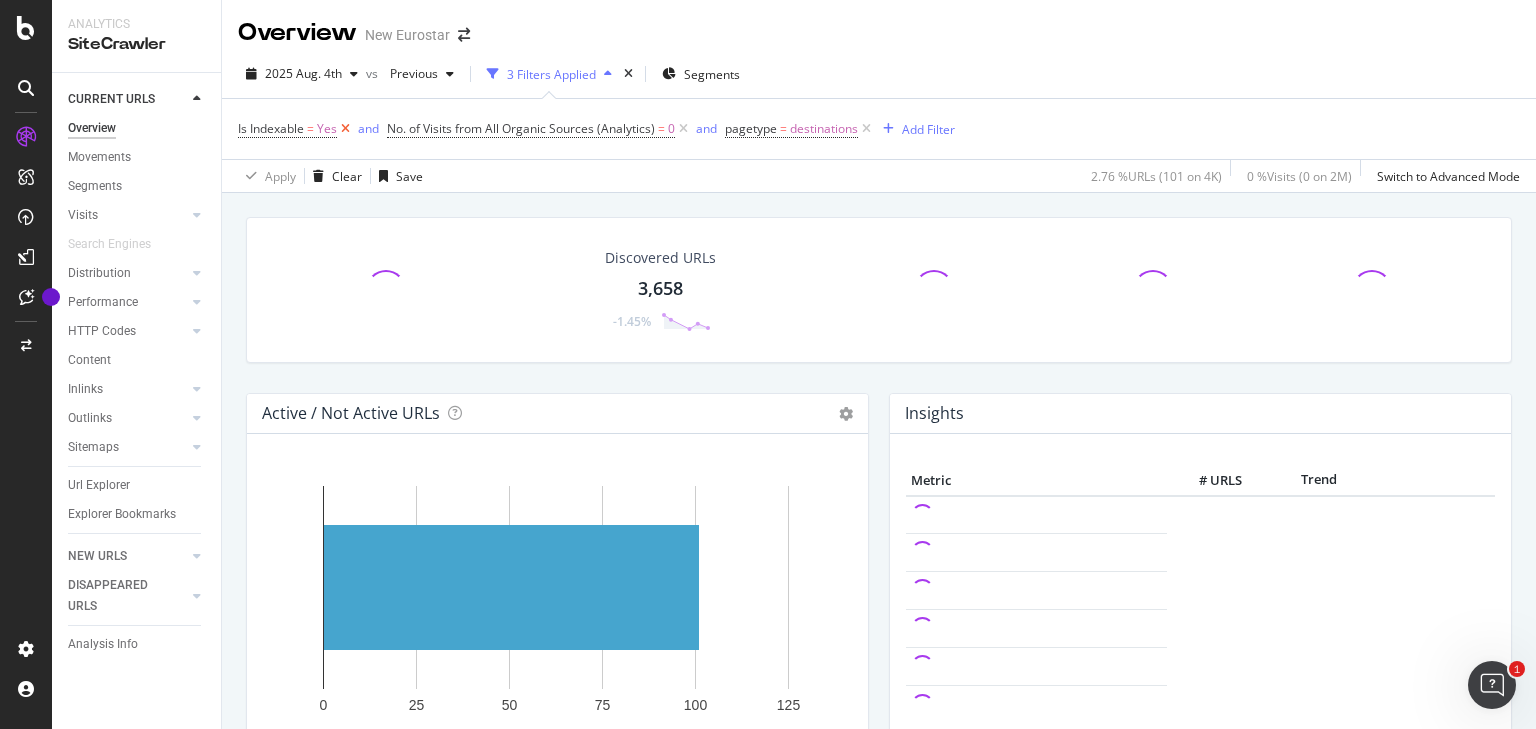 click at bounding box center (345, 129) 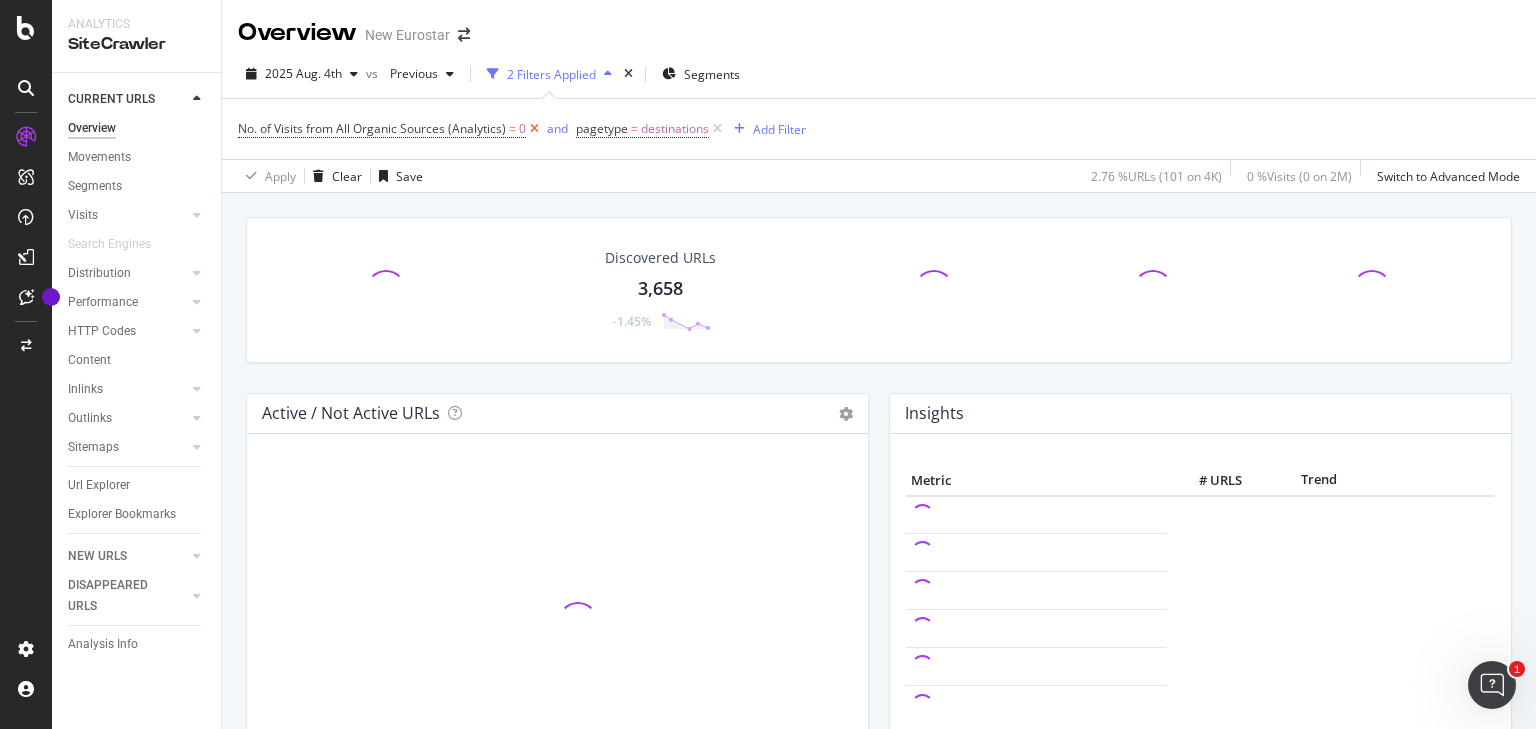 click at bounding box center (534, 129) 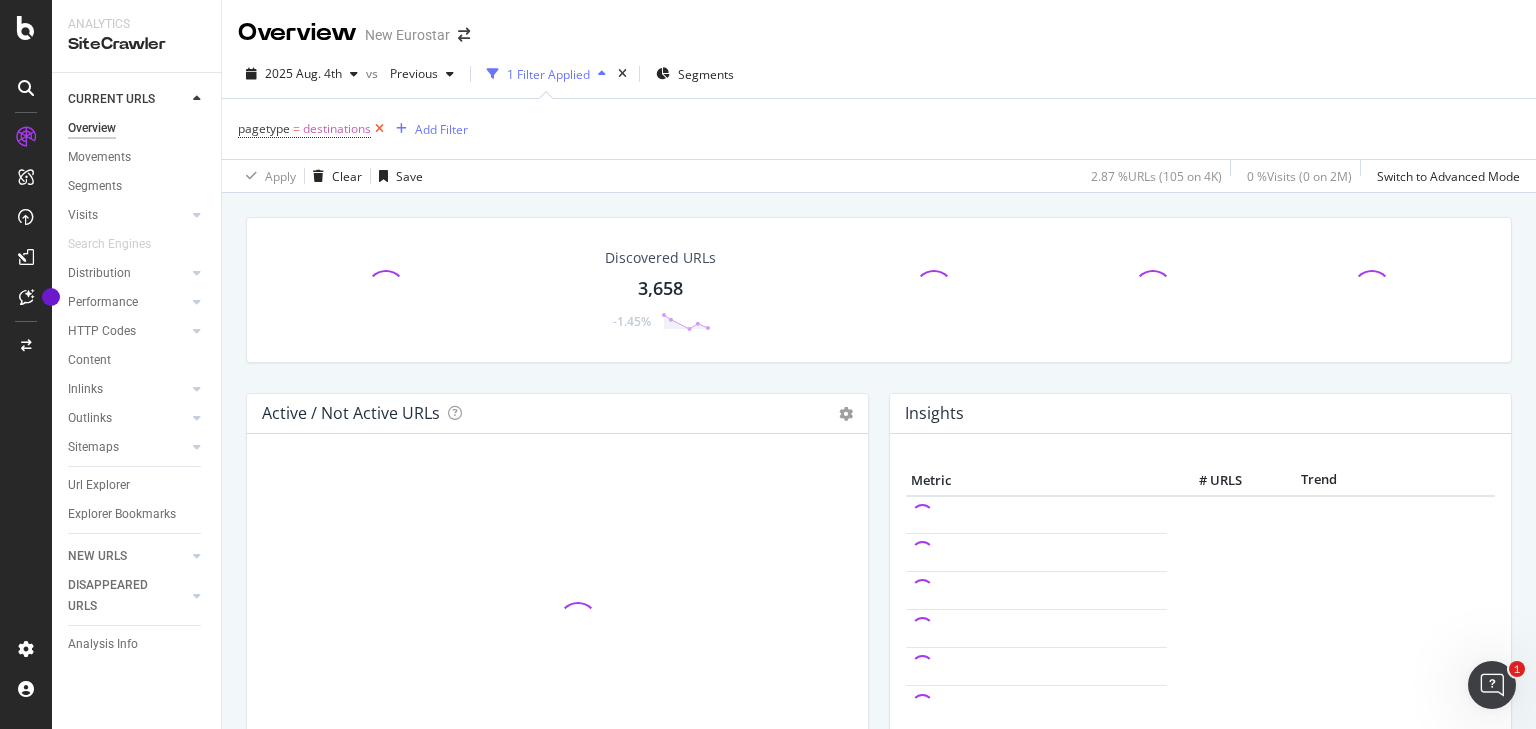 click at bounding box center [379, 129] 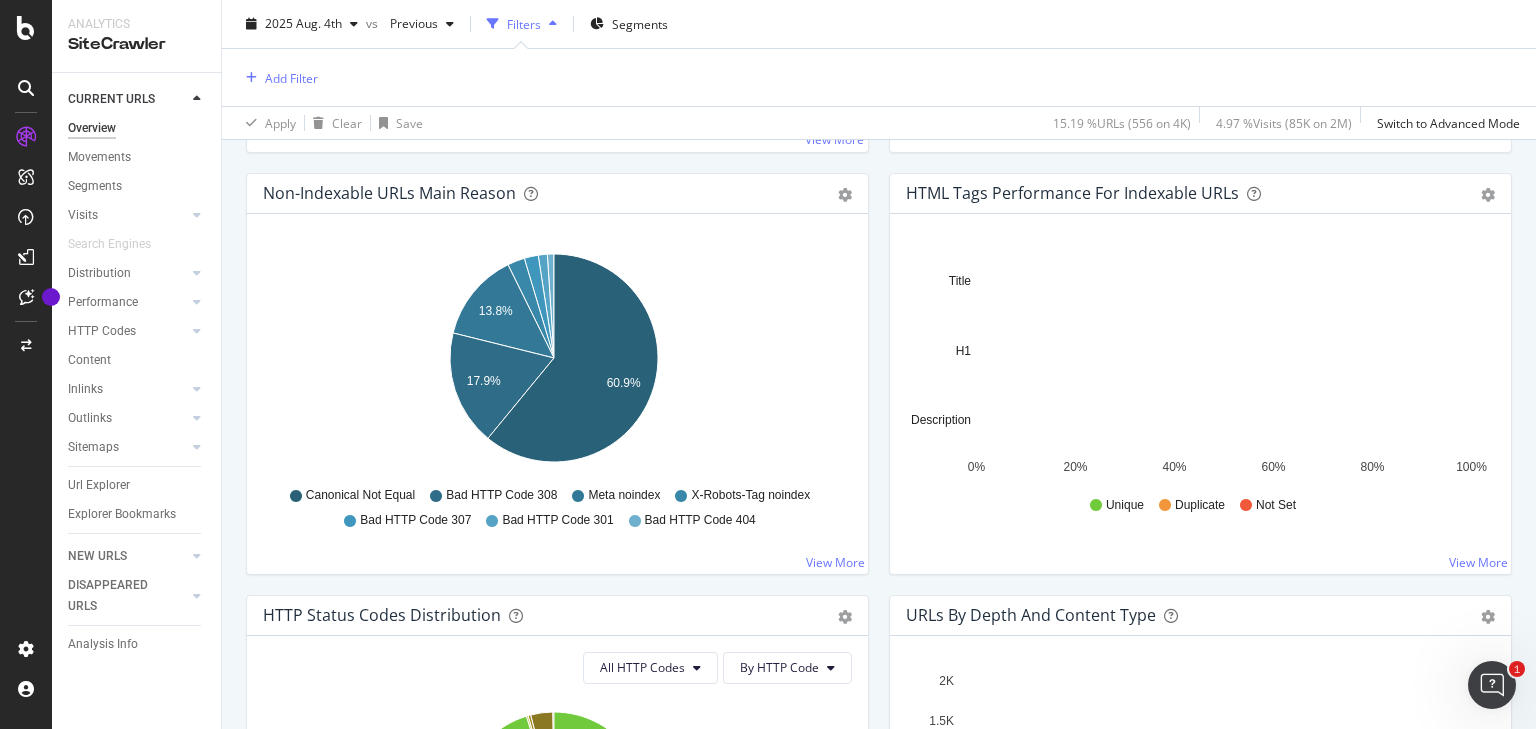 scroll, scrollTop: 640, scrollLeft: 0, axis: vertical 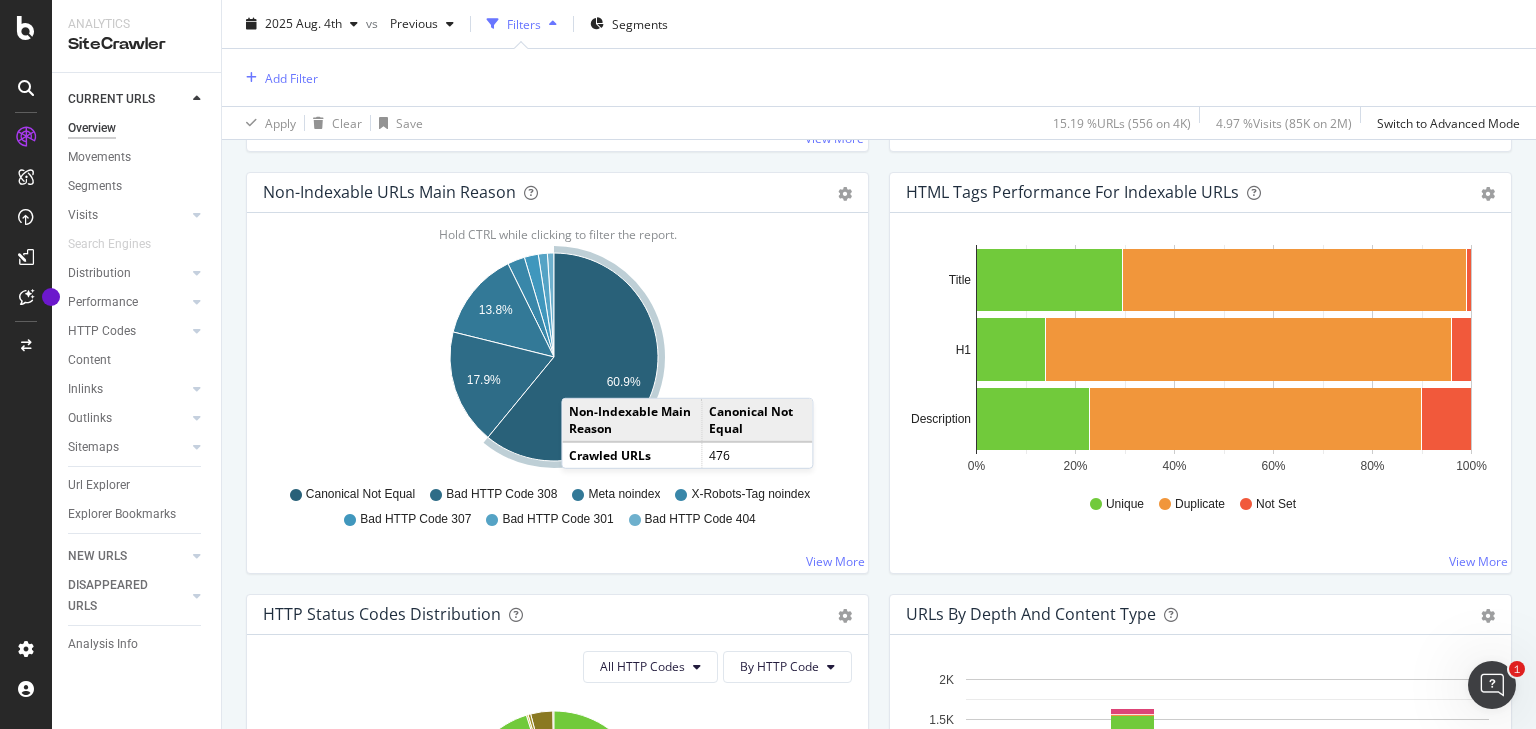 click 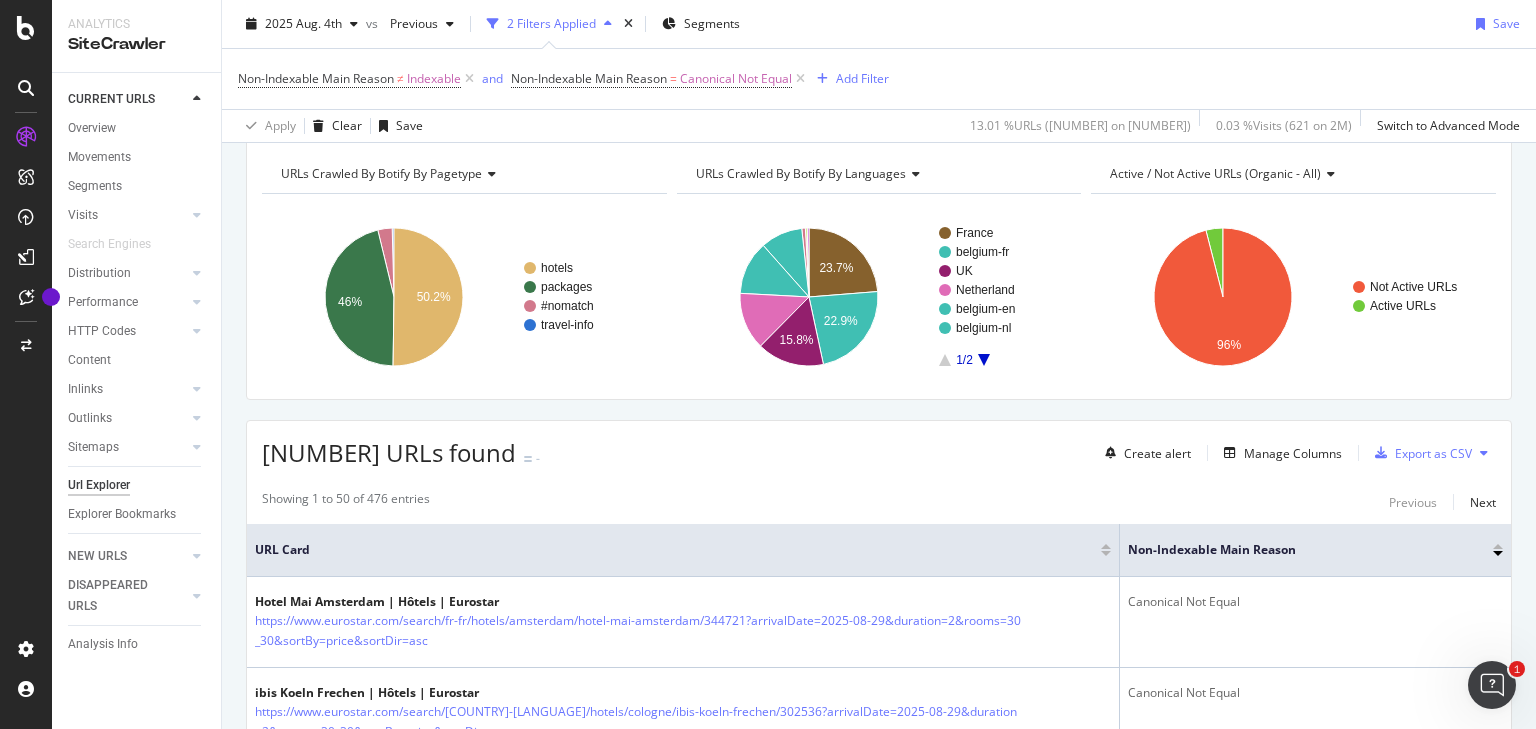 scroll, scrollTop: 160, scrollLeft: 0, axis: vertical 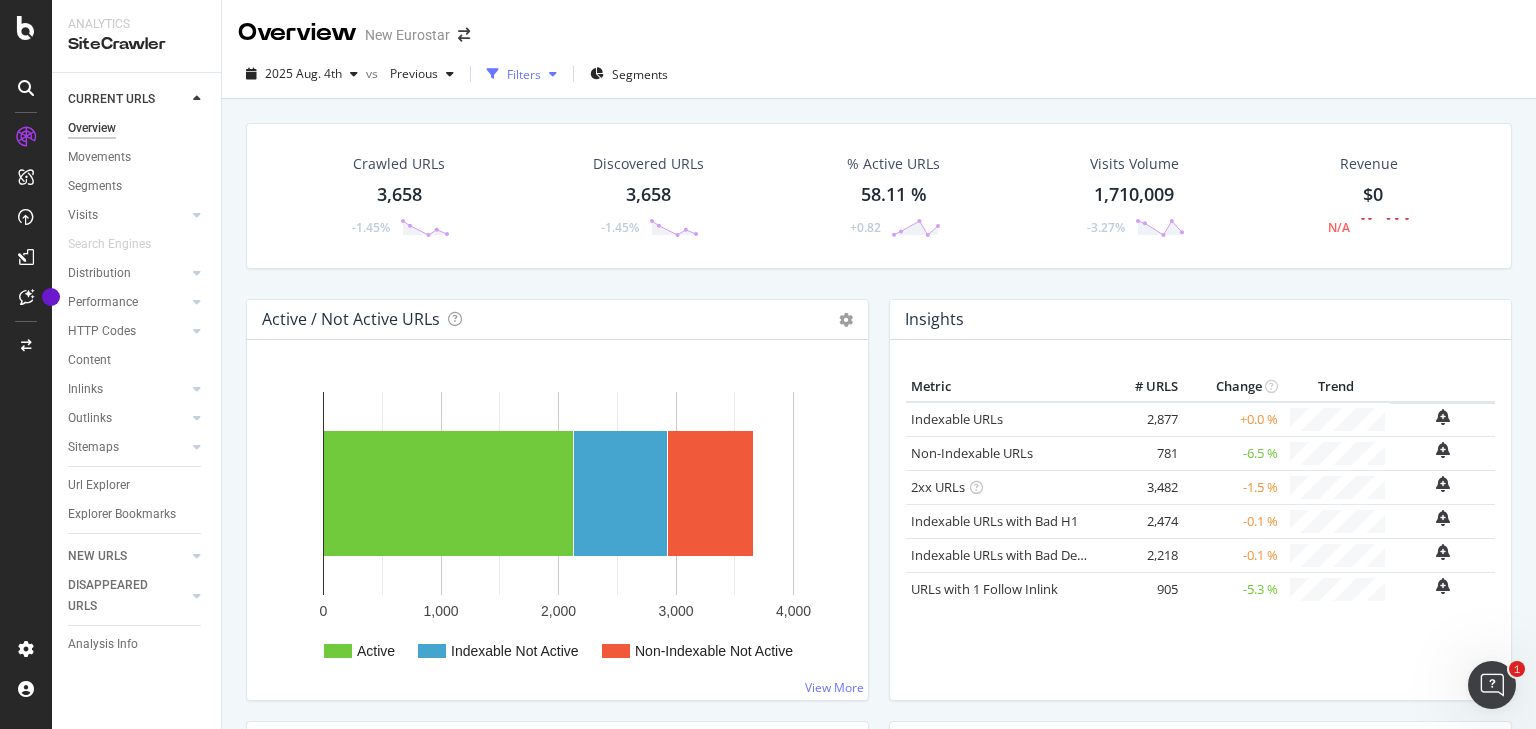 click on "Filters" at bounding box center (522, 74) 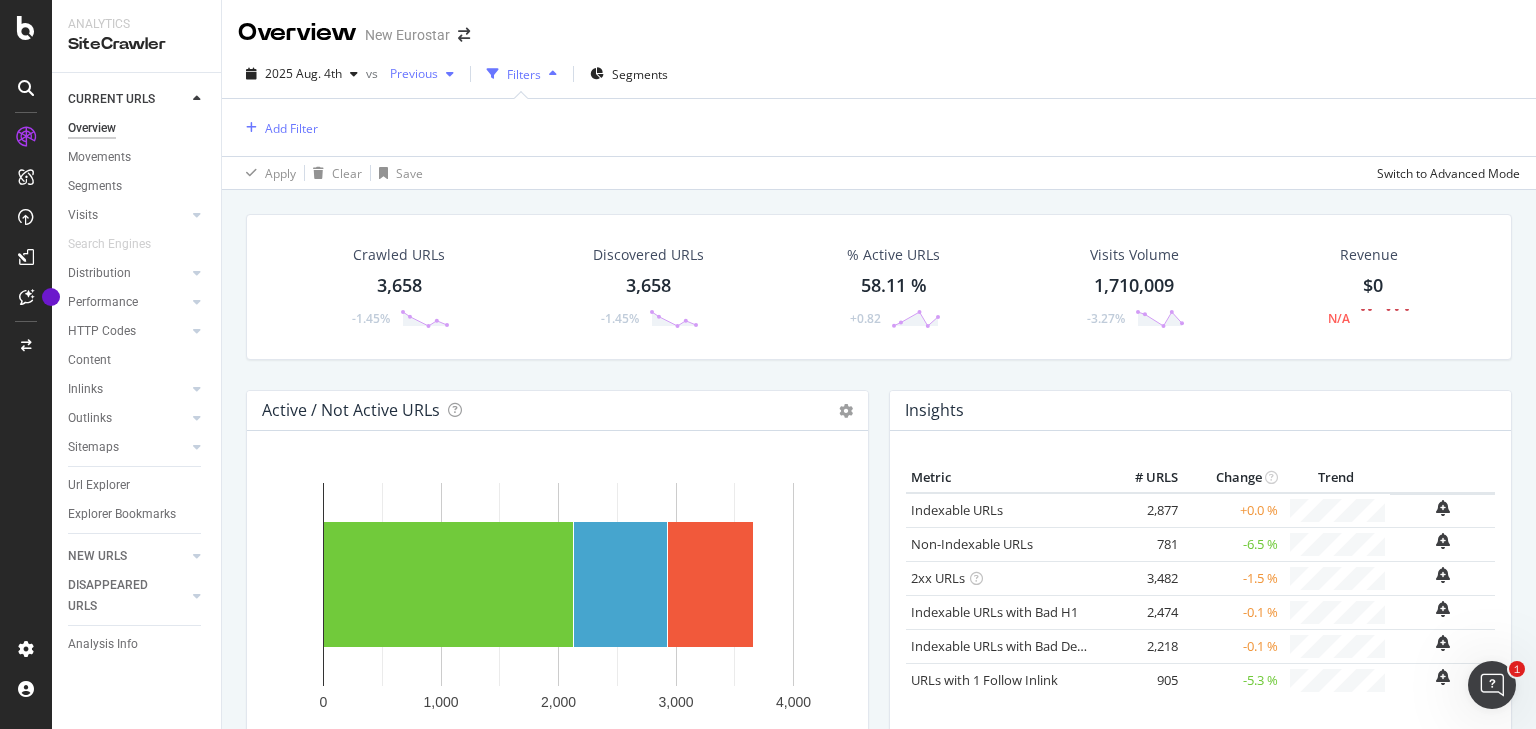 click on "Previous" at bounding box center [422, 74] 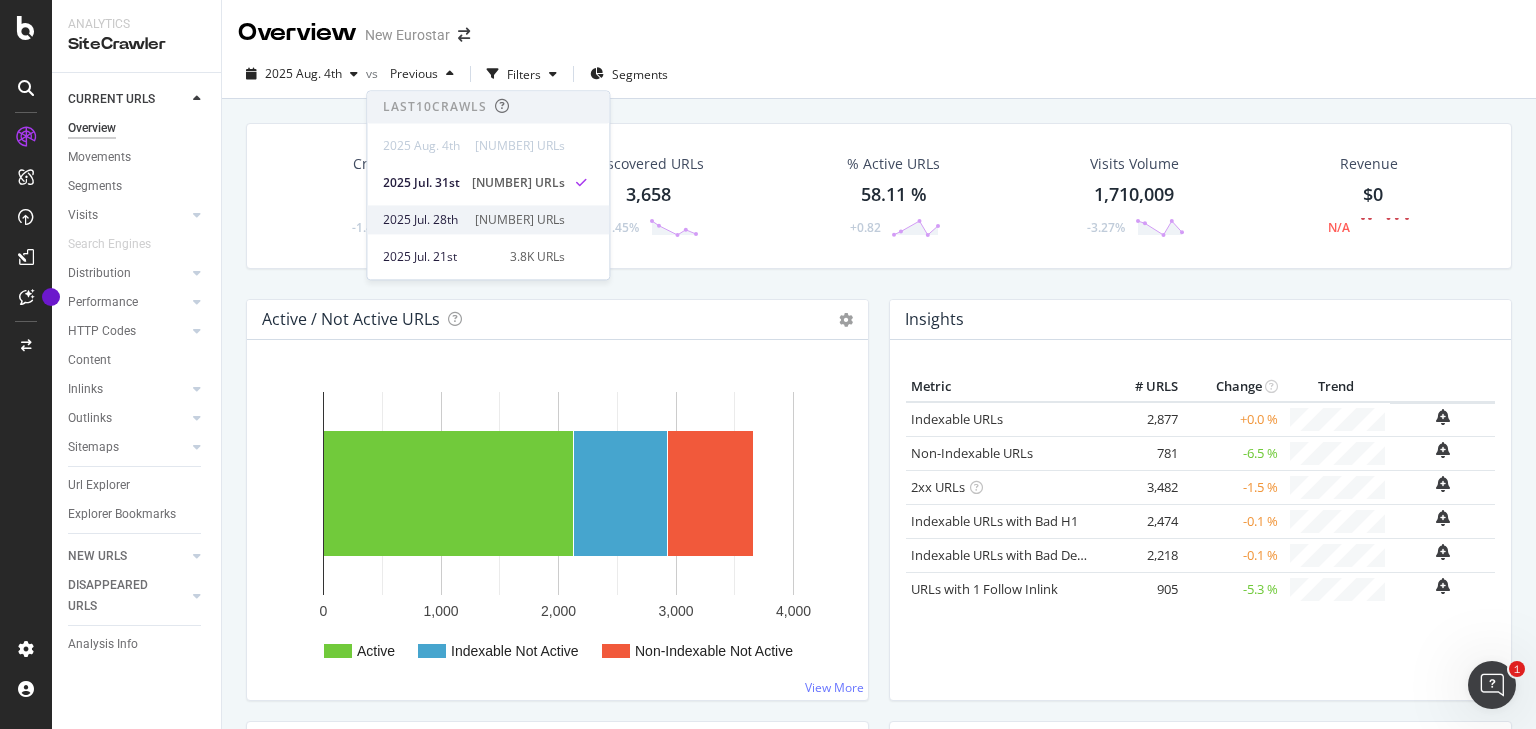 click on "2025 Jul. 28th" at bounding box center (423, 220) 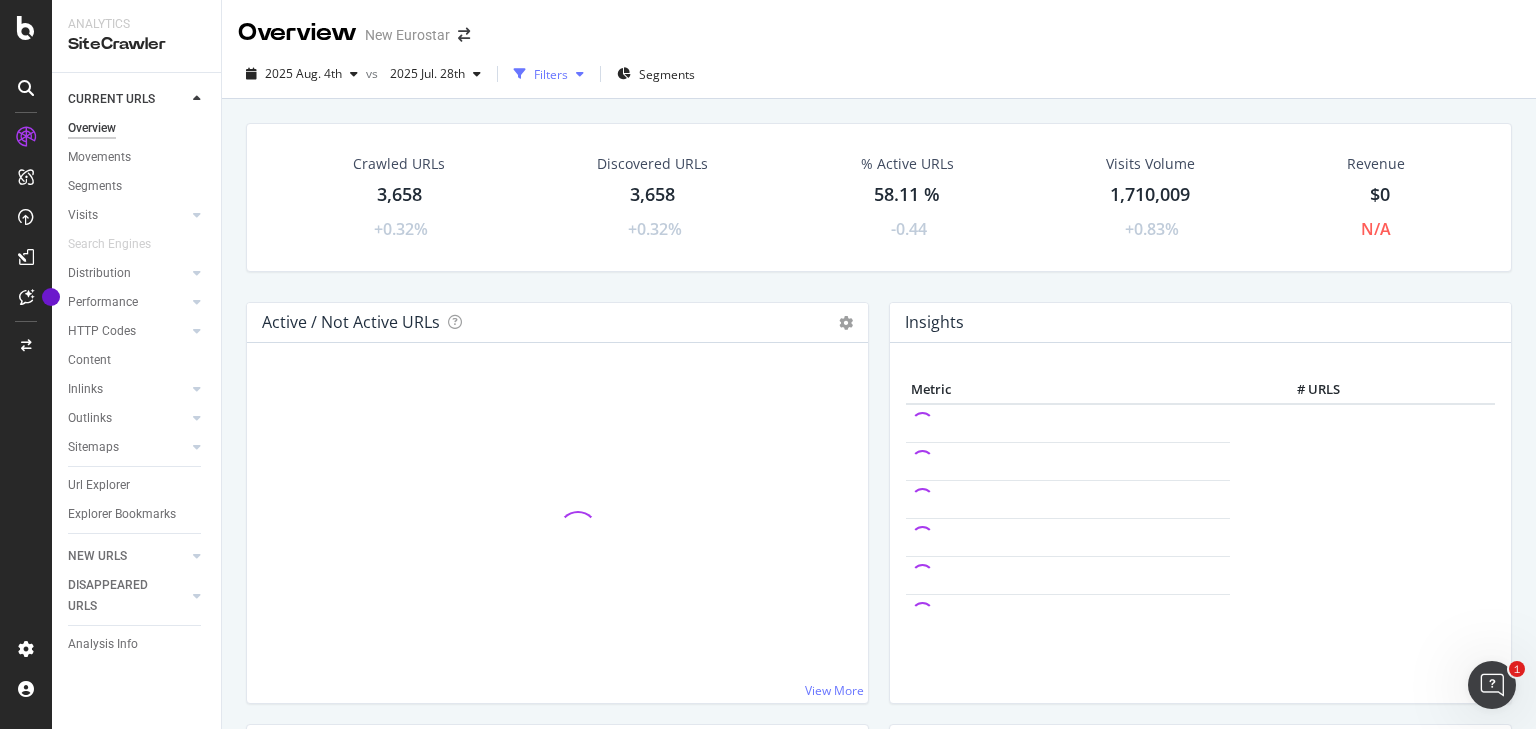 click on "Filters" at bounding box center [551, 74] 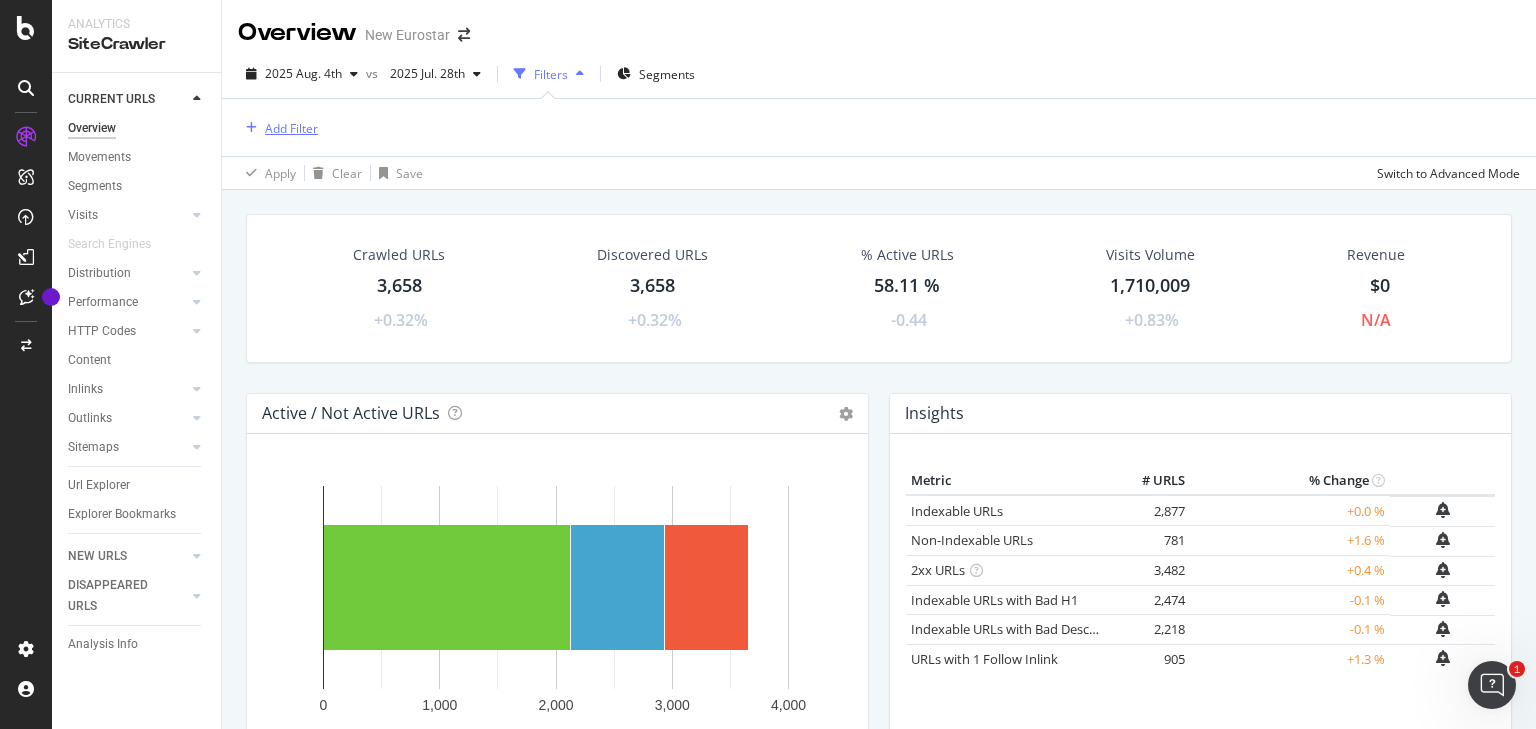click on "Add Filter" at bounding box center [291, 128] 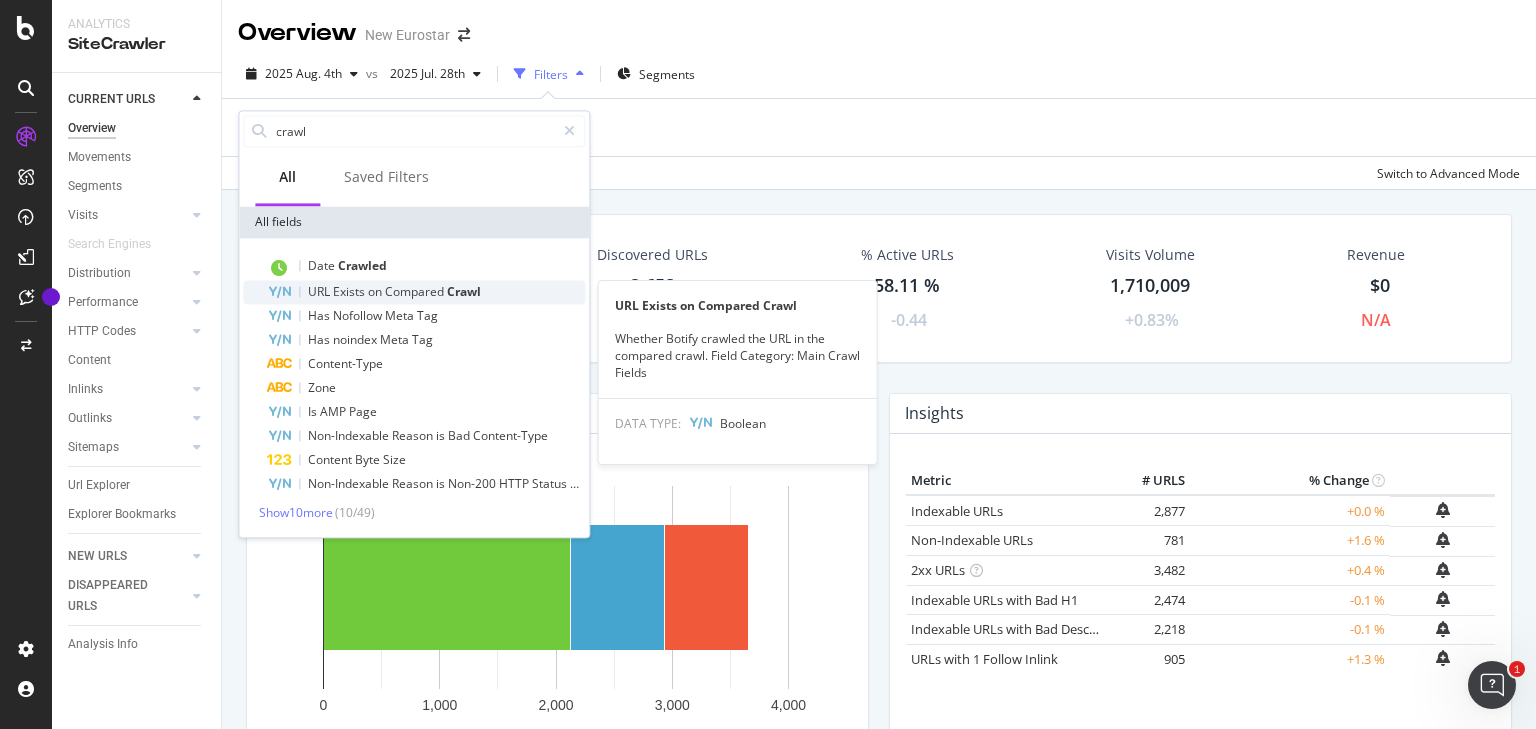 type on "crawl" 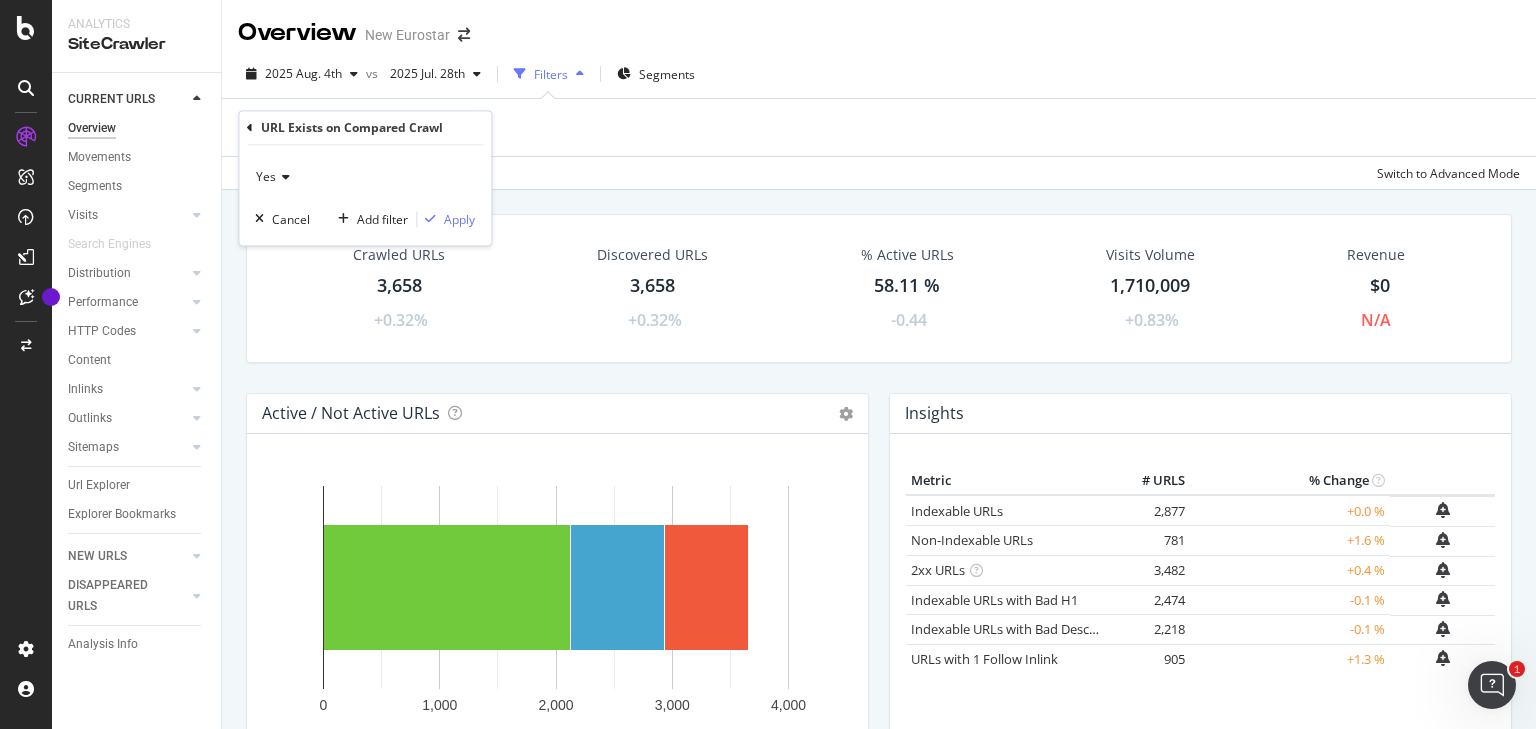 click at bounding box center [283, 178] 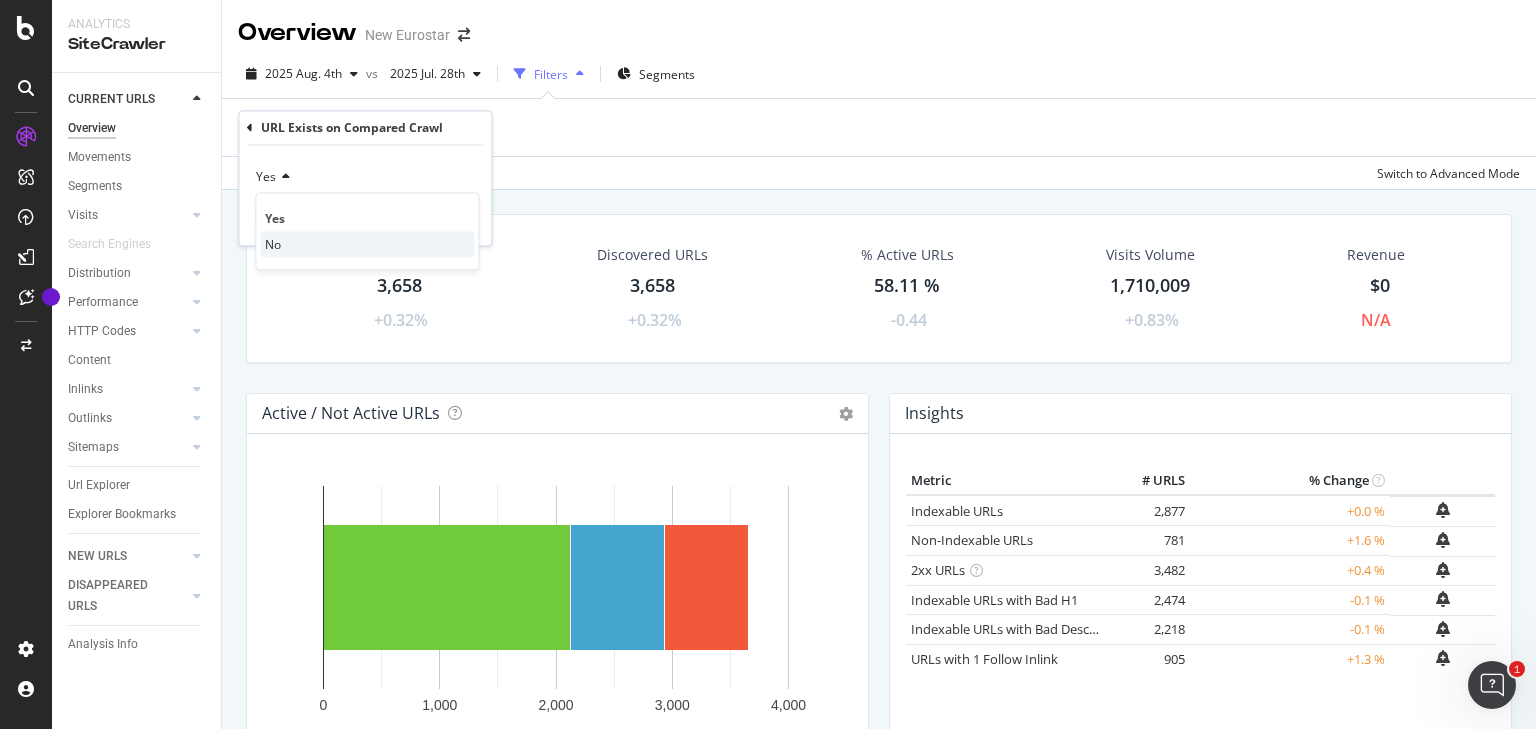 click on "No" at bounding box center [367, 245] 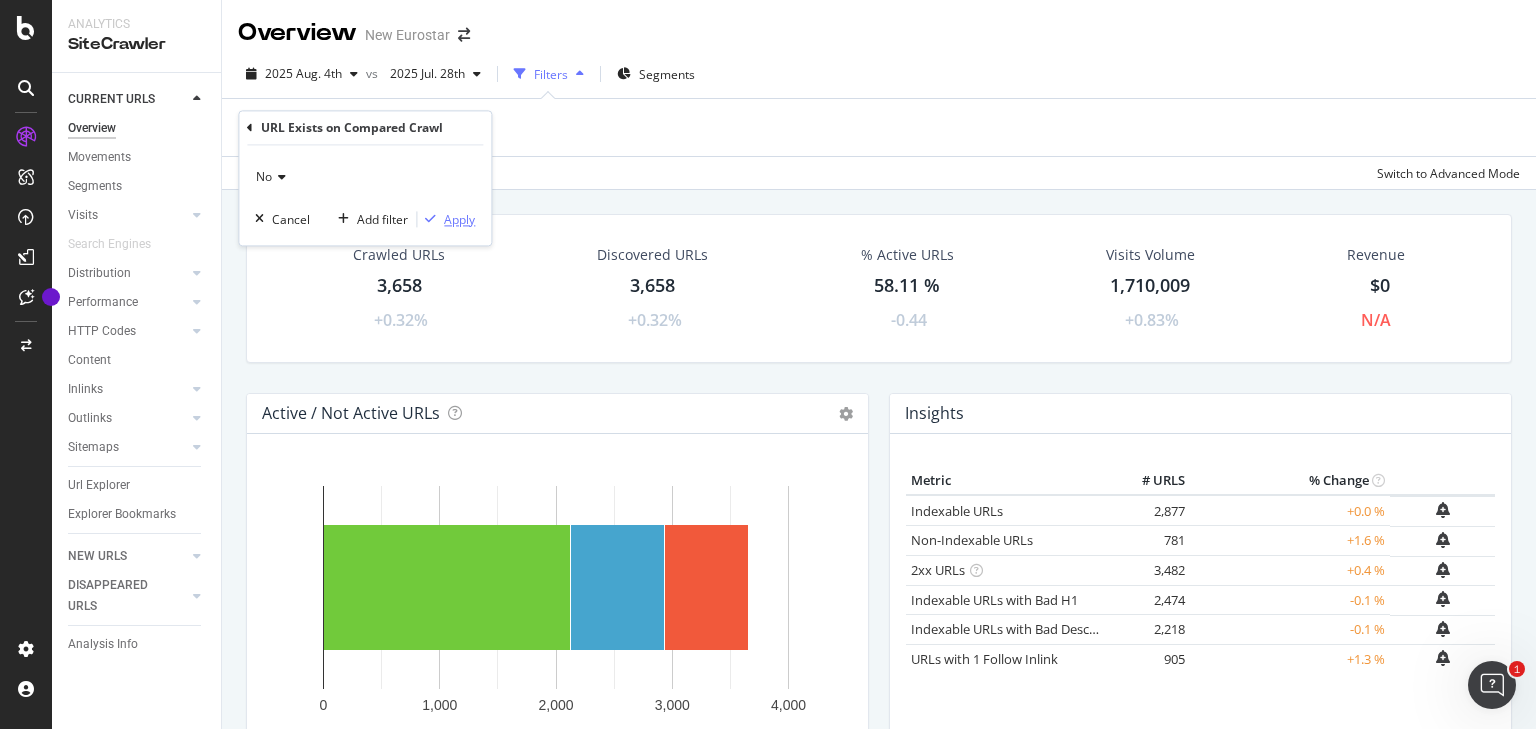 click on "Apply" at bounding box center [459, 219] 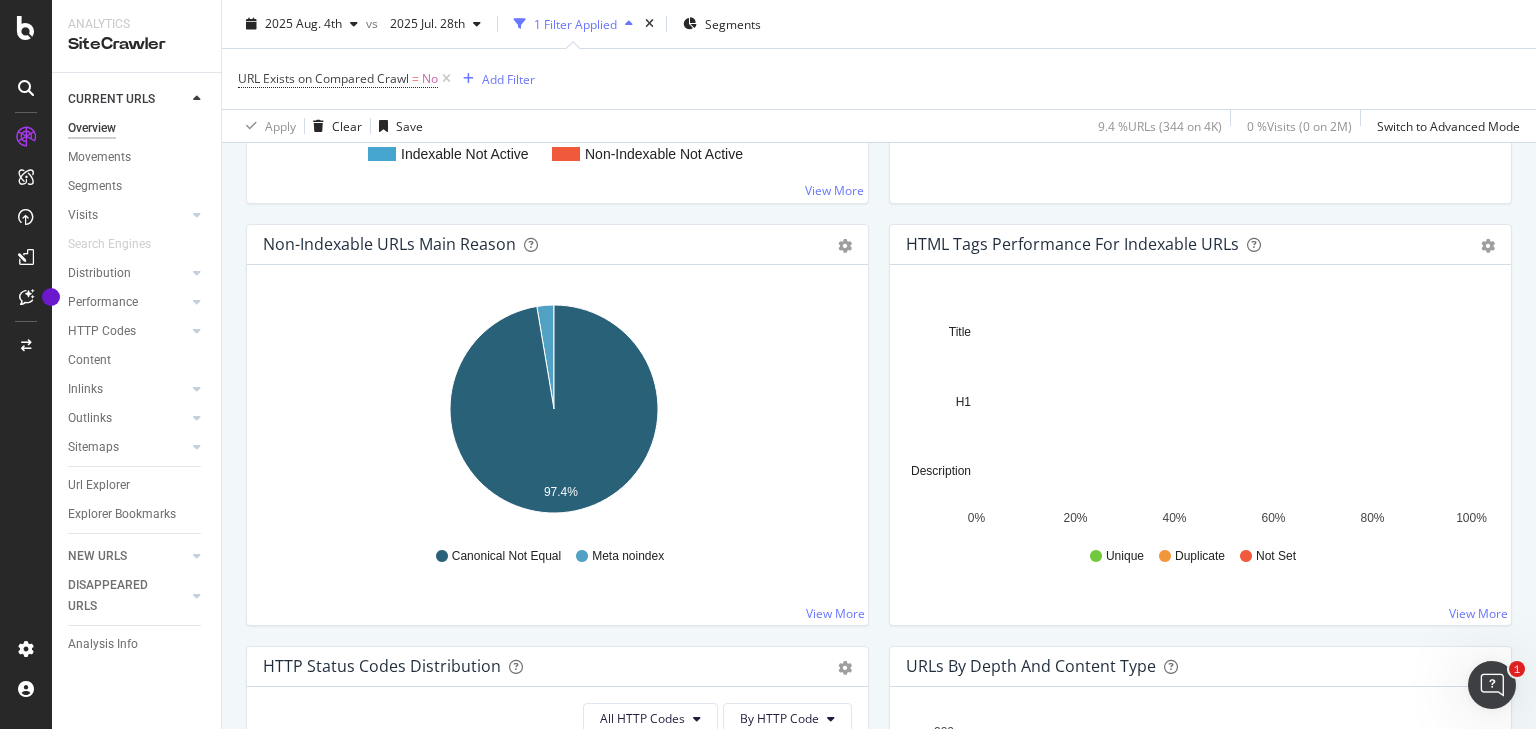 scroll, scrollTop: 640, scrollLeft: 0, axis: vertical 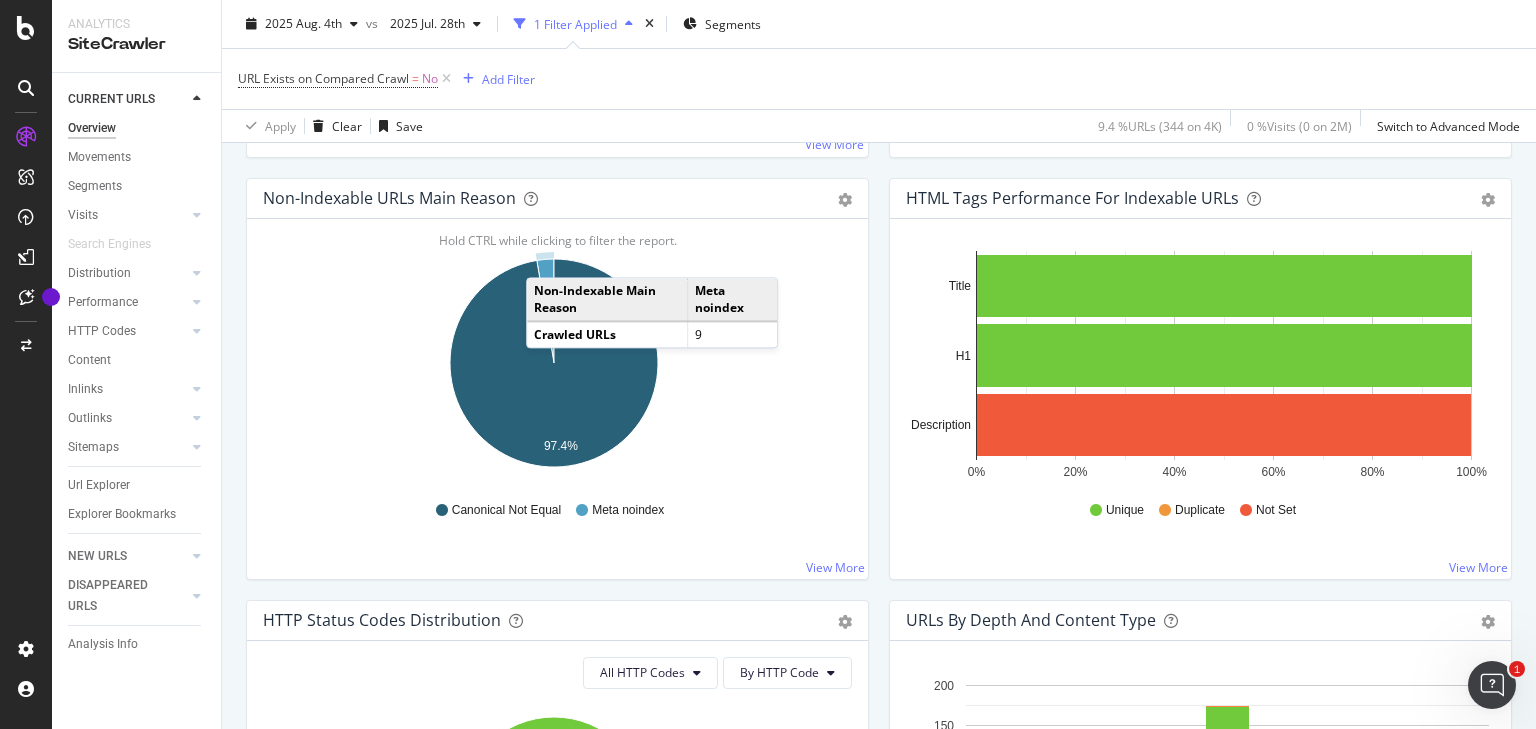 click 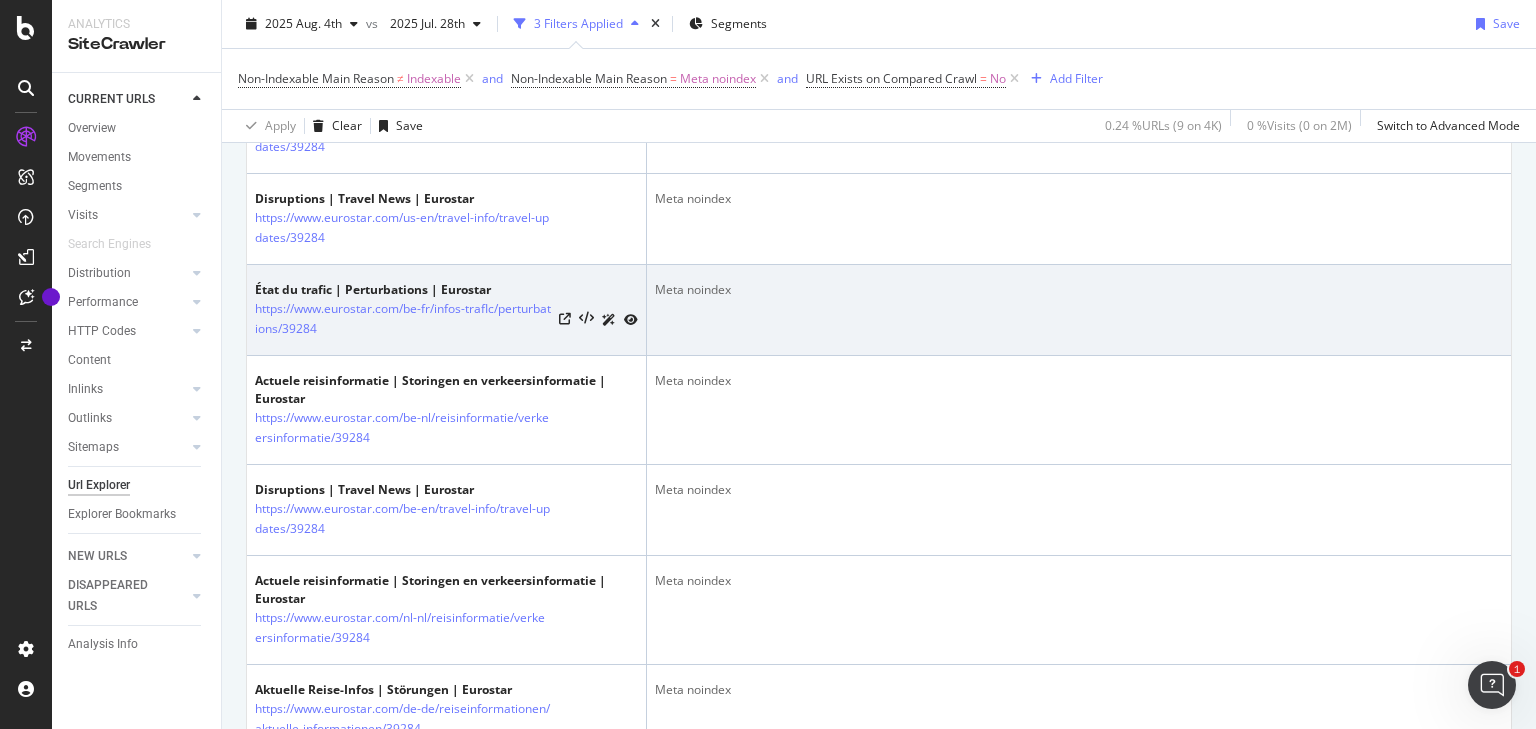scroll, scrollTop: 174, scrollLeft: 0, axis: vertical 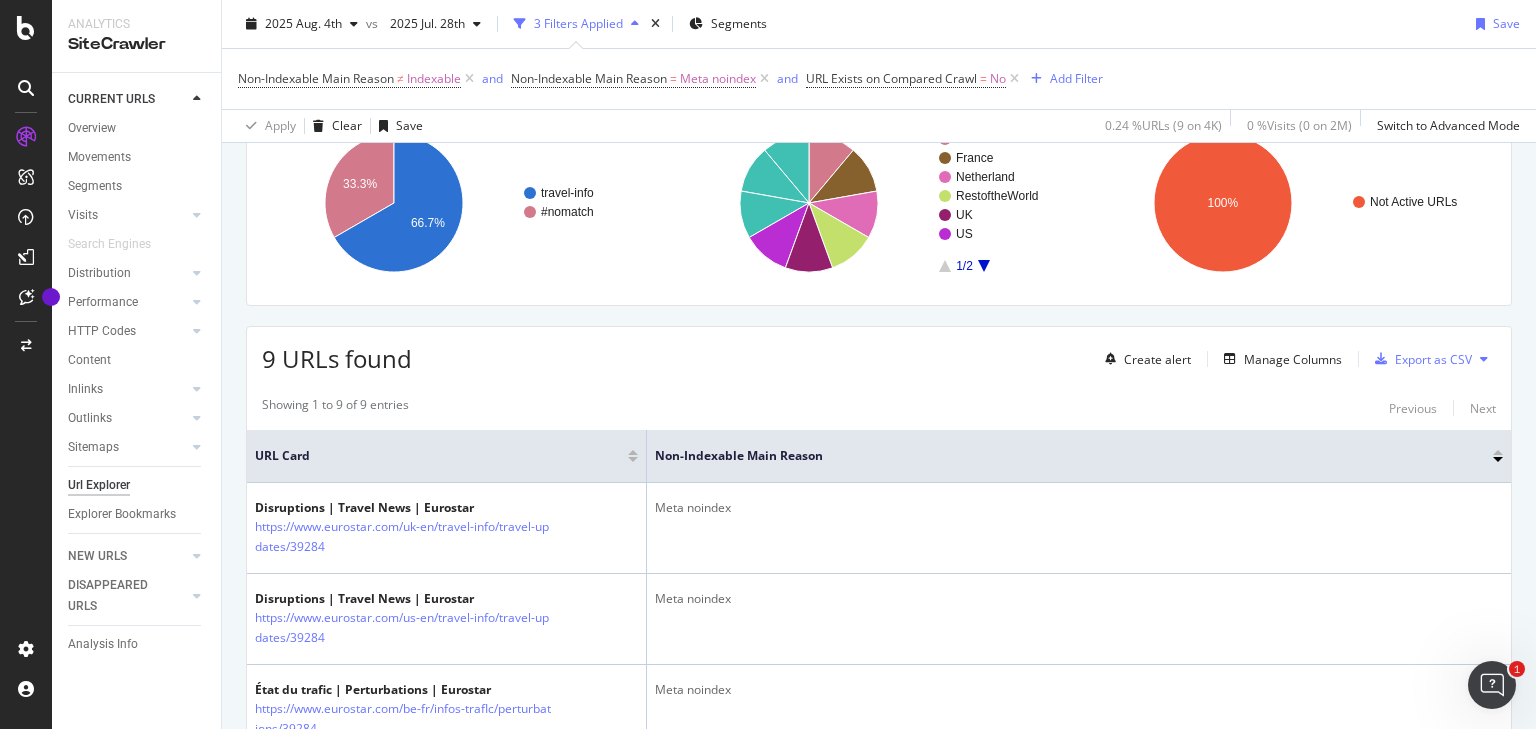 click 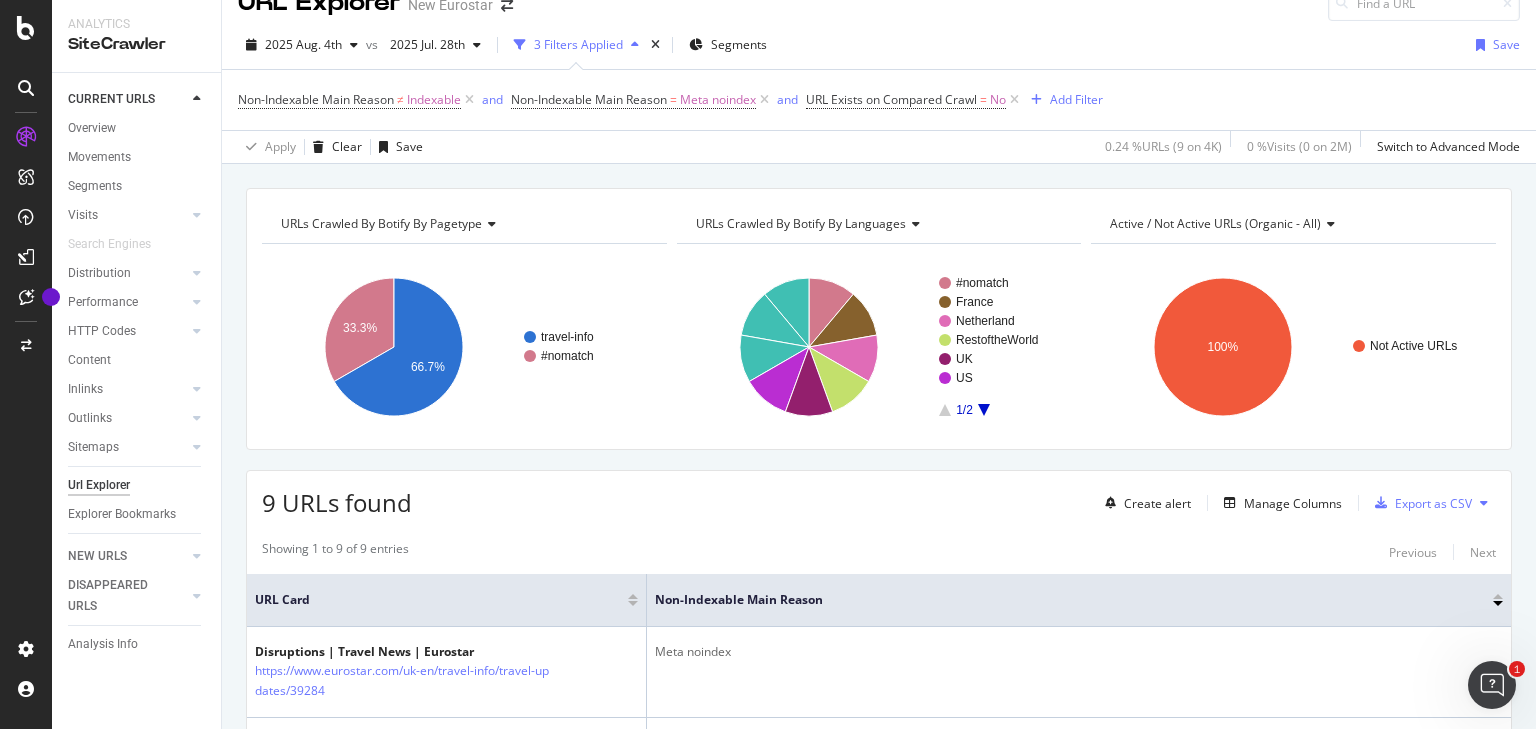 scroll, scrollTop: 0, scrollLeft: 0, axis: both 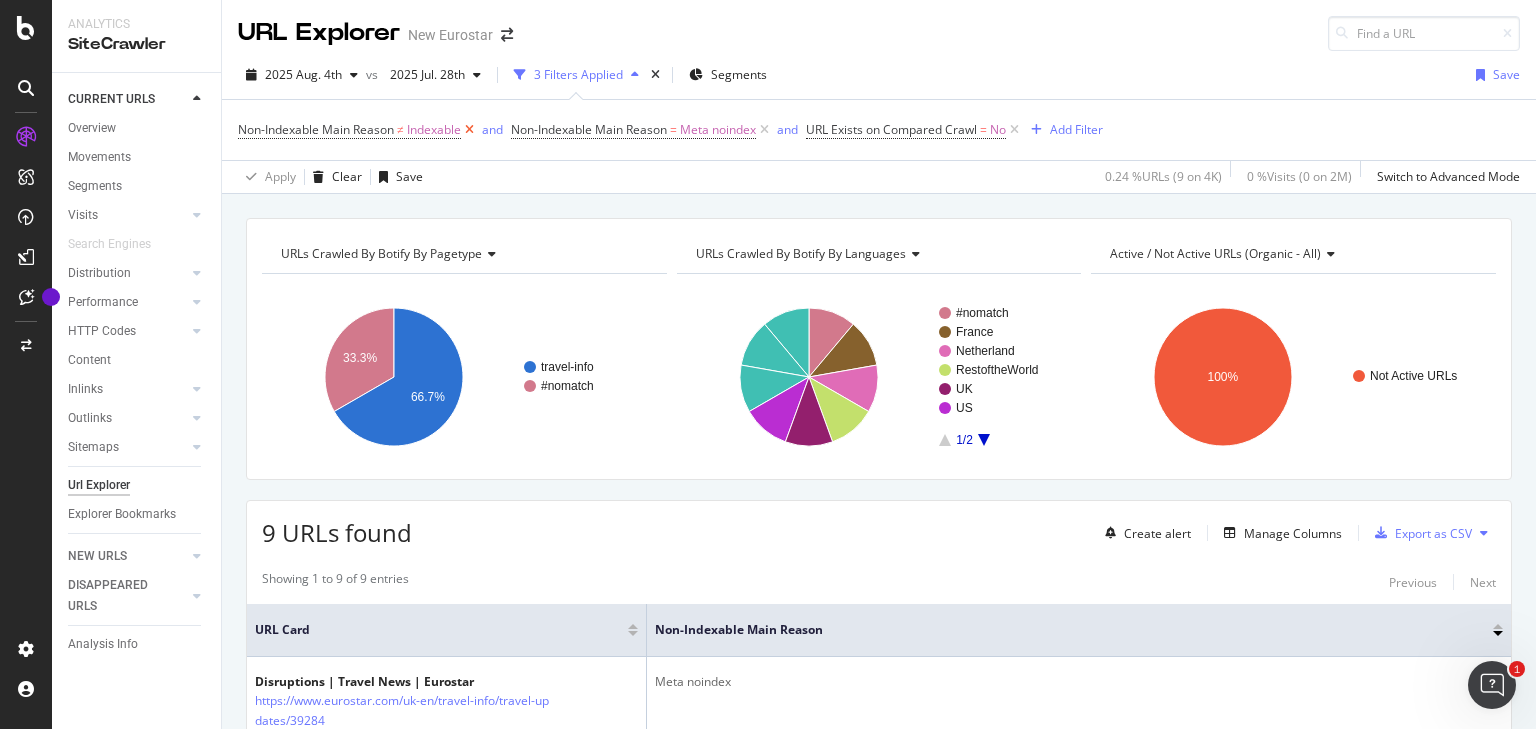 click at bounding box center [469, 130] 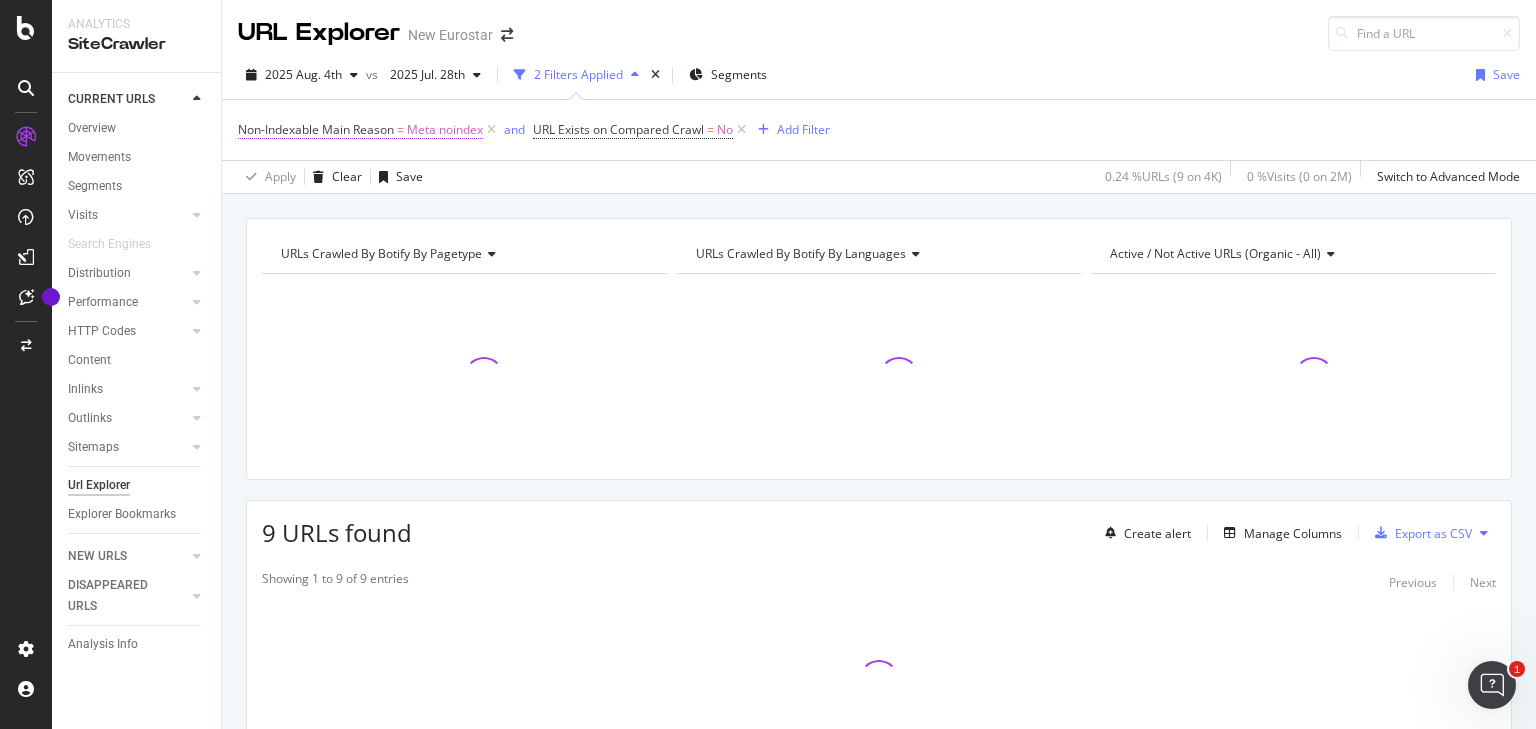 click on "Meta noindex" at bounding box center (445, 130) 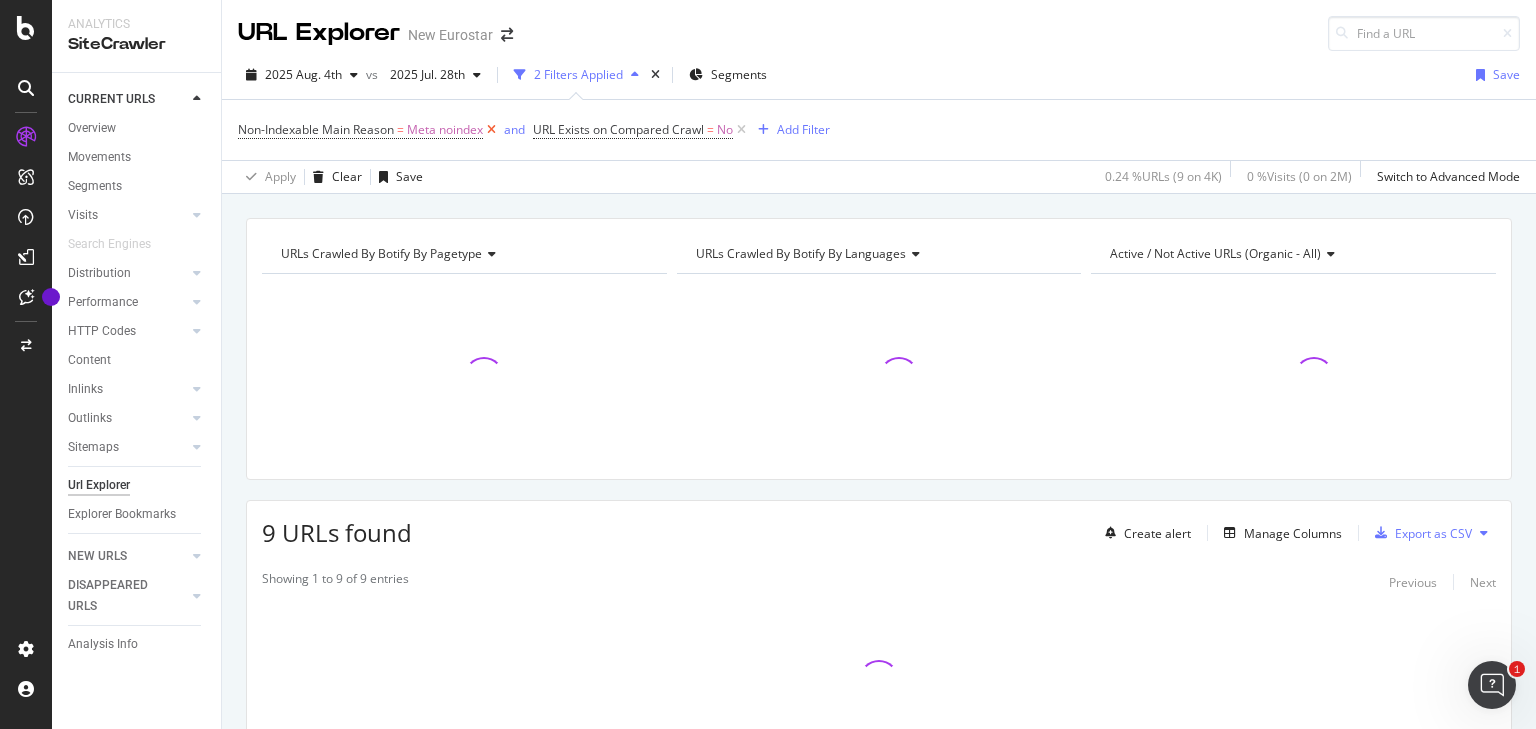 click at bounding box center (491, 130) 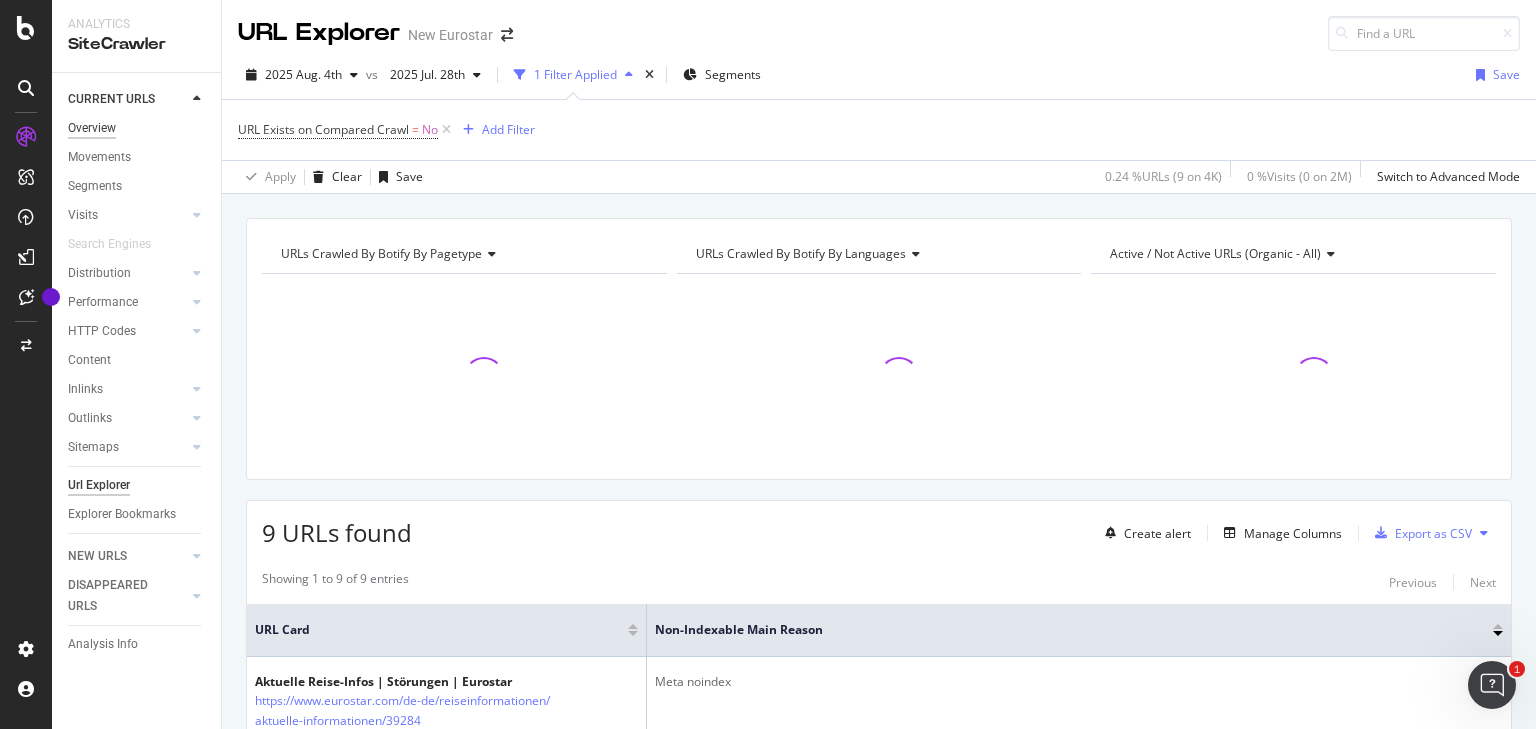 click on "Overview" at bounding box center [92, 128] 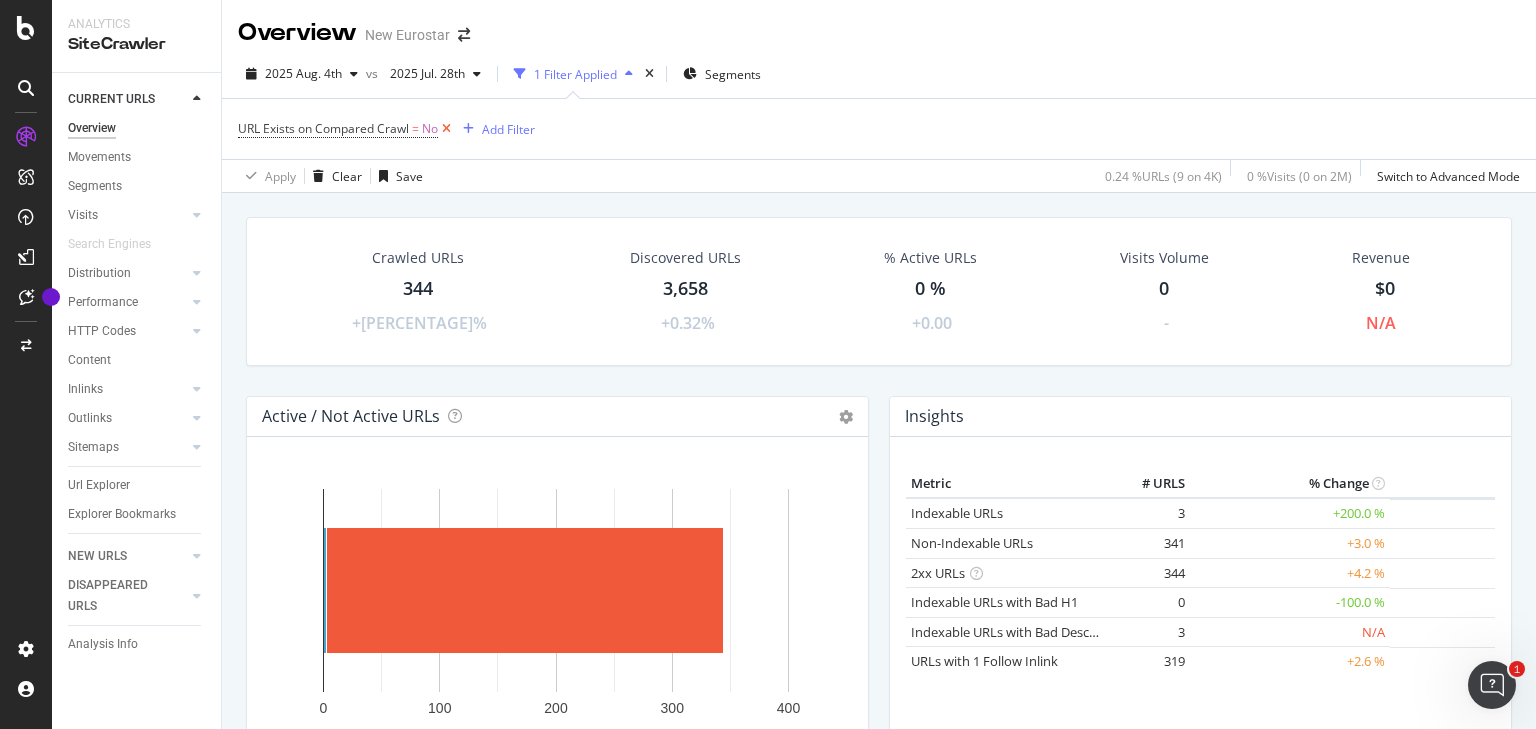 click at bounding box center (446, 129) 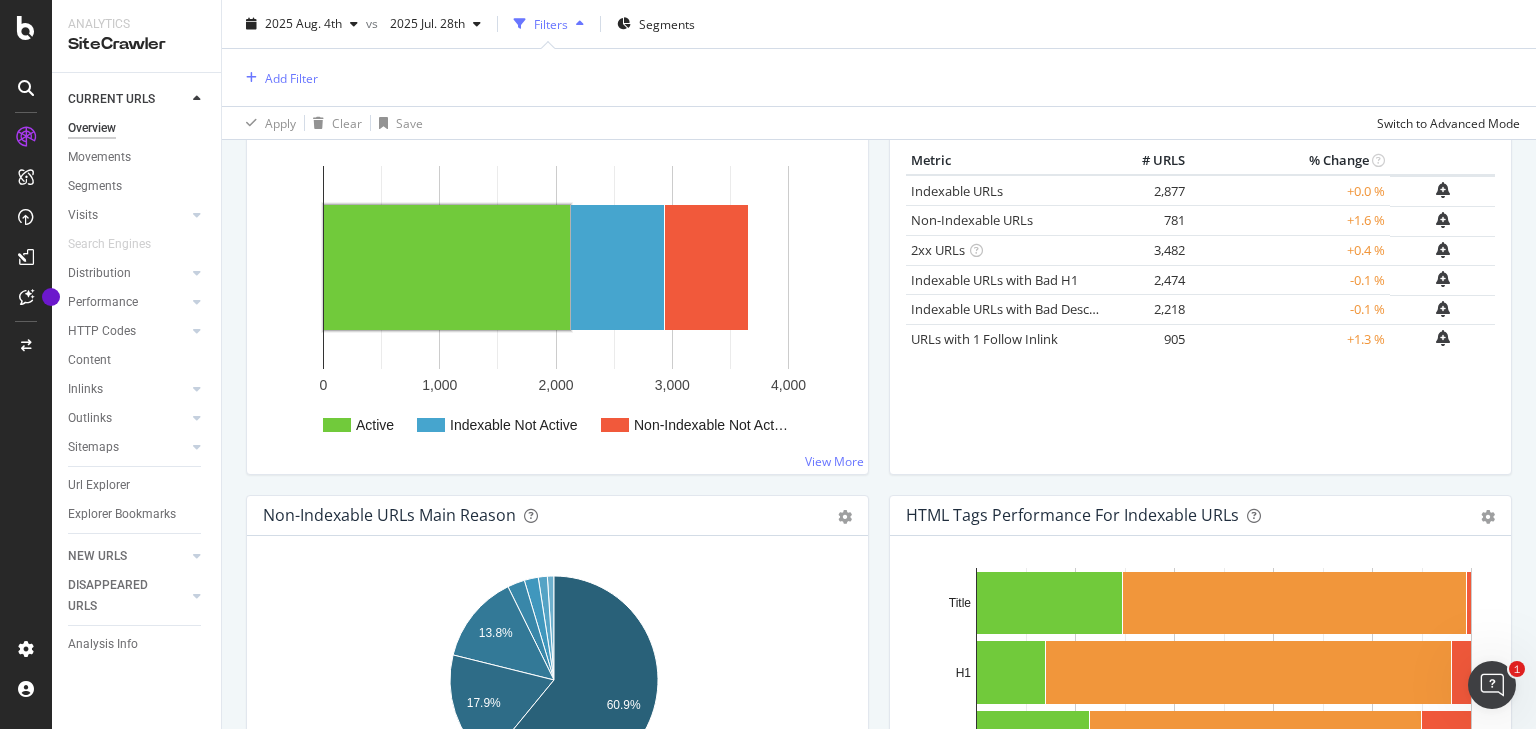 scroll, scrollTop: 640, scrollLeft: 0, axis: vertical 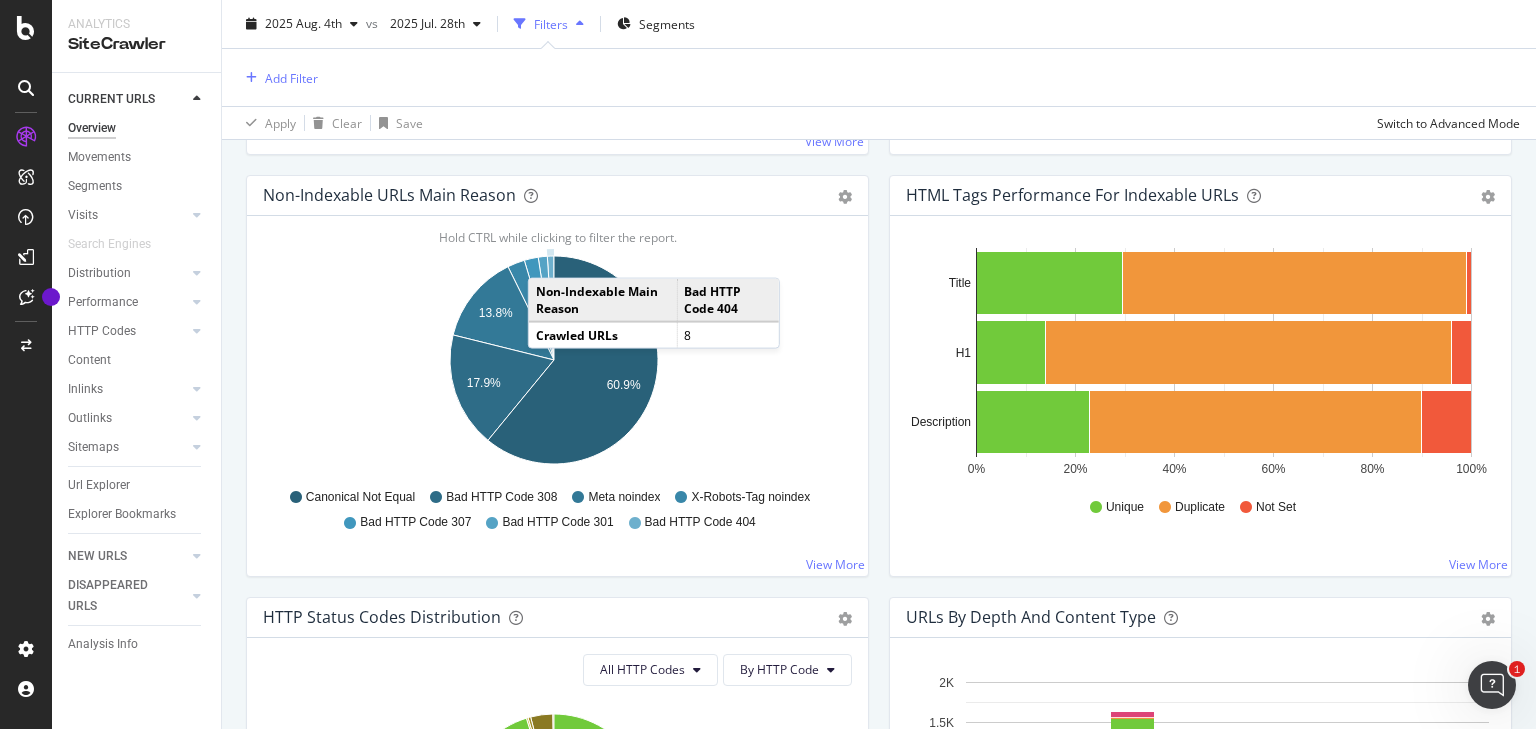 click 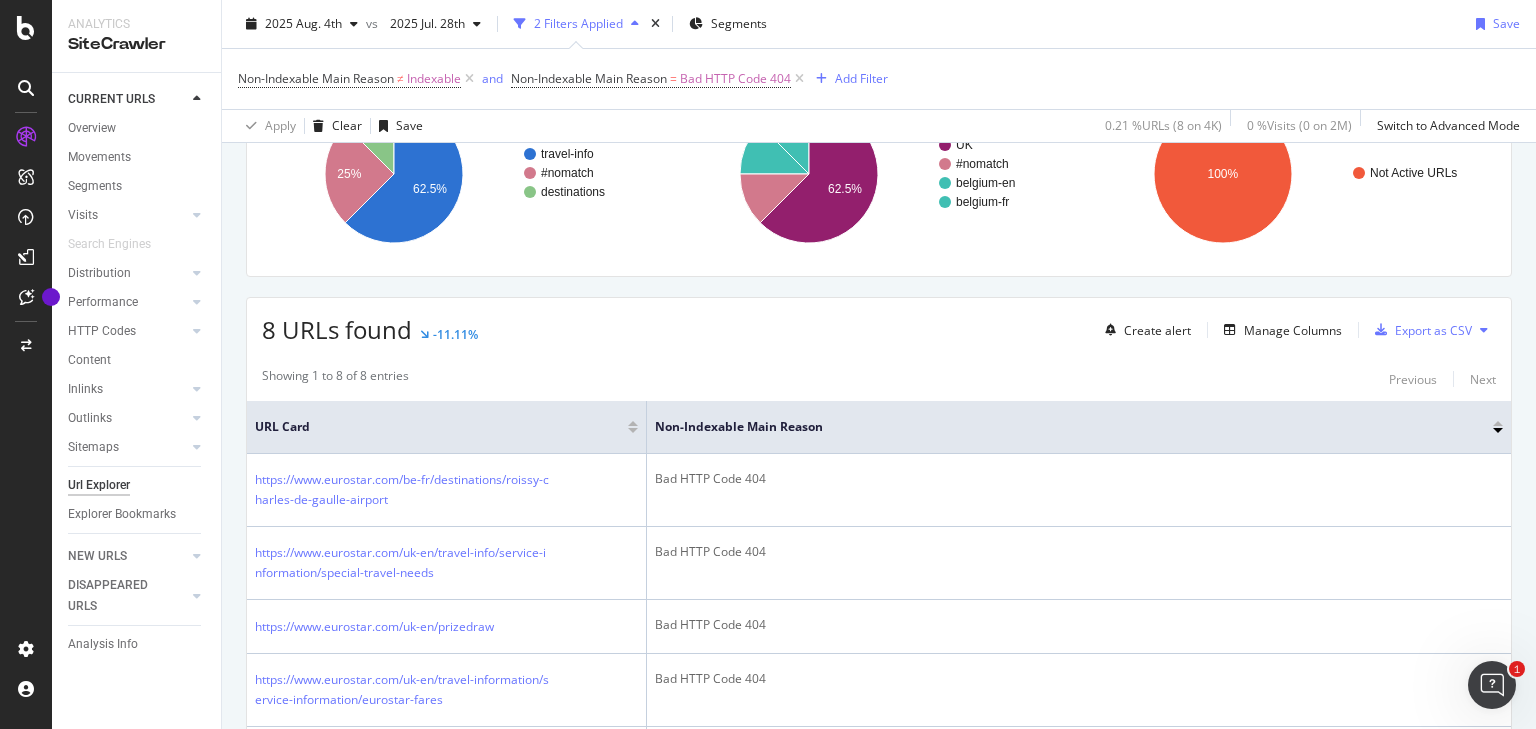 scroll, scrollTop: 240, scrollLeft: 0, axis: vertical 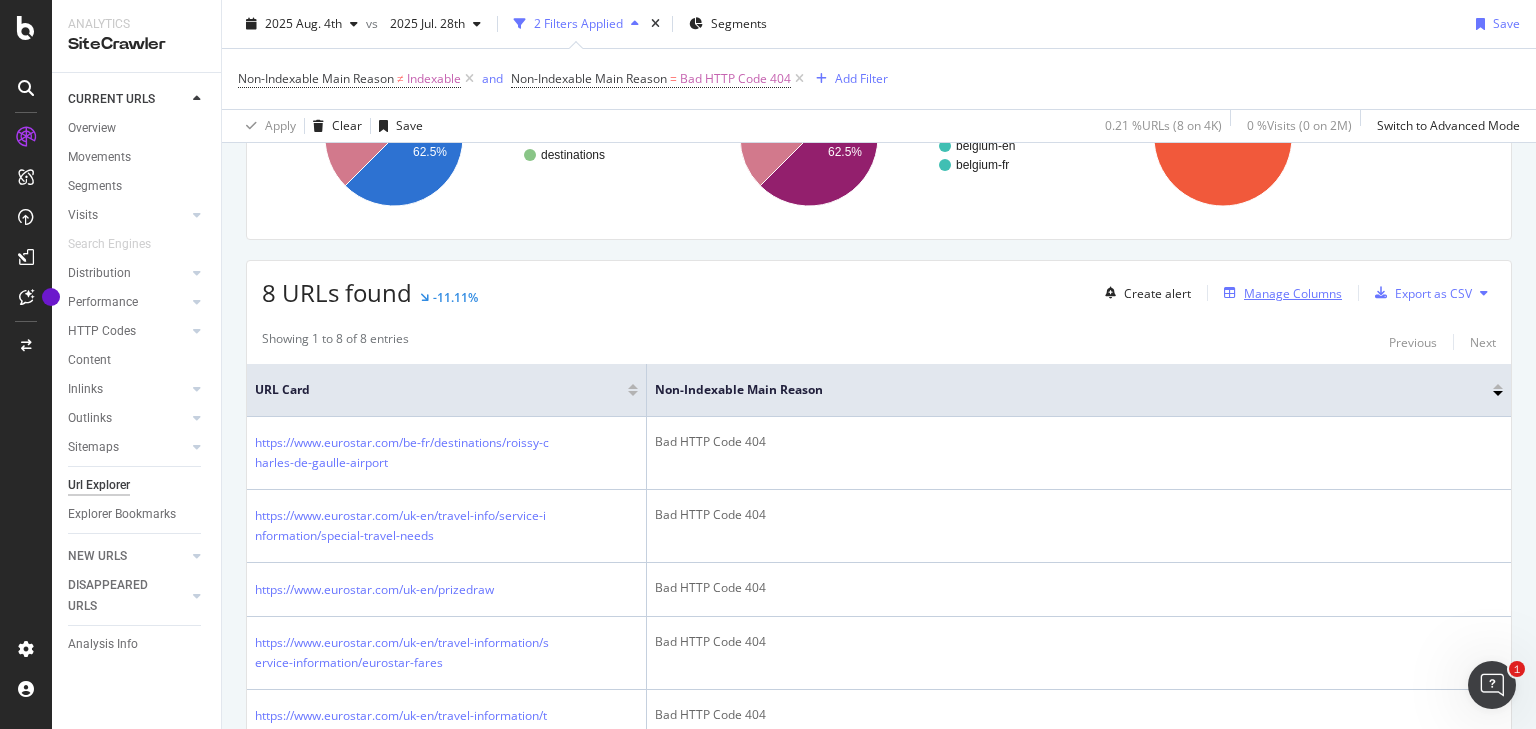 click on "Manage Columns" at bounding box center (1293, 293) 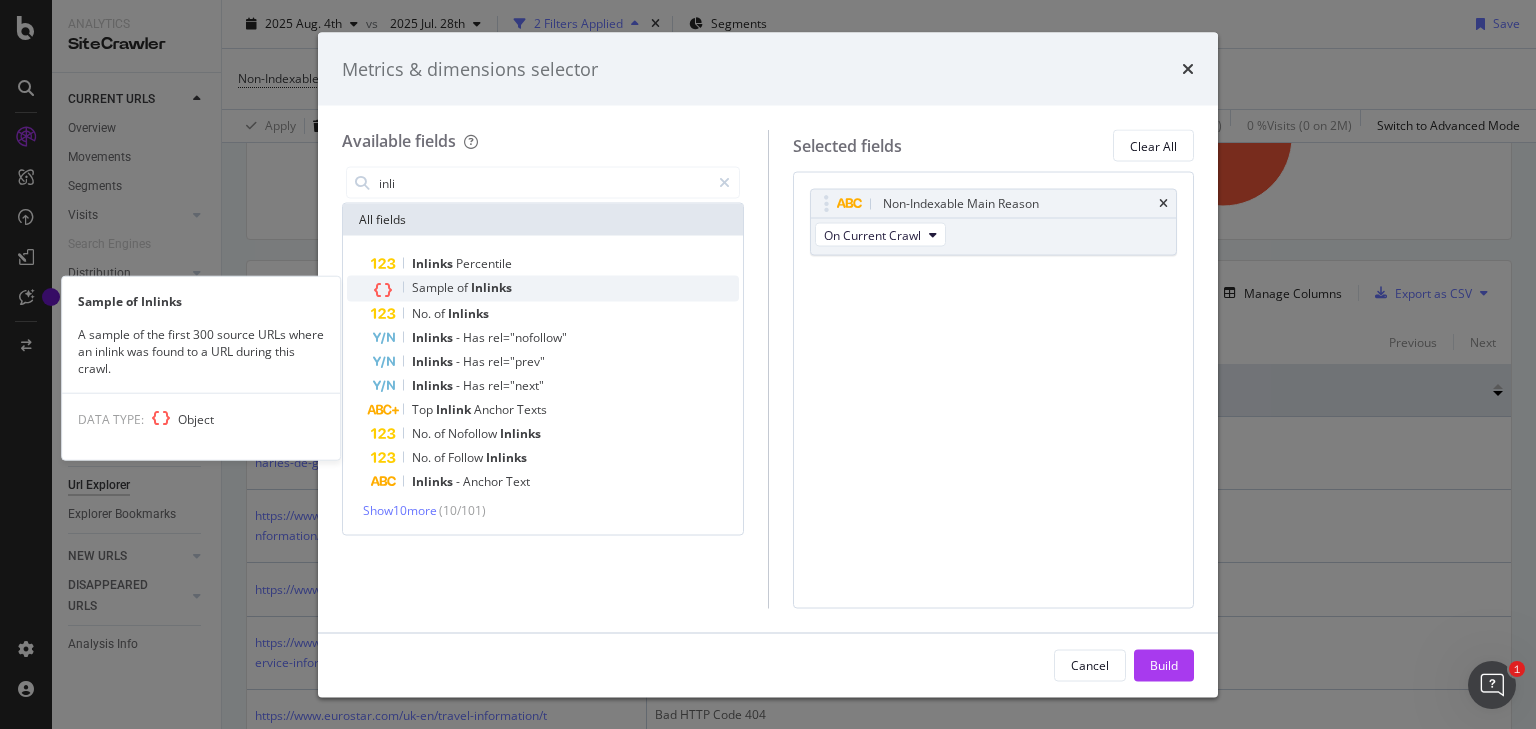type on "inli" 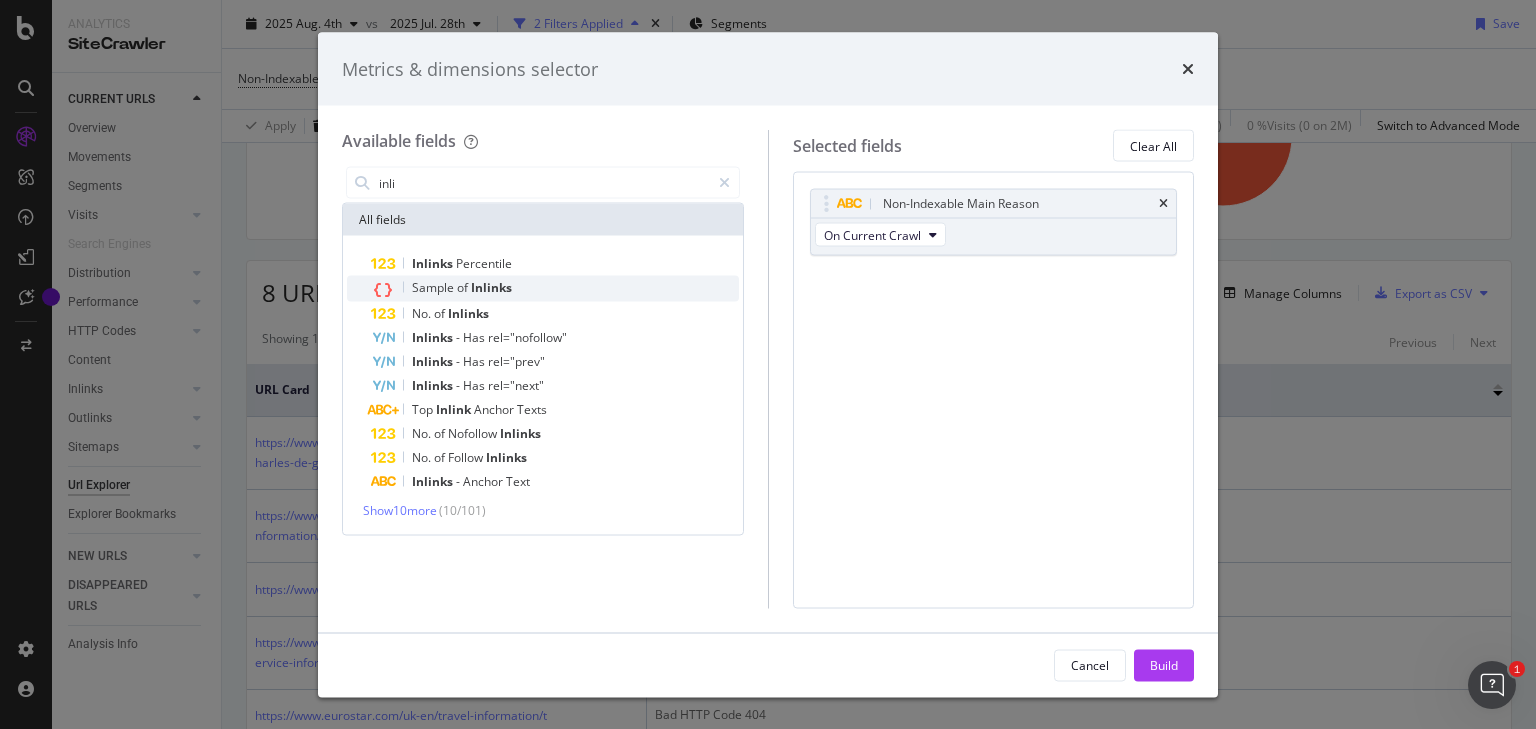 click on "Sample   of   Inlinks" at bounding box center (555, 289) 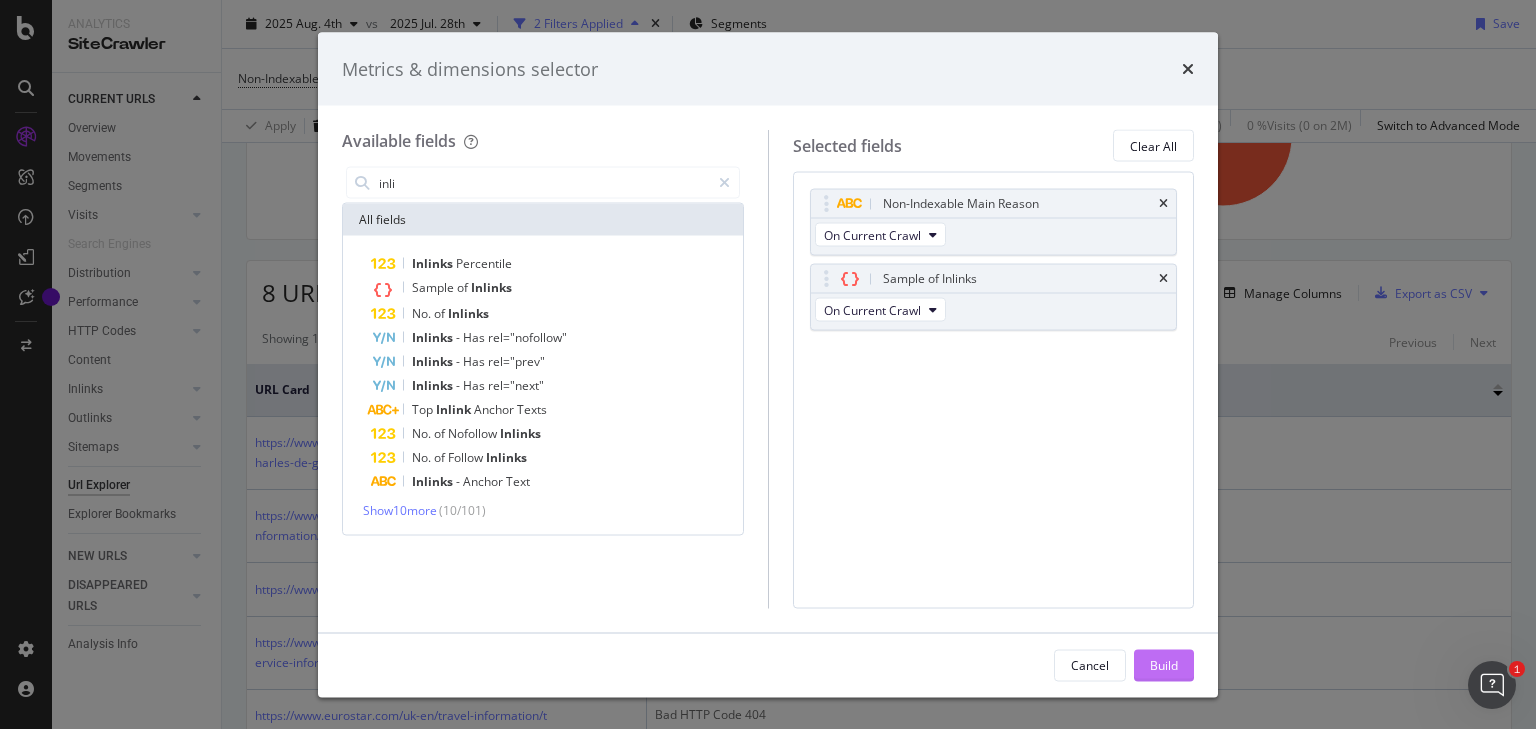 click on "Build" at bounding box center [1164, 664] 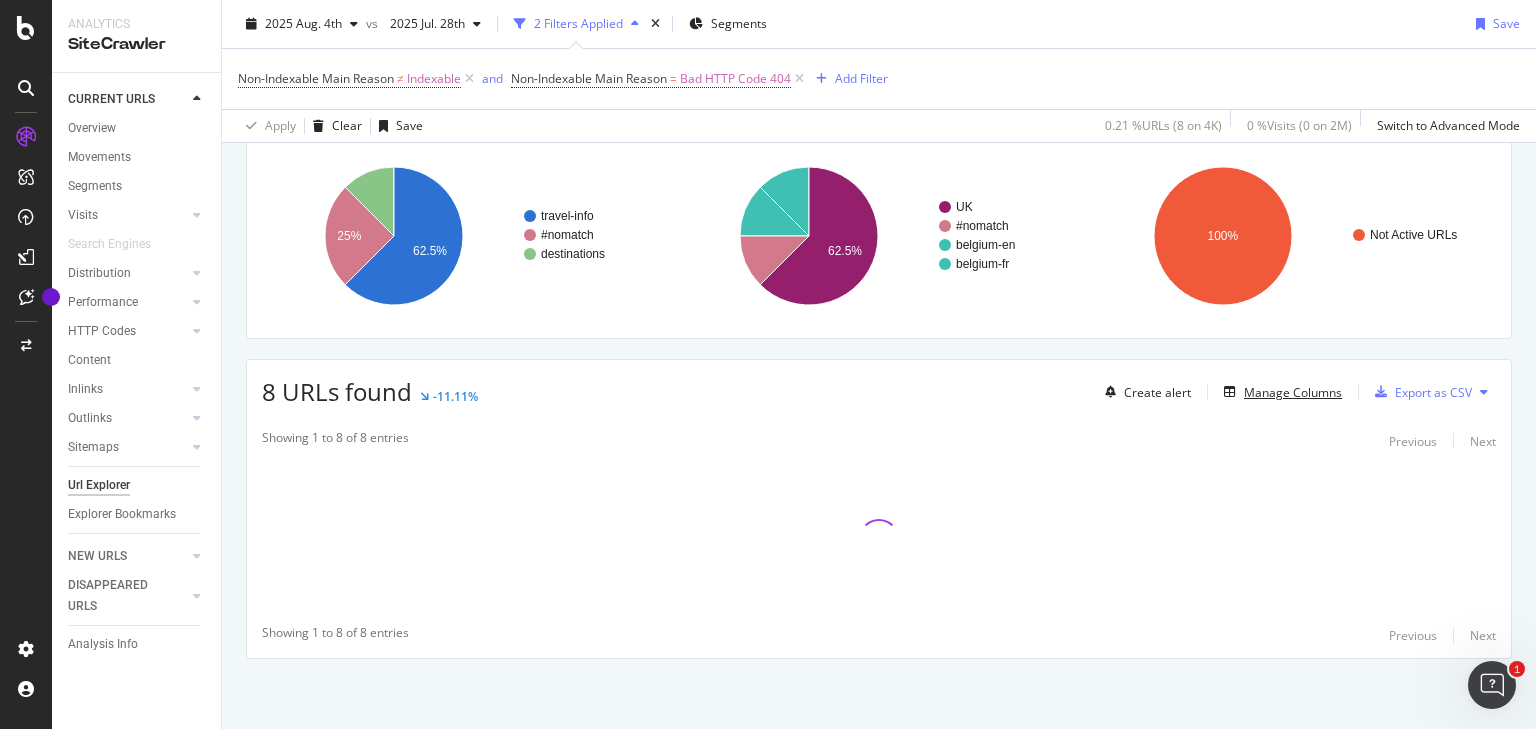 scroll, scrollTop: 140, scrollLeft: 0, axis: vertical 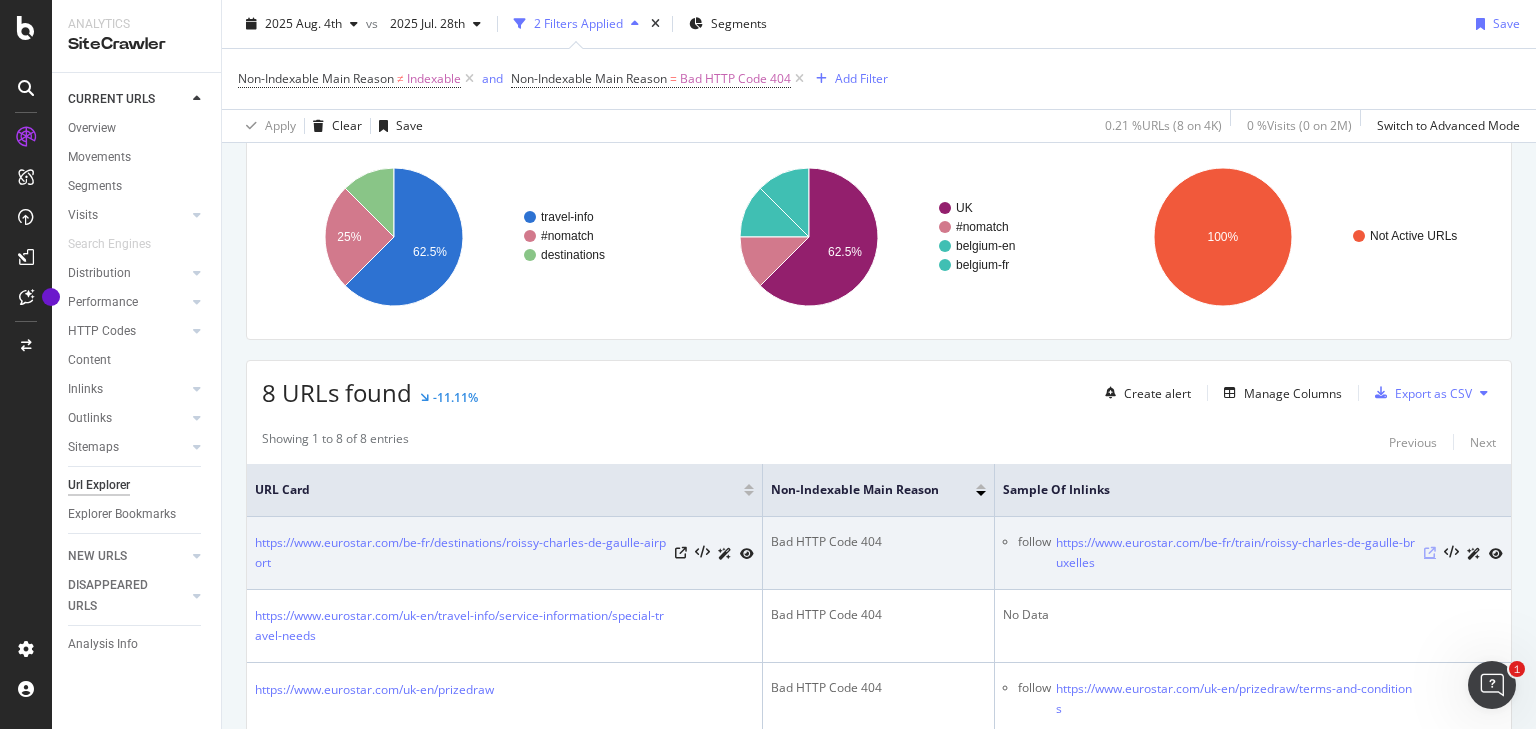 click at bounding box center [1430, 553] 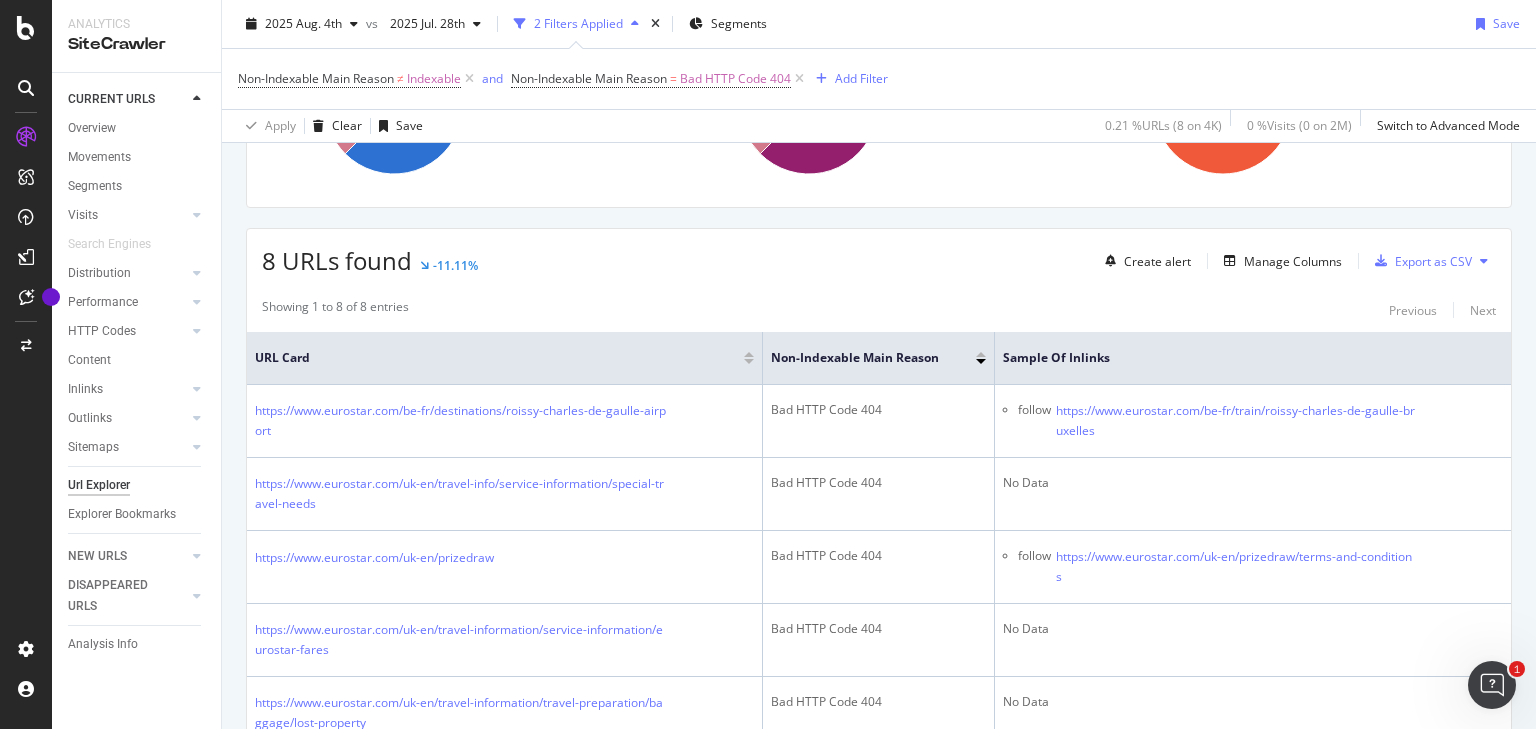 scroll, scrollTop: 300, scrollLeft: 0, axis: vertical 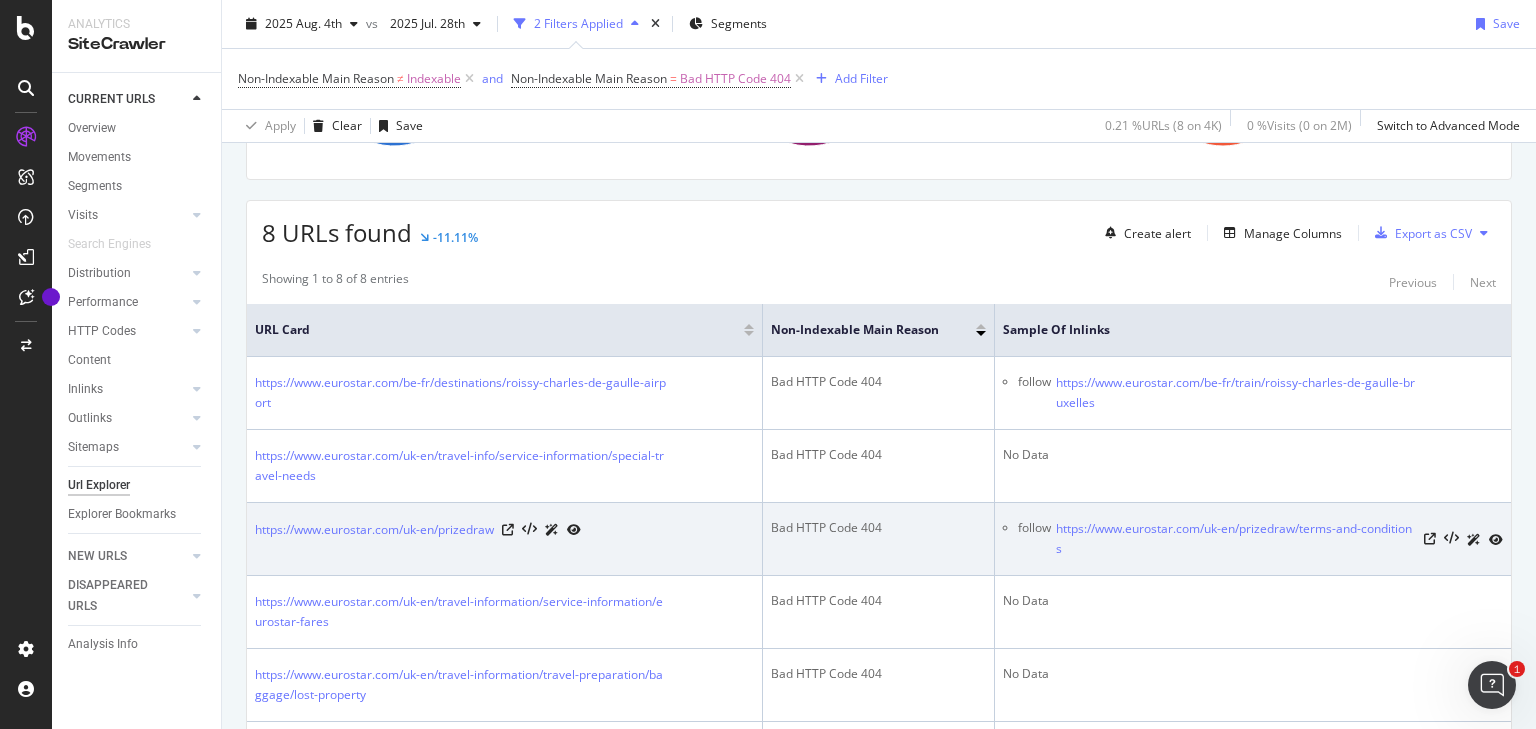 click at bounding box center [1463, 539] 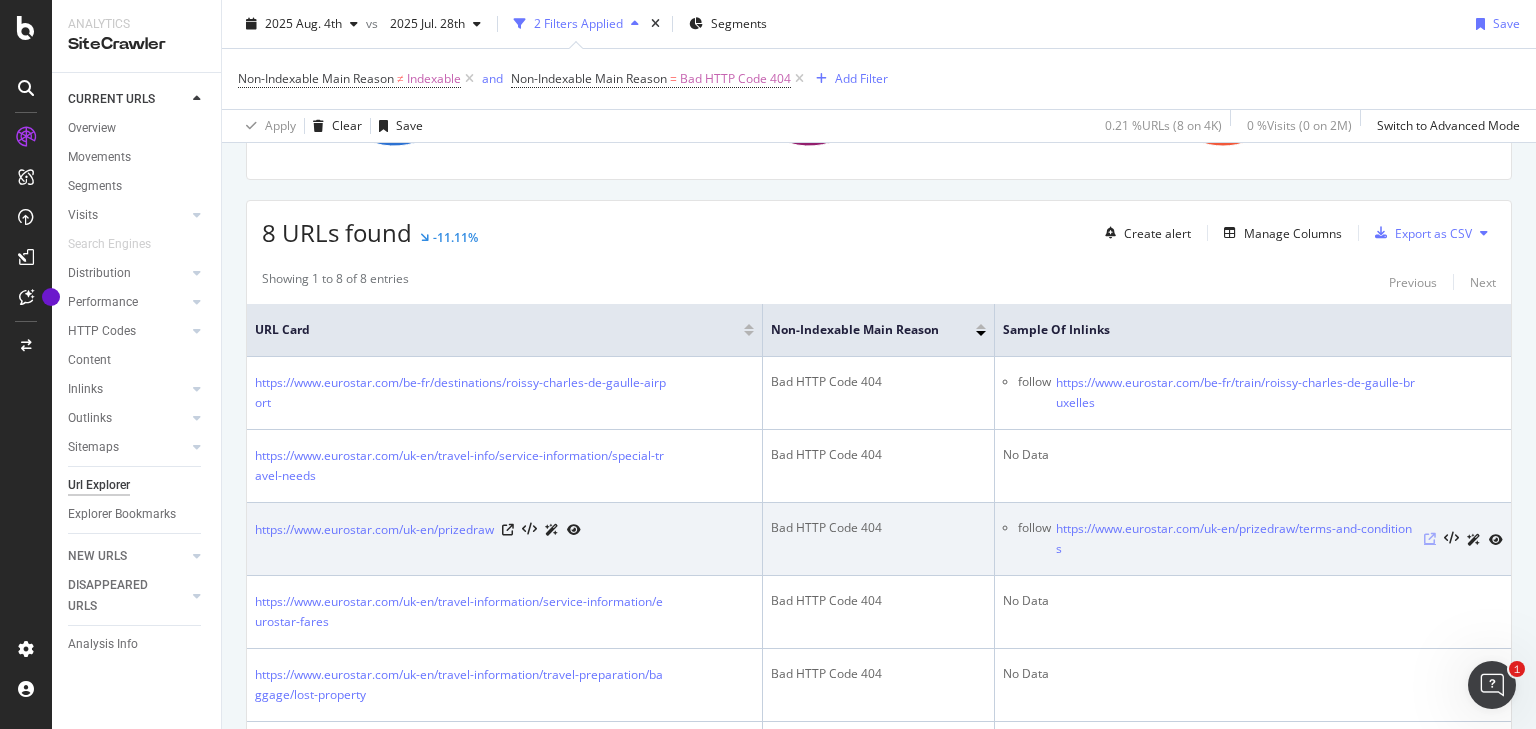 click at bounding box center [1430, 539] 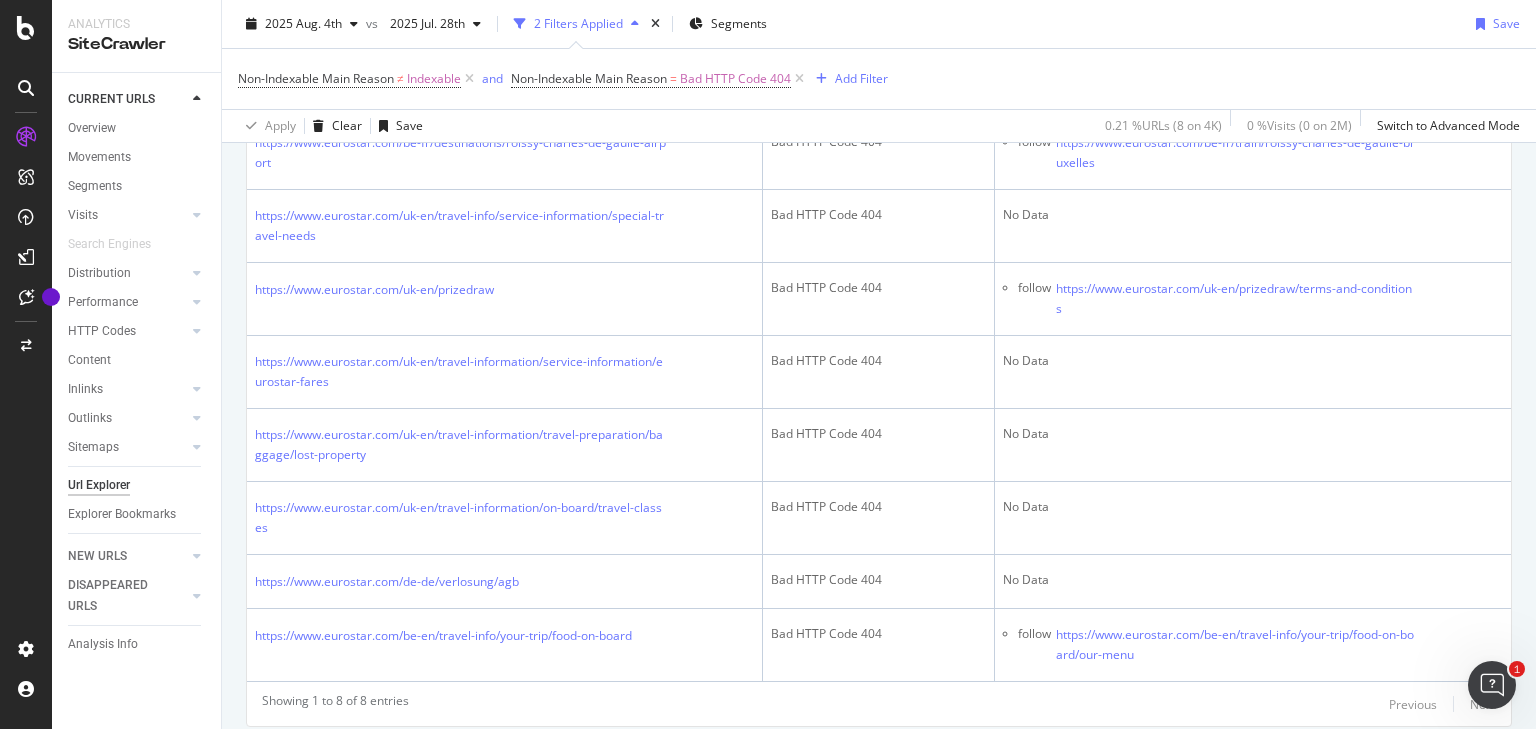 scroll, scrollTop: 604, scrollLeft: 0, axis: vertical 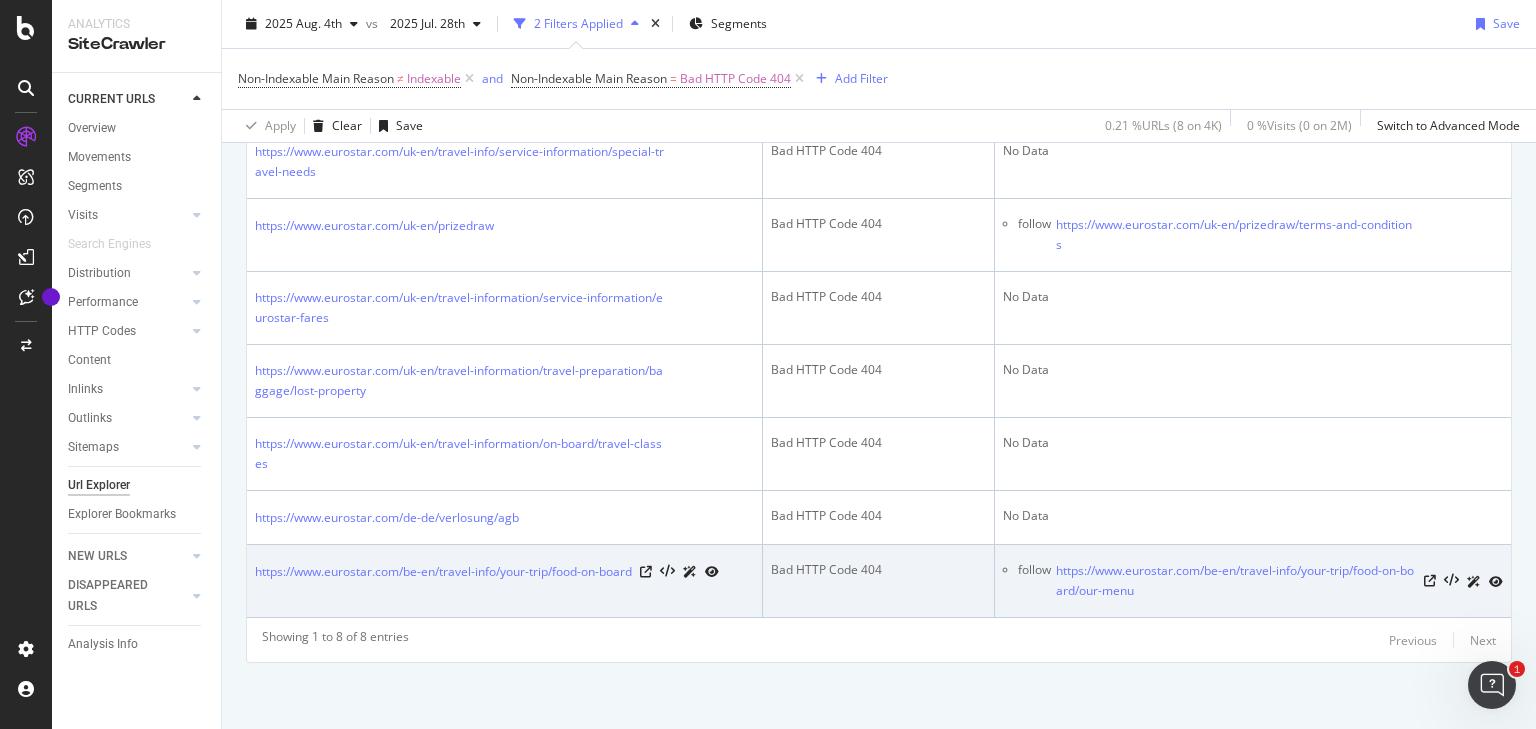 click at bounding box center (1463, 581) 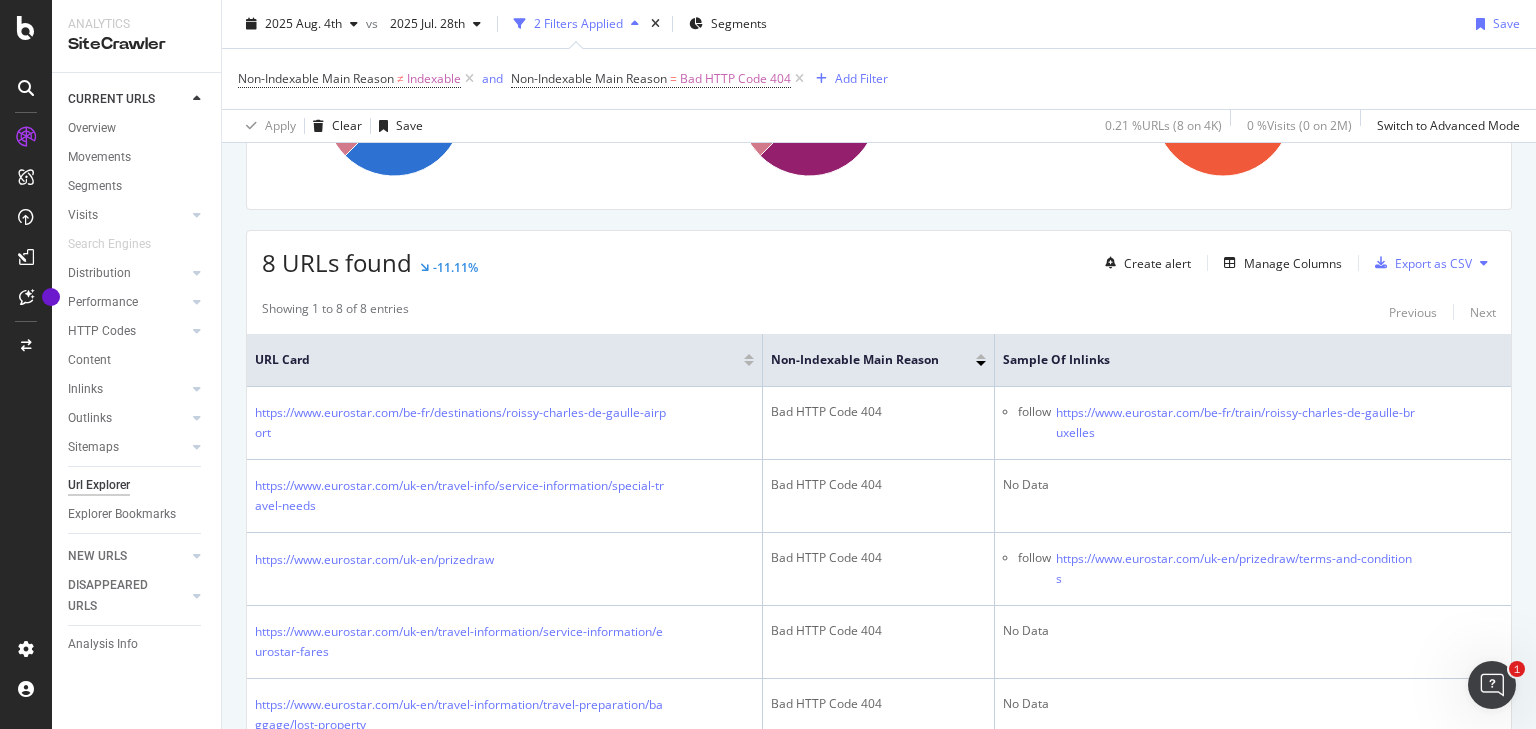 scroll, scrollTop: 124, scrollLeft: 0, axis: vertical 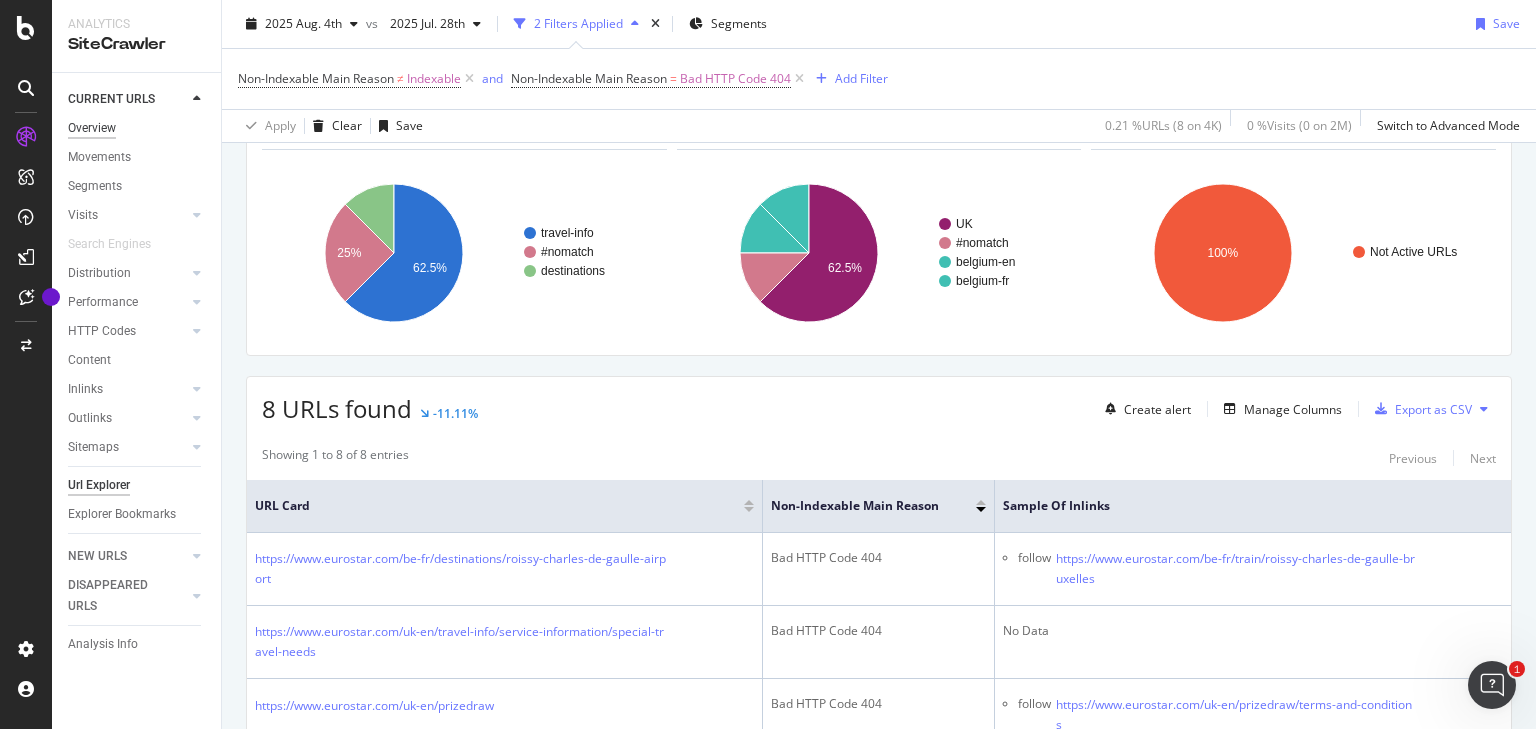 click on "Overview" at bounding box center (92, 128) 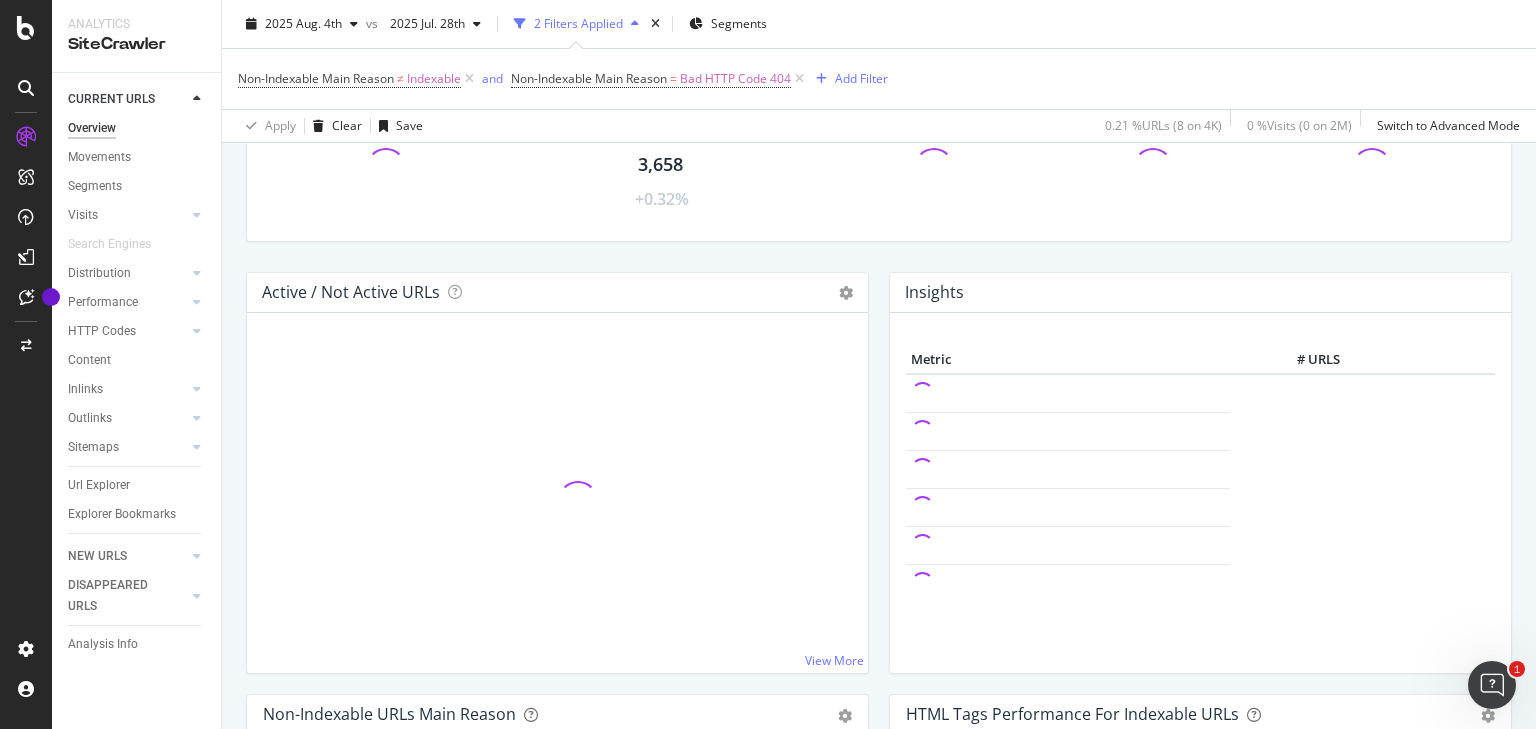 scroll, scrollTop: 0, scrollLeft: 0, axis: both 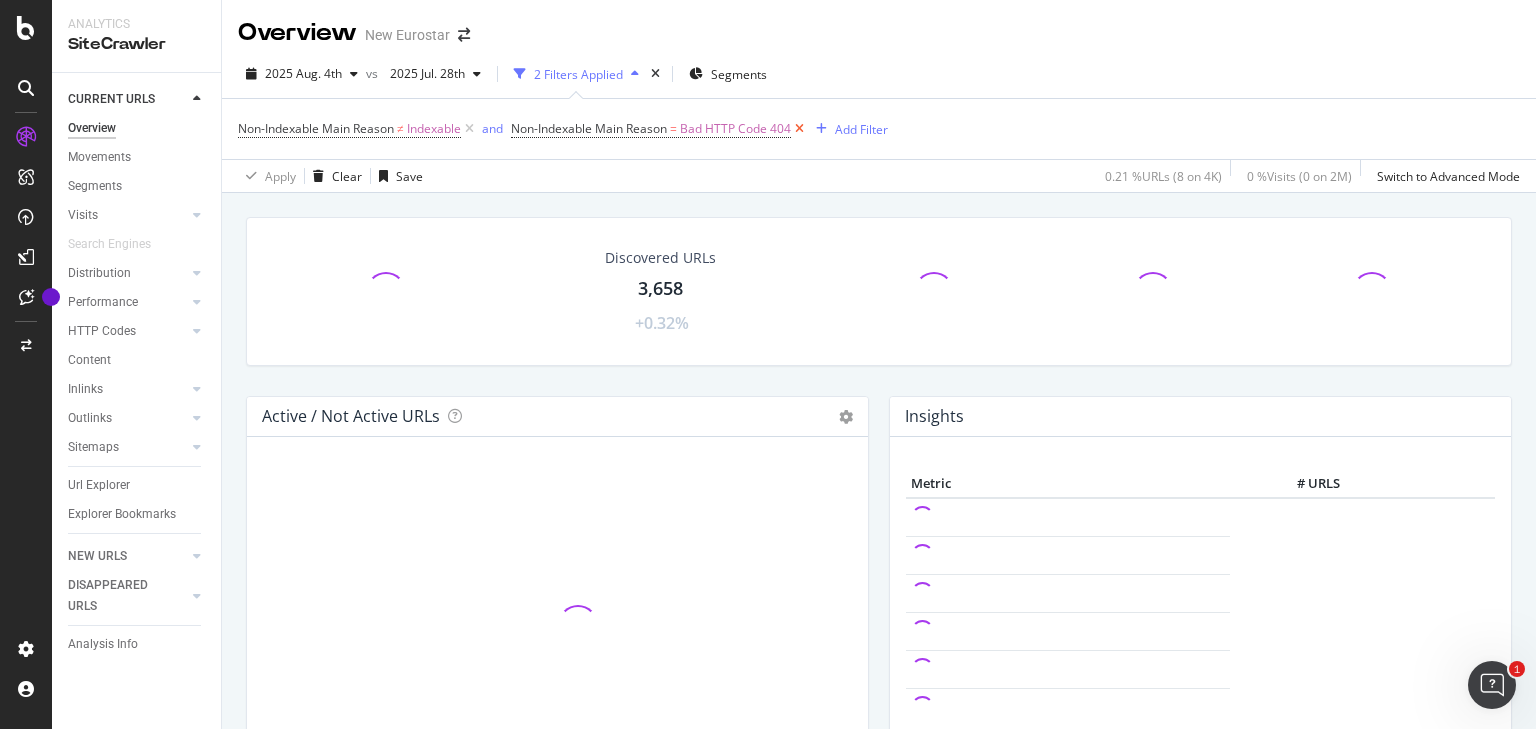 click at bounding box center (799, 129) 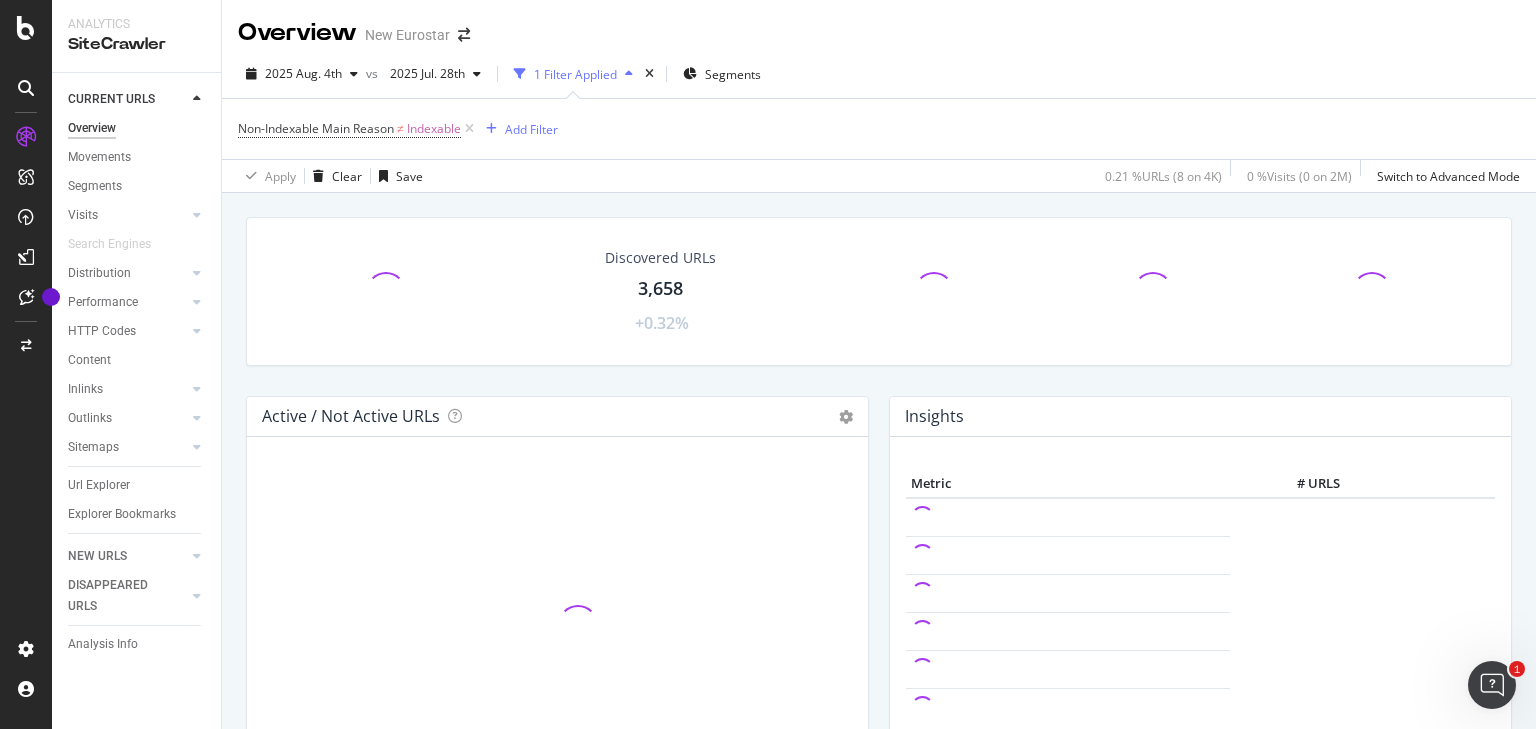 click at bounding box center (469, 129) 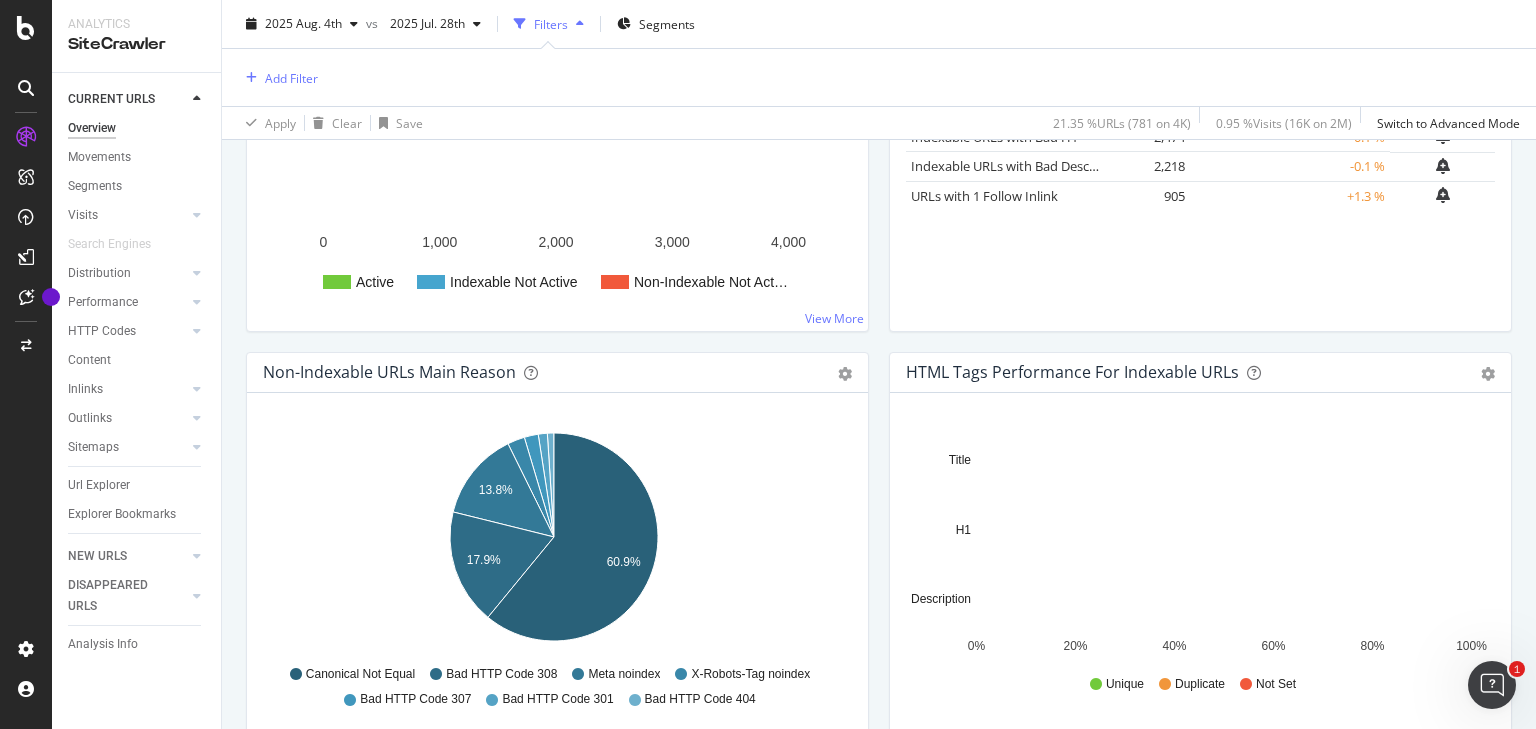 scroll, scrollTop: 560, scrollLeft: 0, axis: vertical 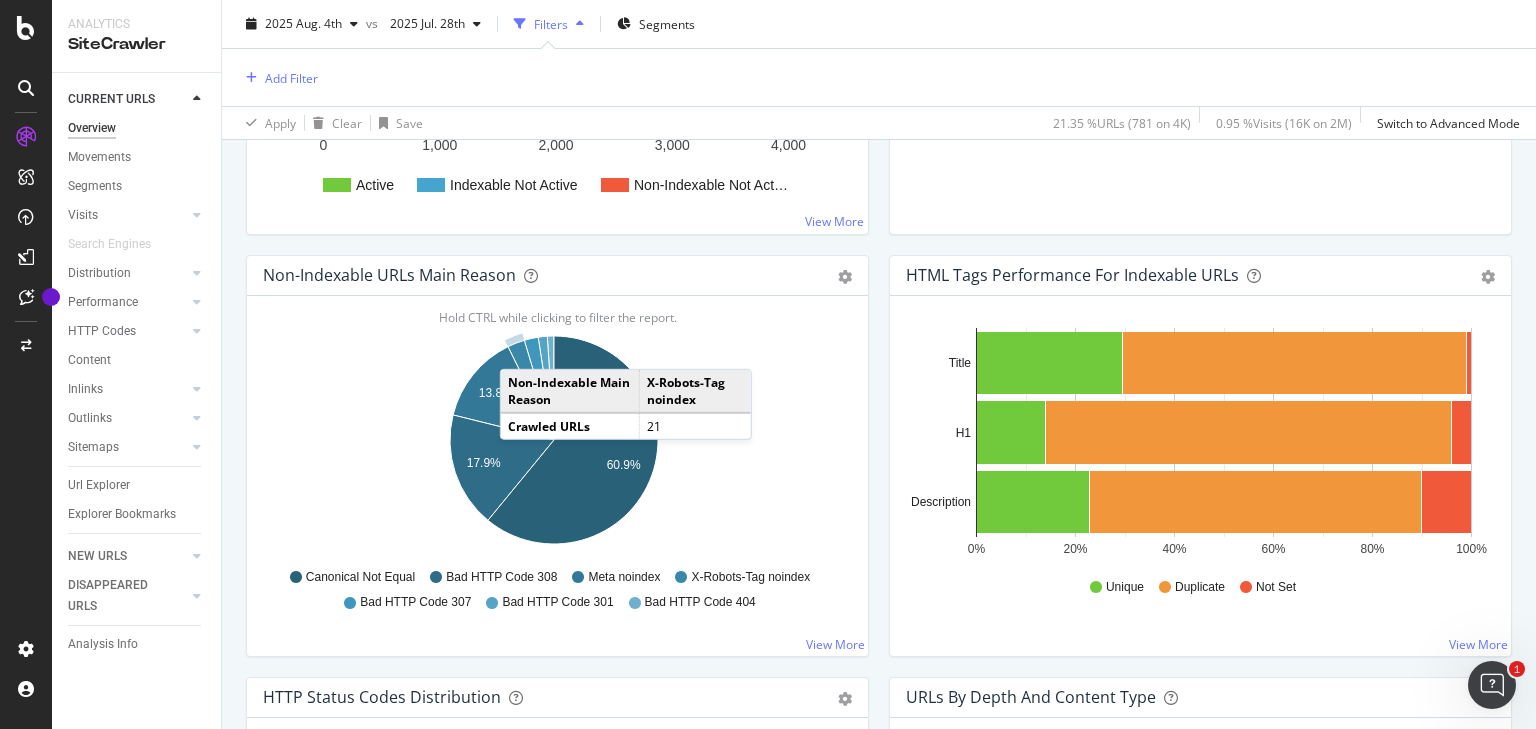 click 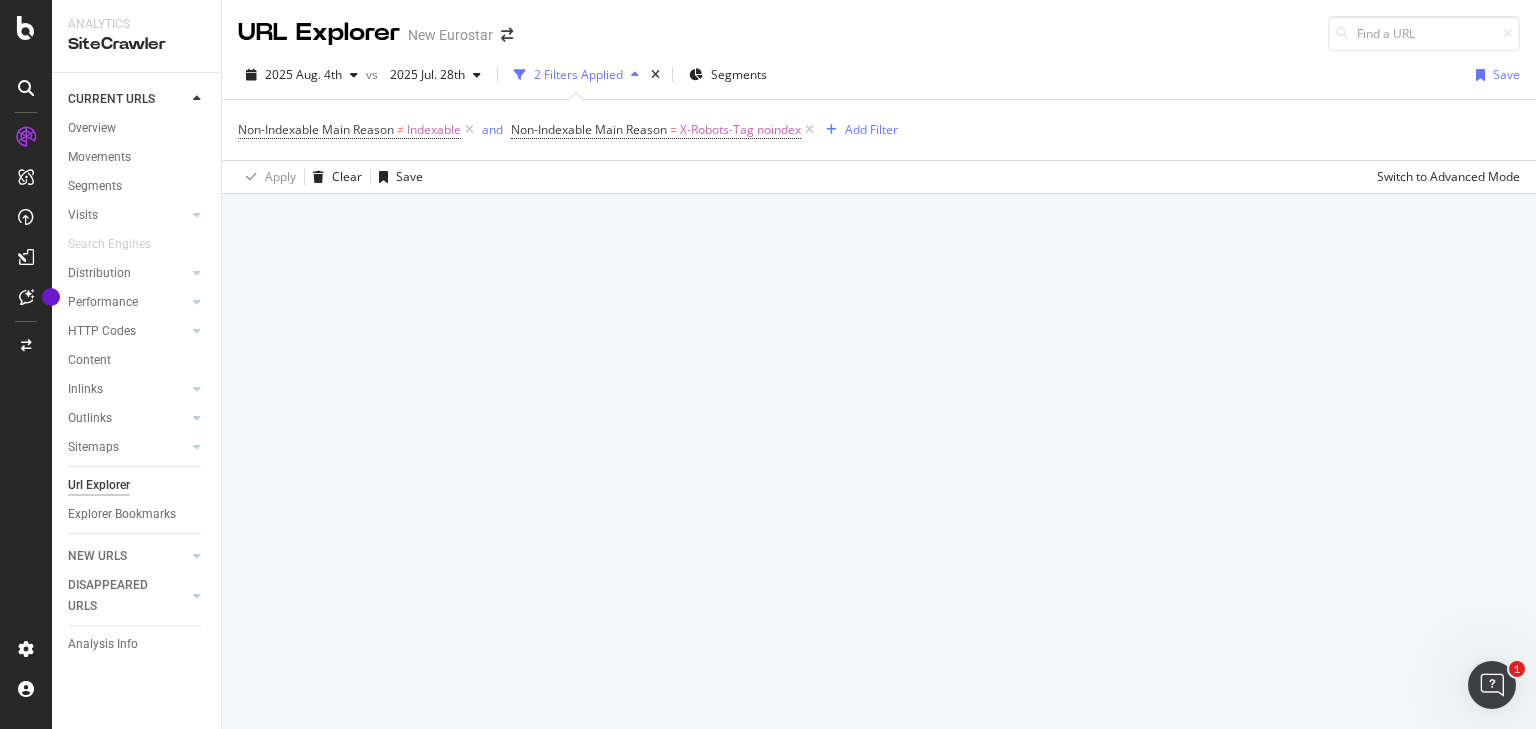 scroll, scrollTop: 0, scrollLeft: 0, axis: both 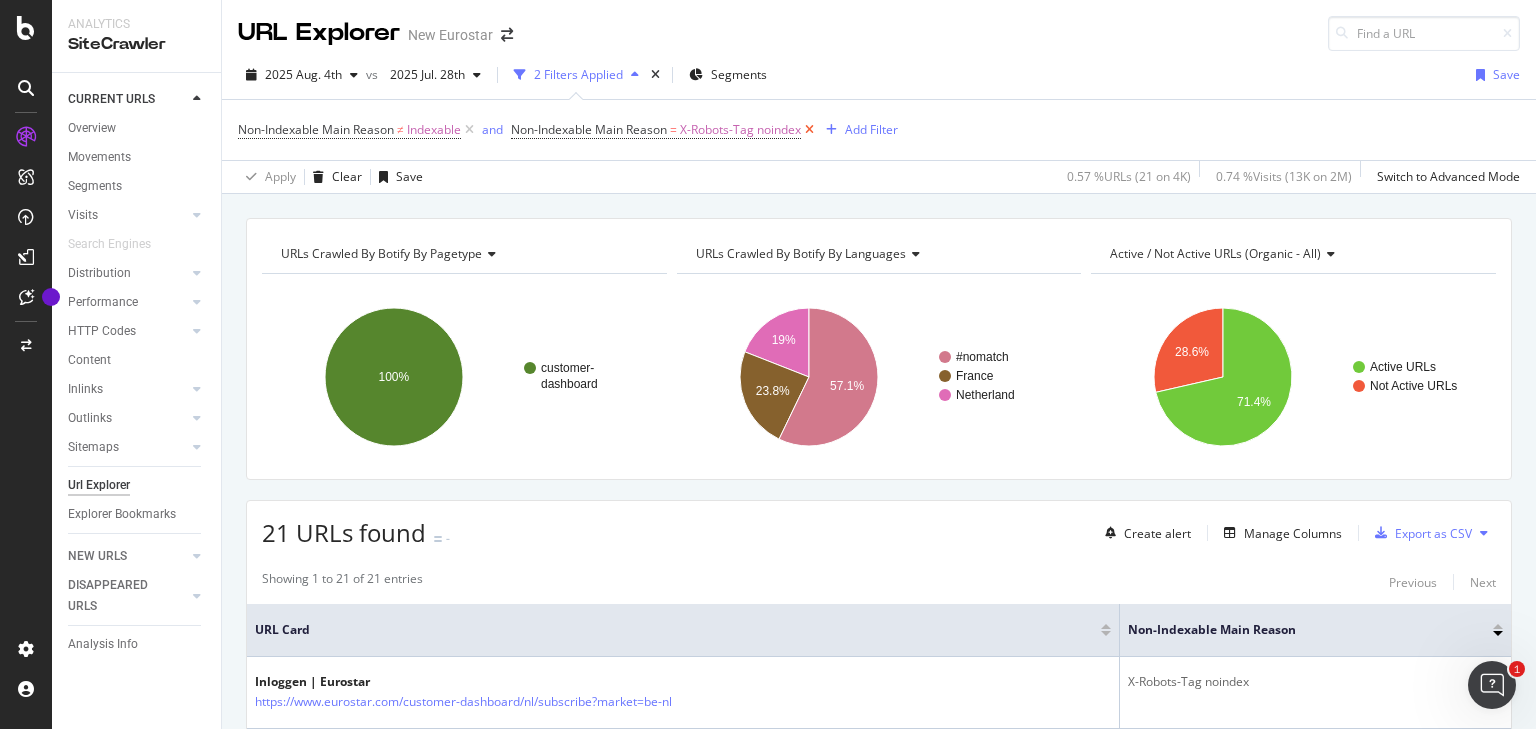 click at bounding box center (809, 130) 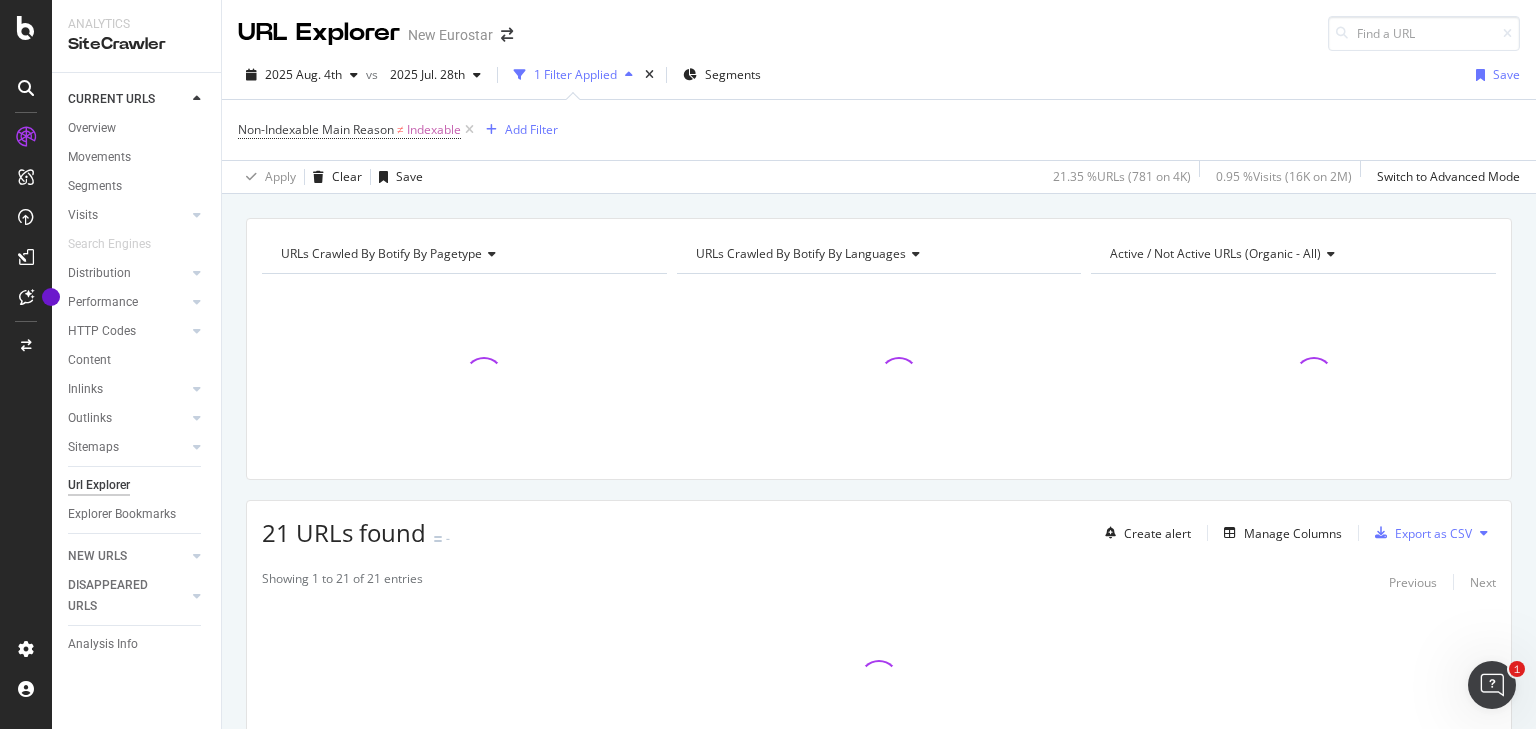 click at bounding box center (469, 130) 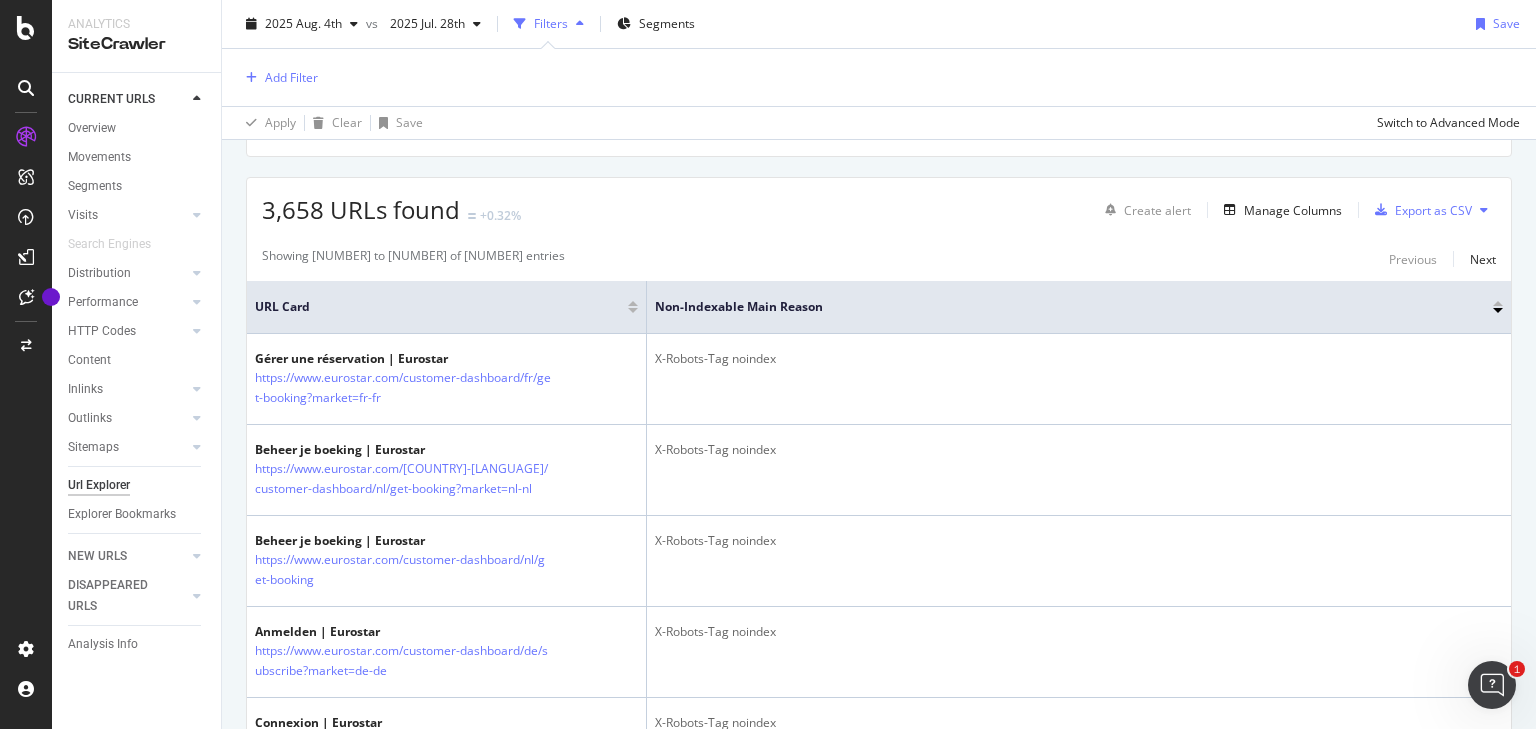 scroll, scrollTop: 0, scrollLeft: 0, axis: both 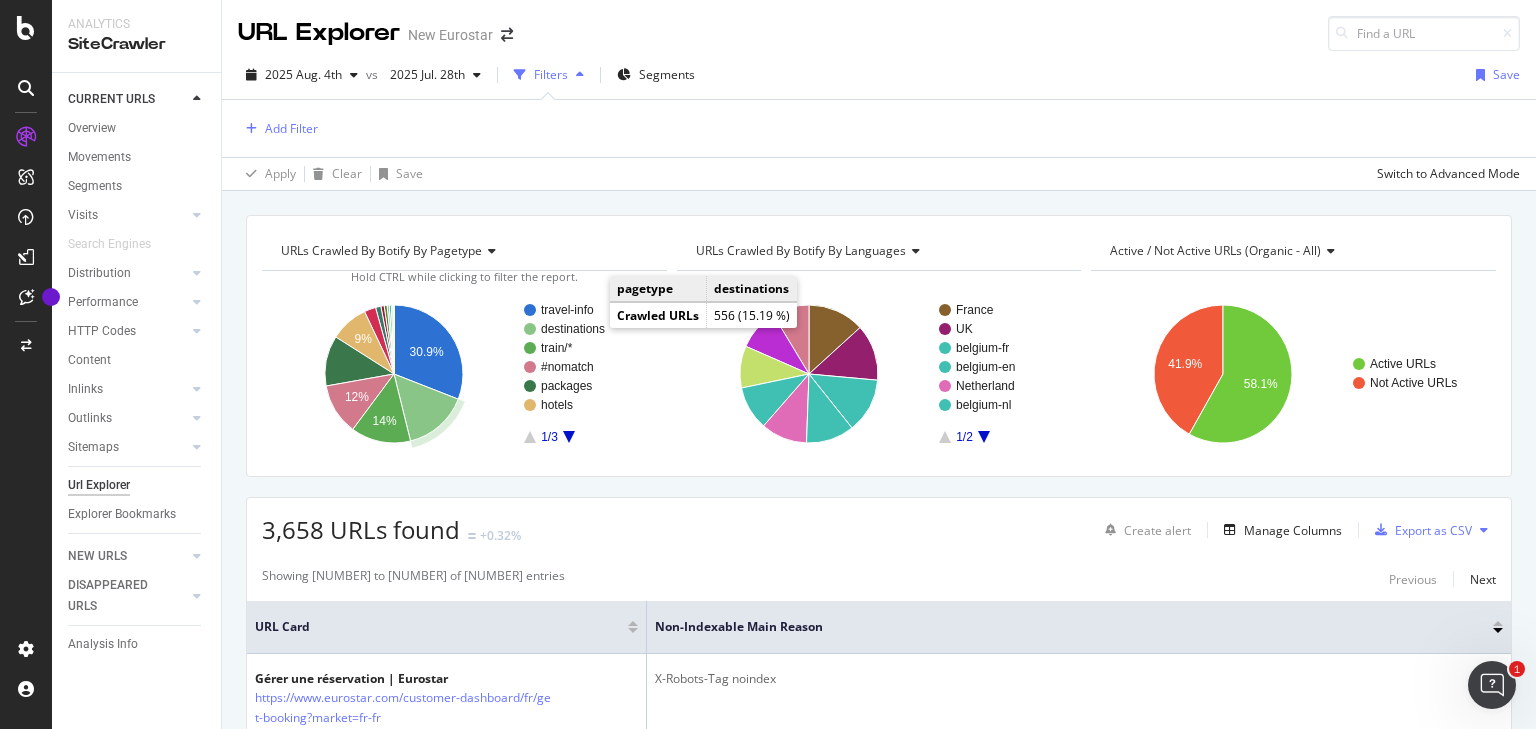click on "destinations" 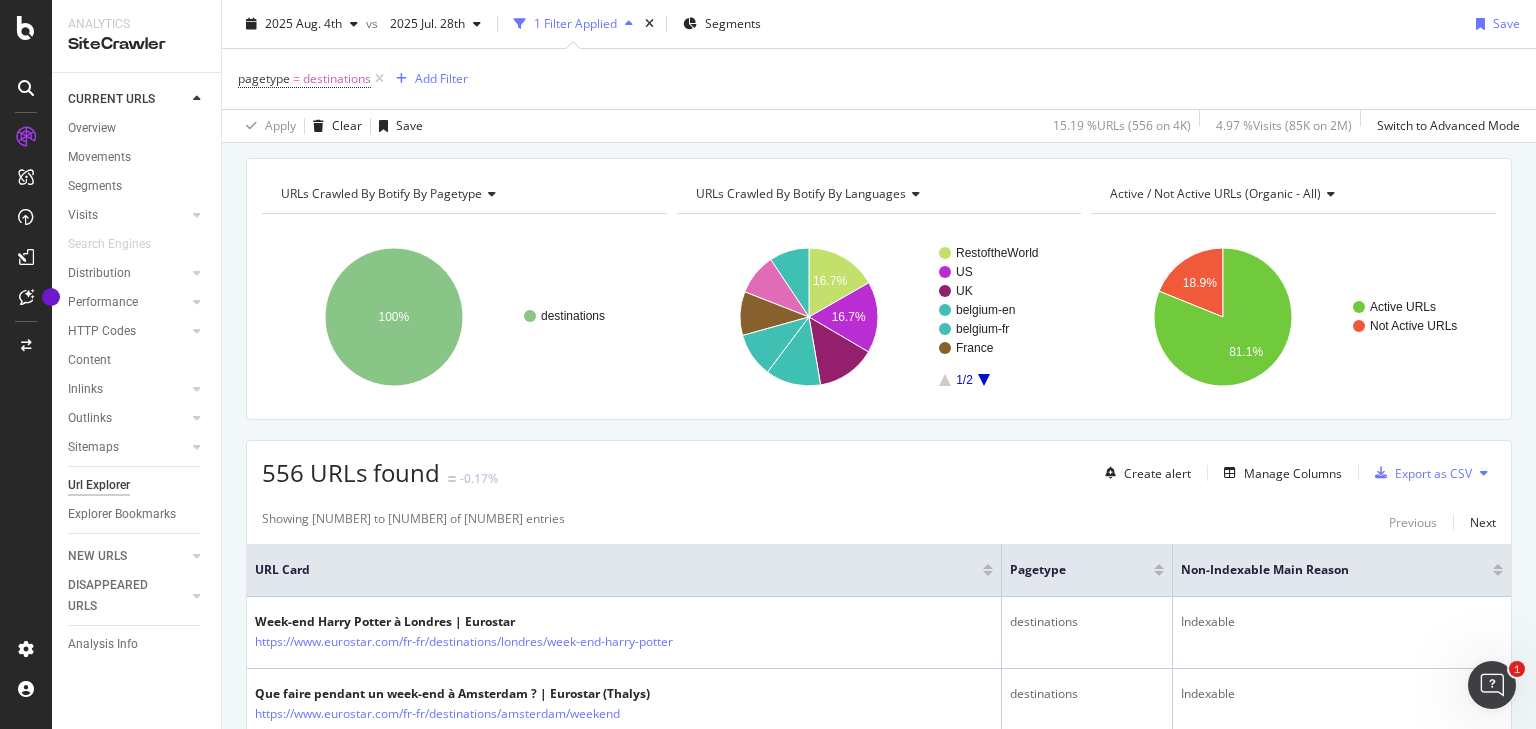 scroll, scrollTop: 0, scrollLeft: 0, axis: both 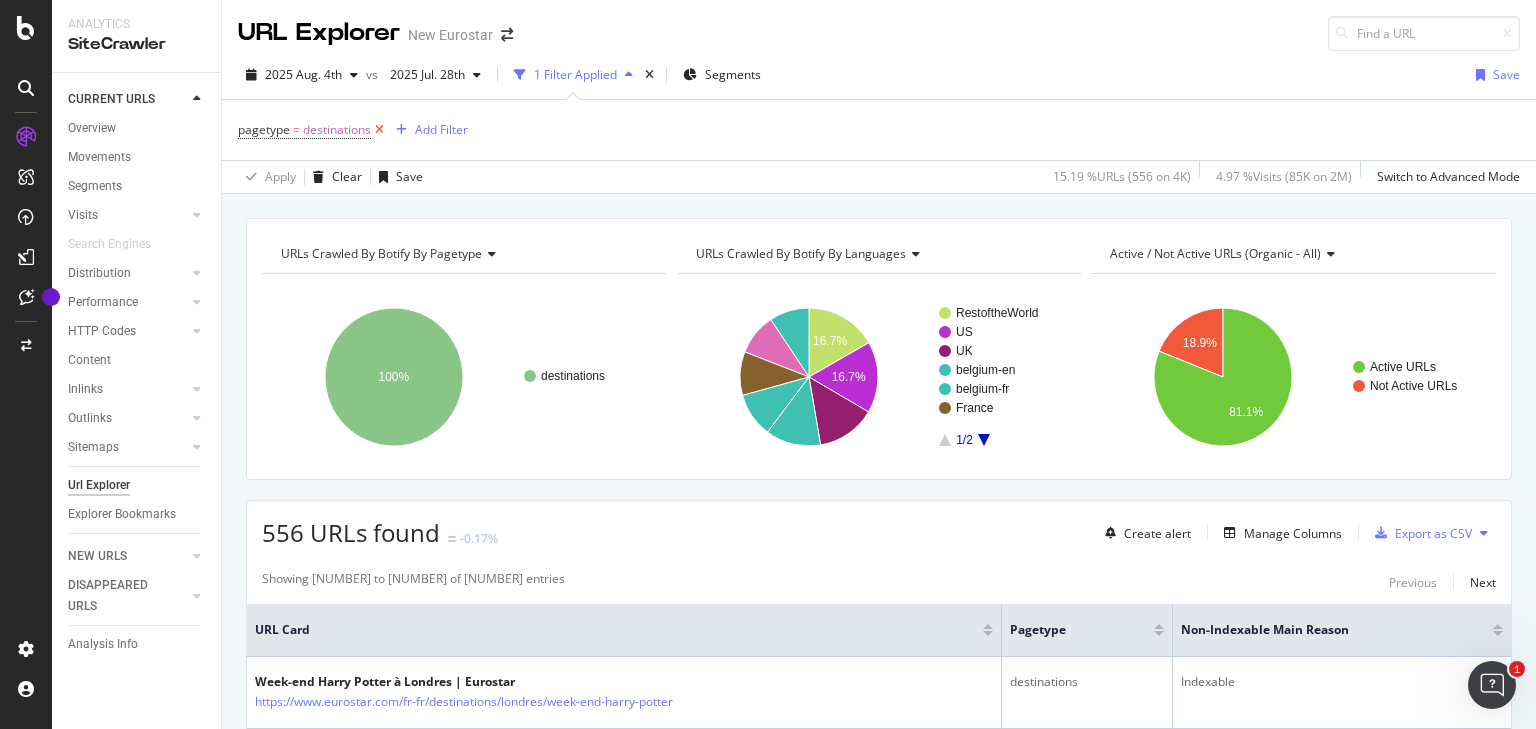 click at bounding box center (379, 130) 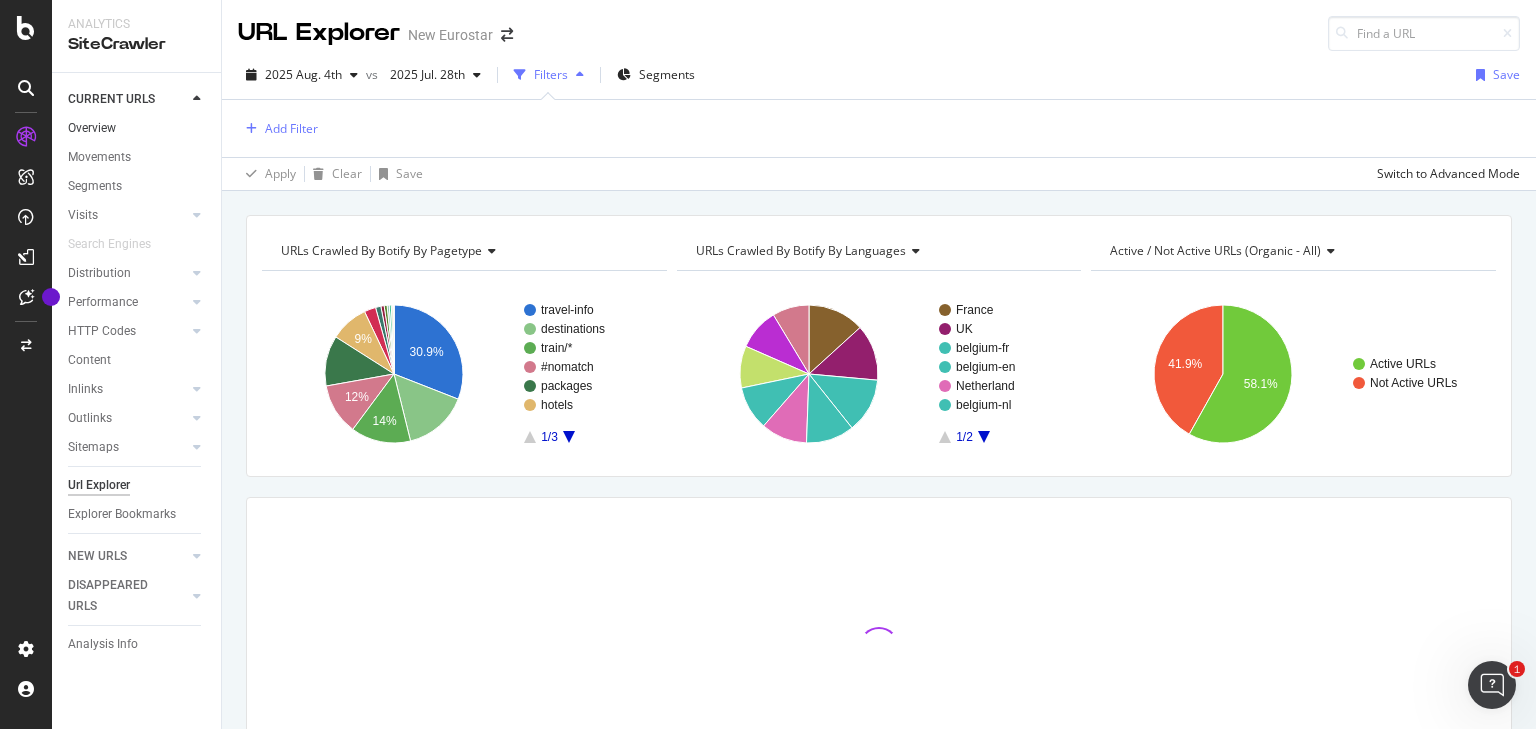 click on "Overview" at bounding box center (137, 128) 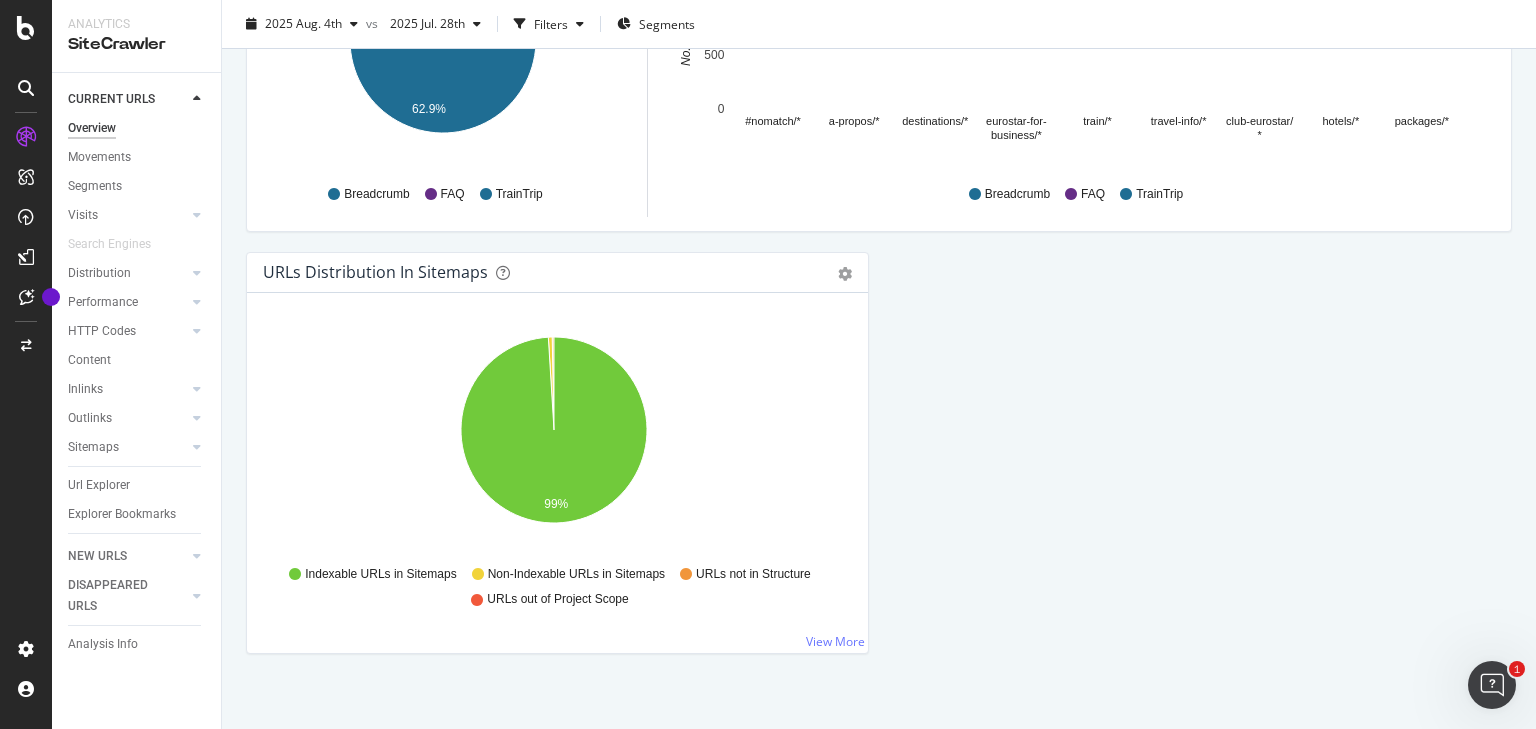scroll, scrollTop: 2172, scrollLeft: 0, axis: vertical 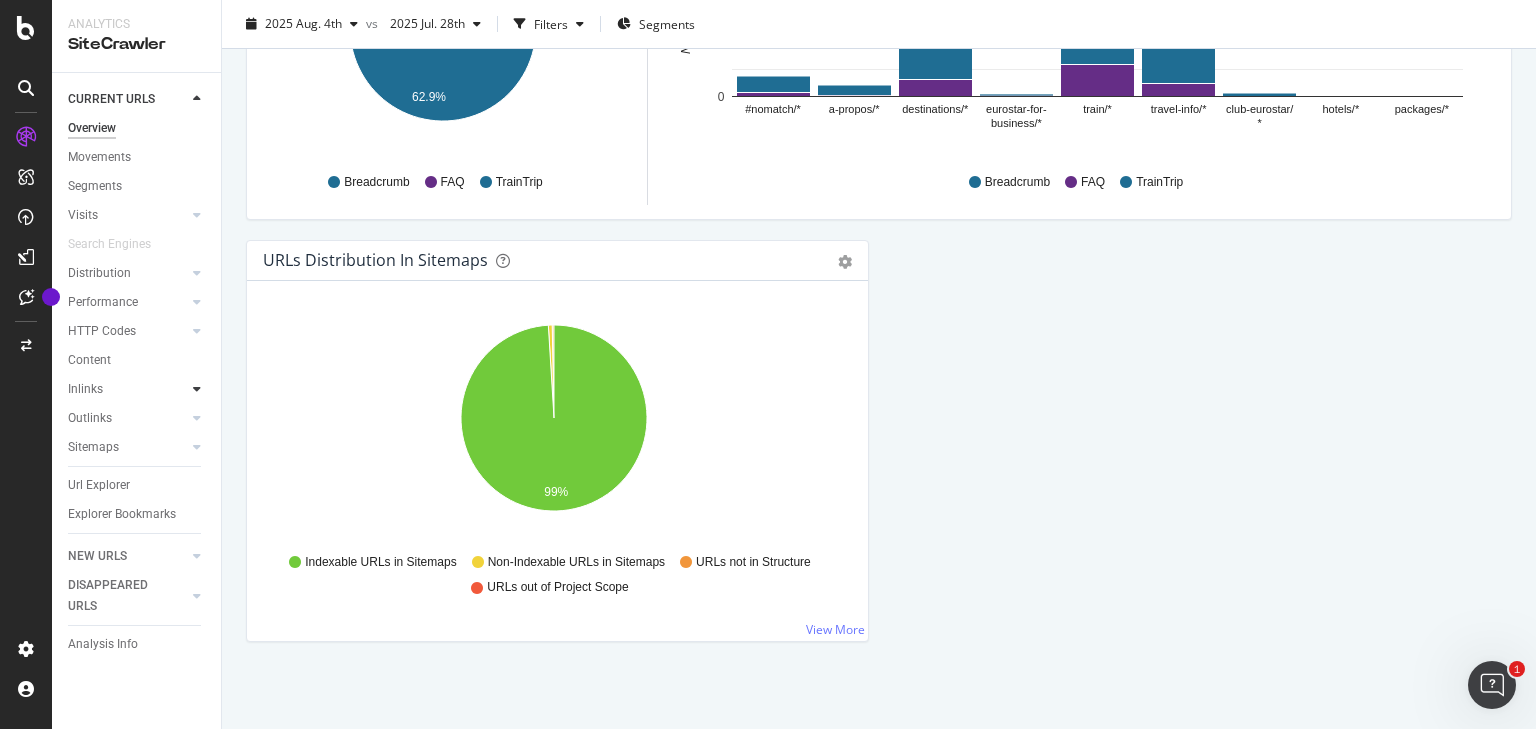 click at bounding box center (197, 389) 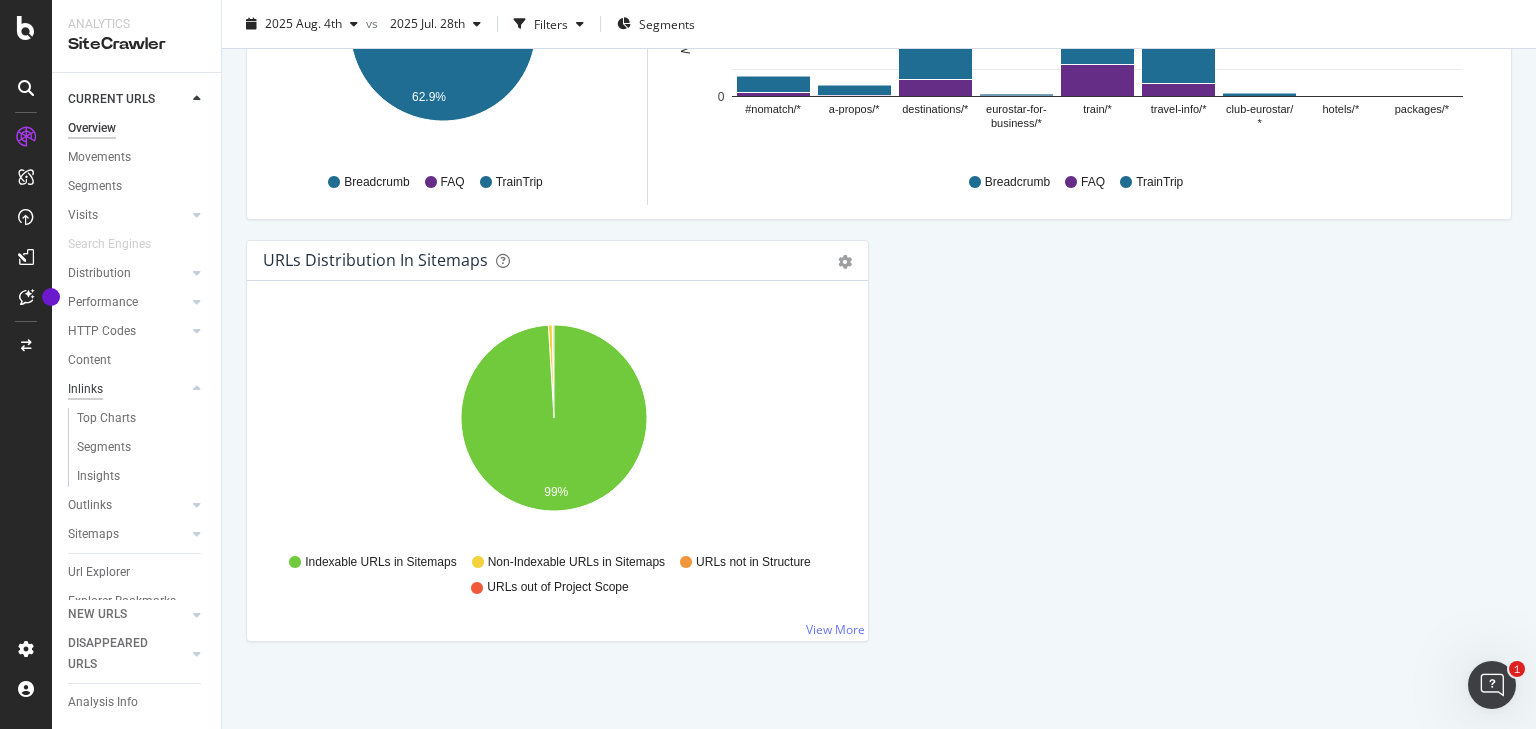 scroll, scrollTop: 49, scrollLeft: 0, axis: vertical 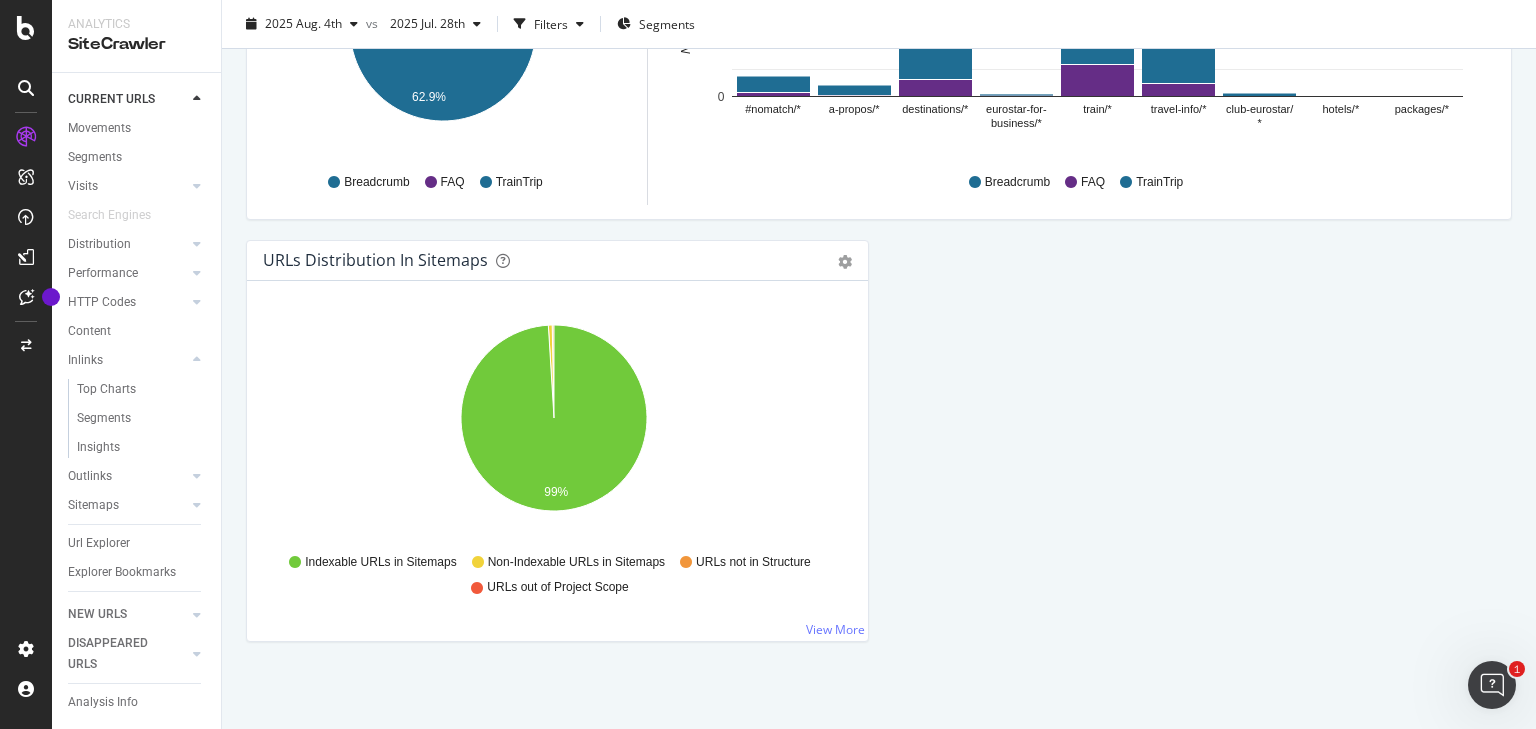 click on "Inlinks" at bounding box center [144, 360] 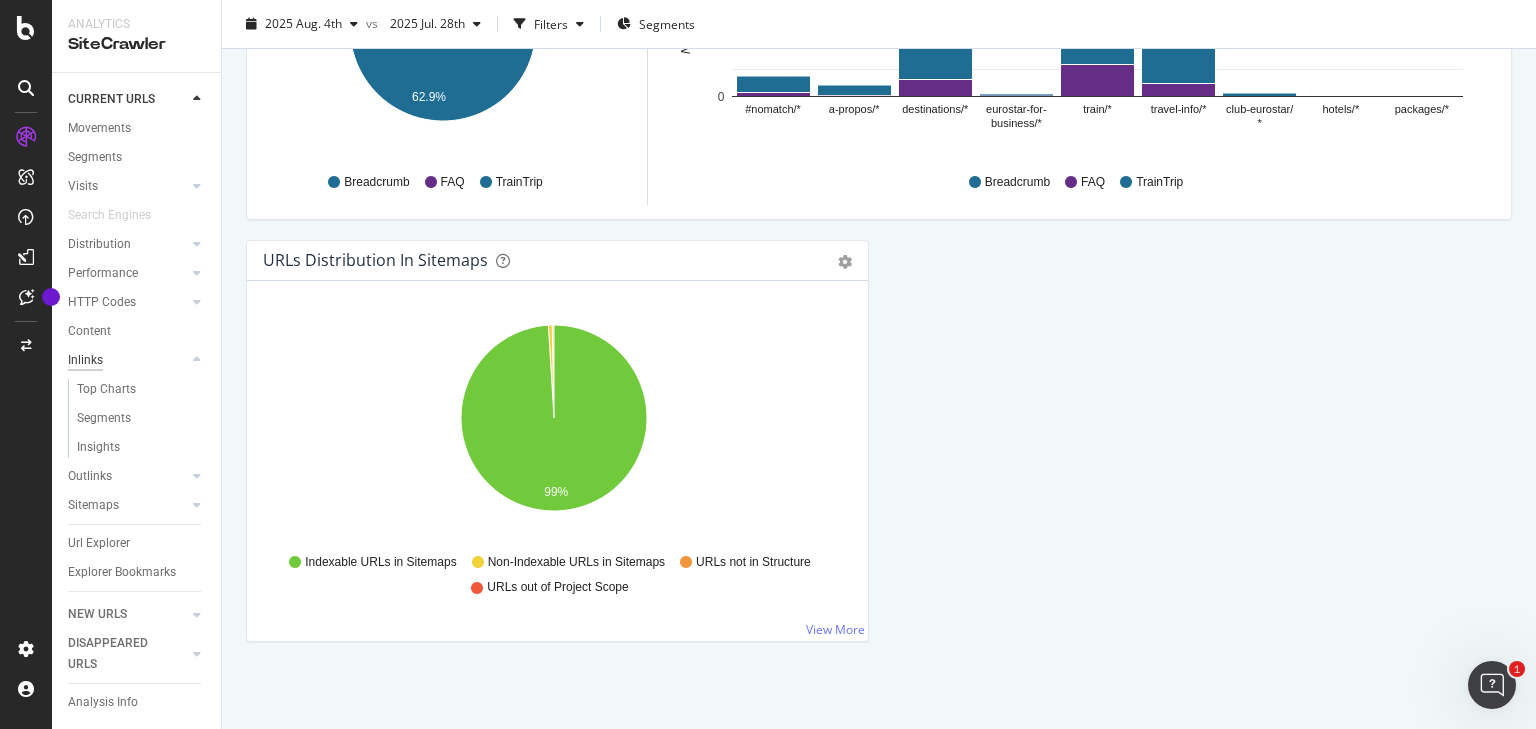 click on "Inlinks" at bounding box center (85, 360) 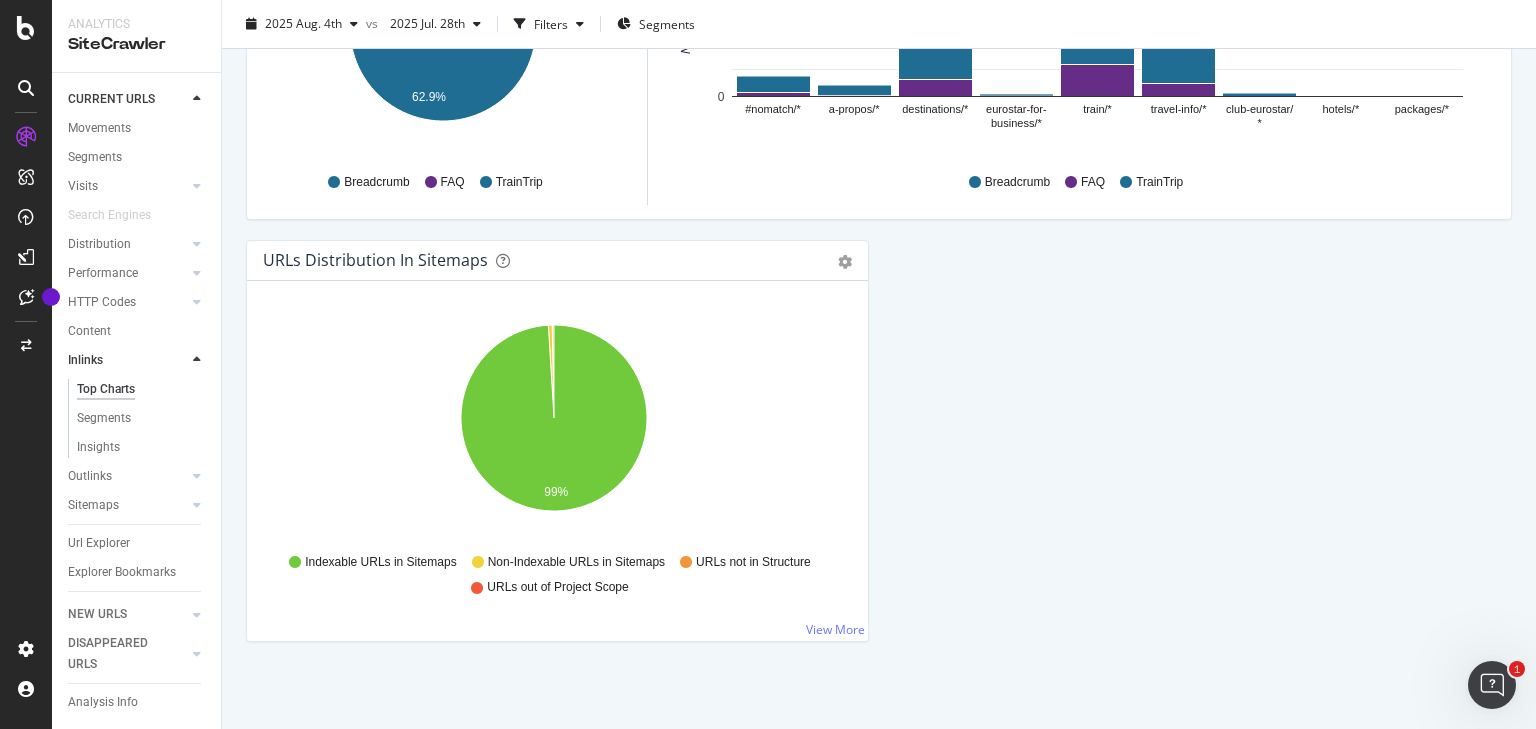 click at bounding box center [197, 360] 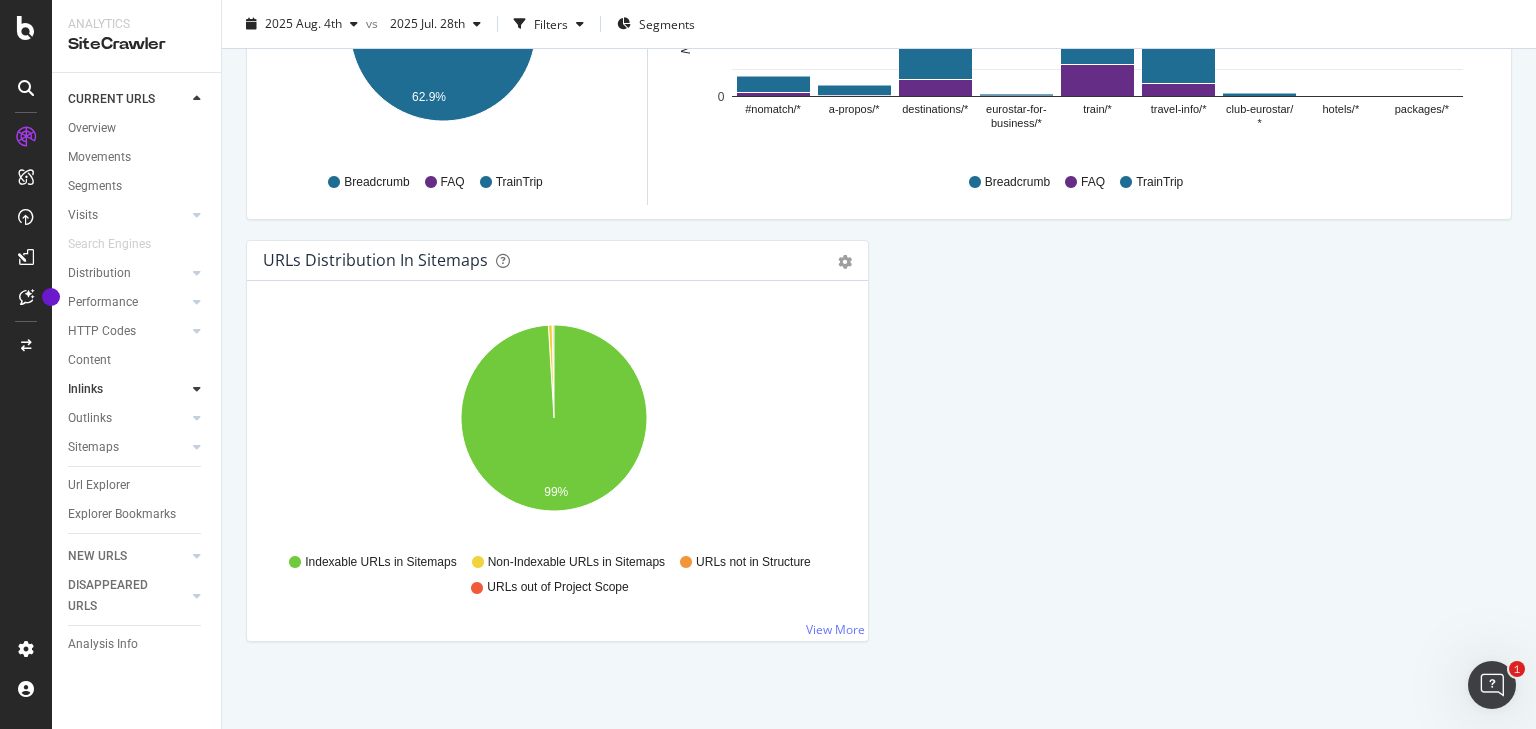 scroll, scrollTop: 0, scrollLeft: 0, axis: both 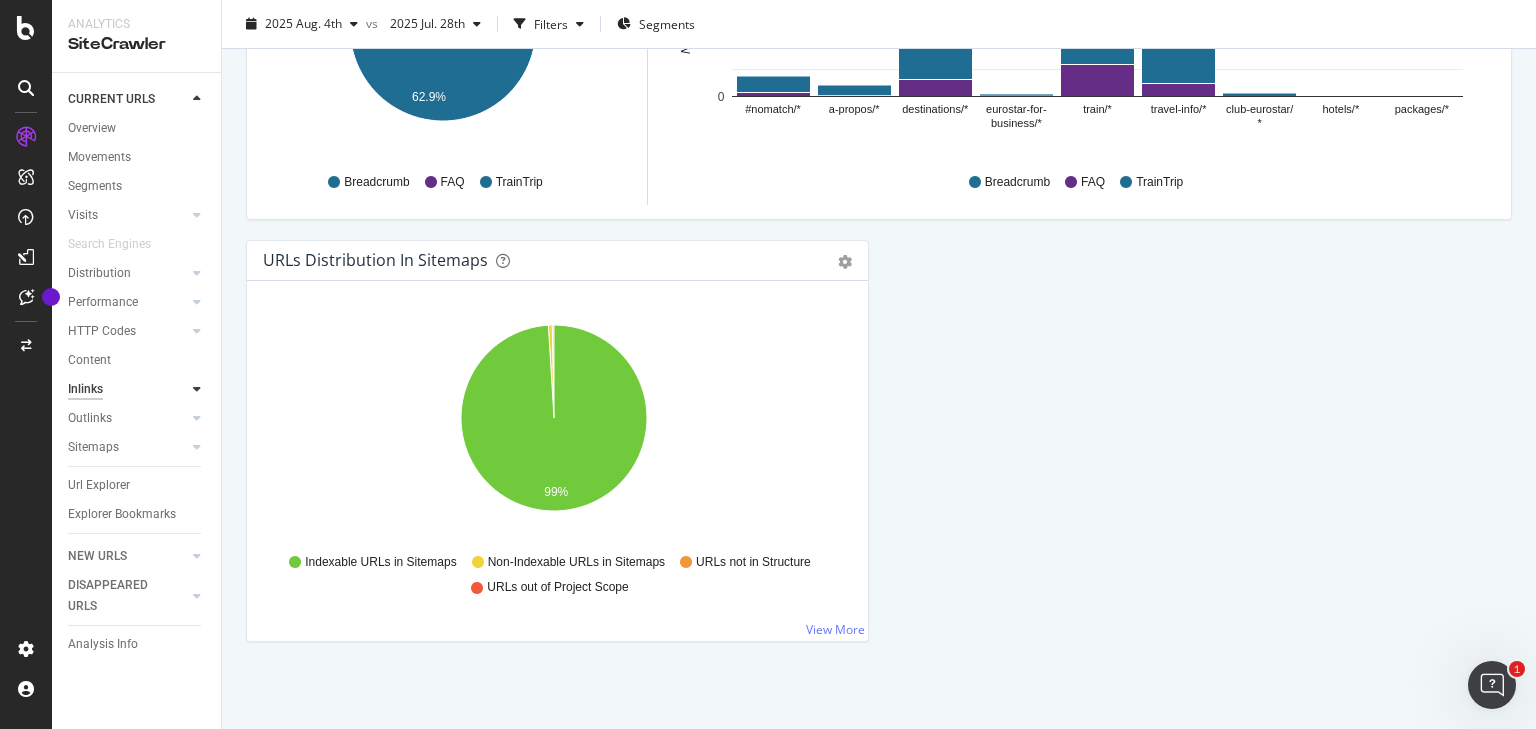 click on "Inlinks" at bounding box center (85, 389) 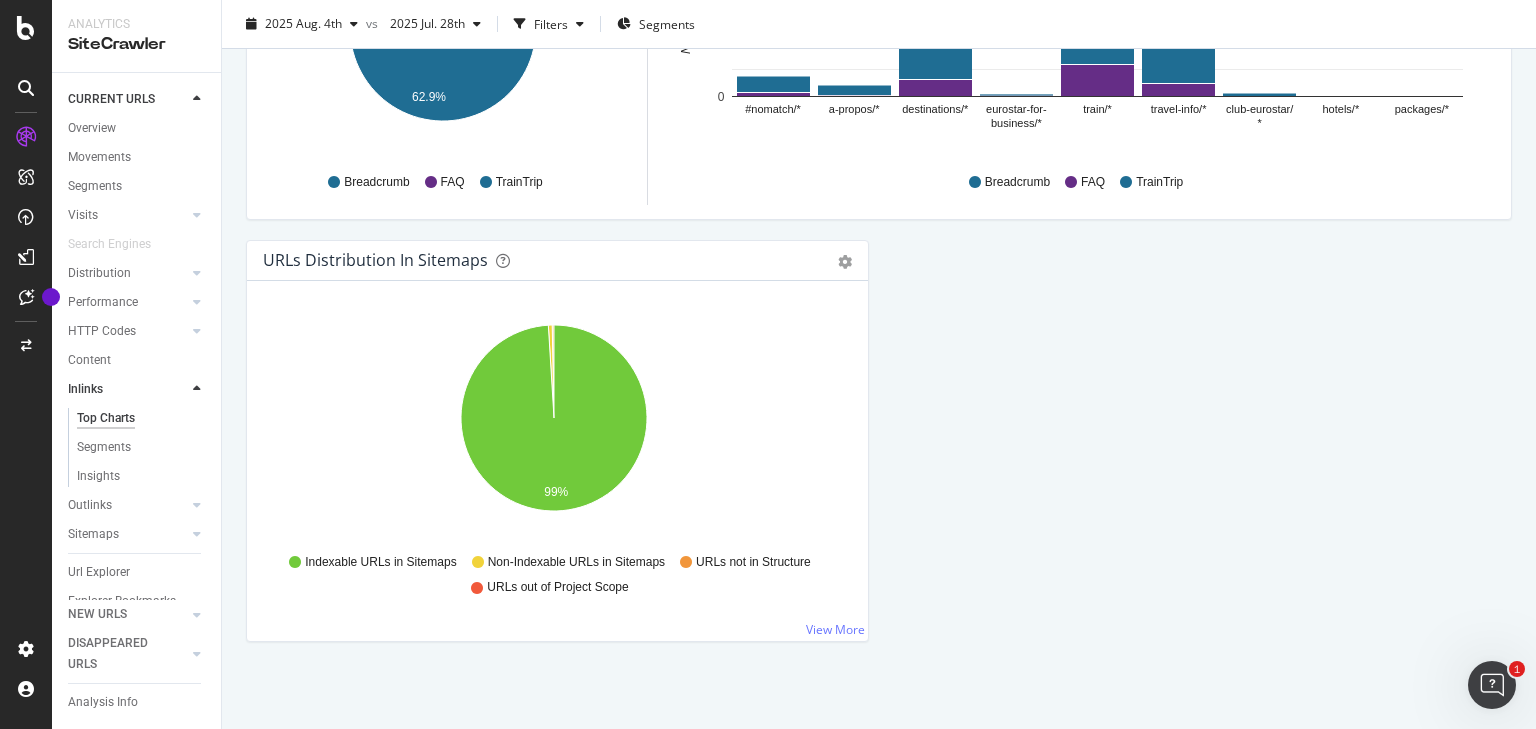 click on "Top Charts" at bounding box center (106, 418) 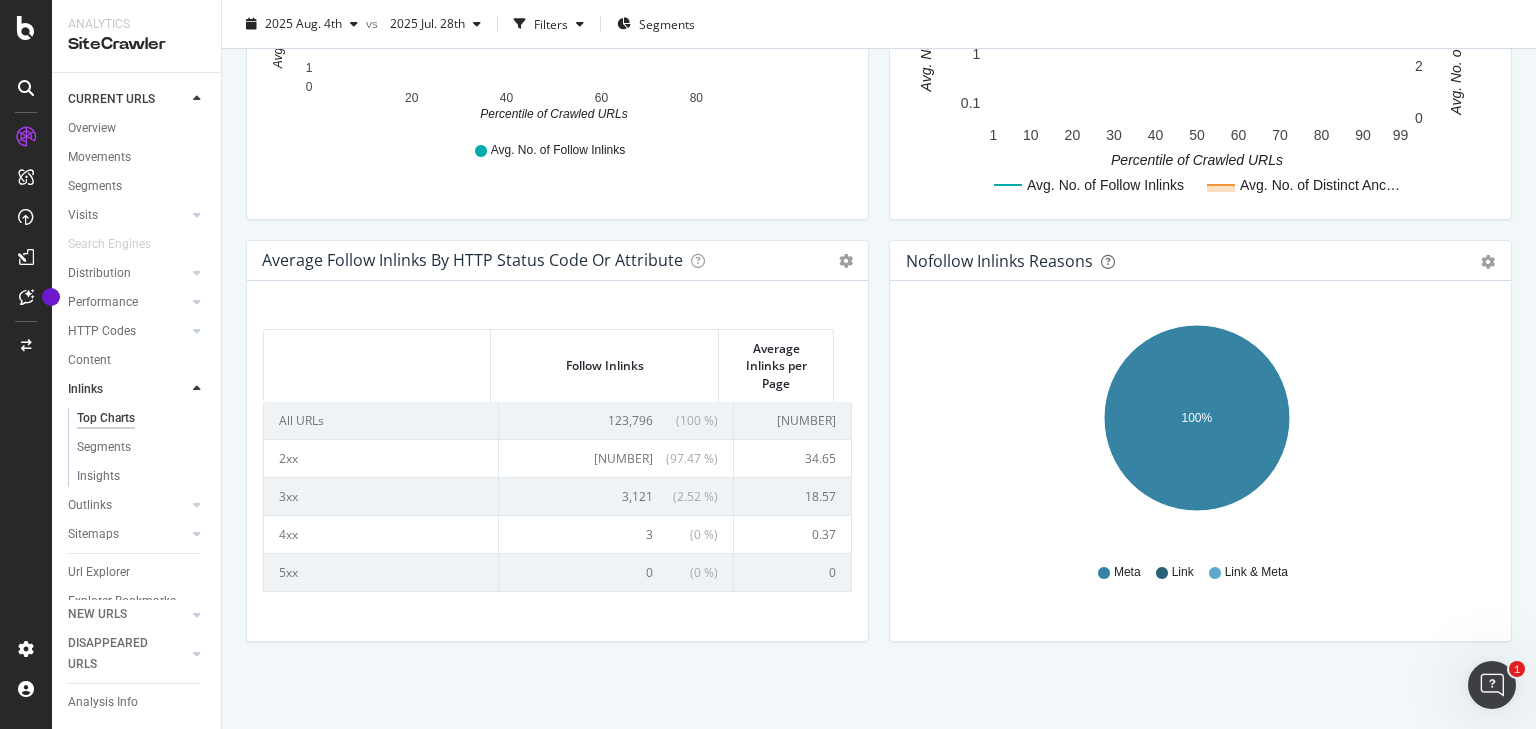 scroll, scrollTop: 876, scrollLeft: 0, axis: vertical 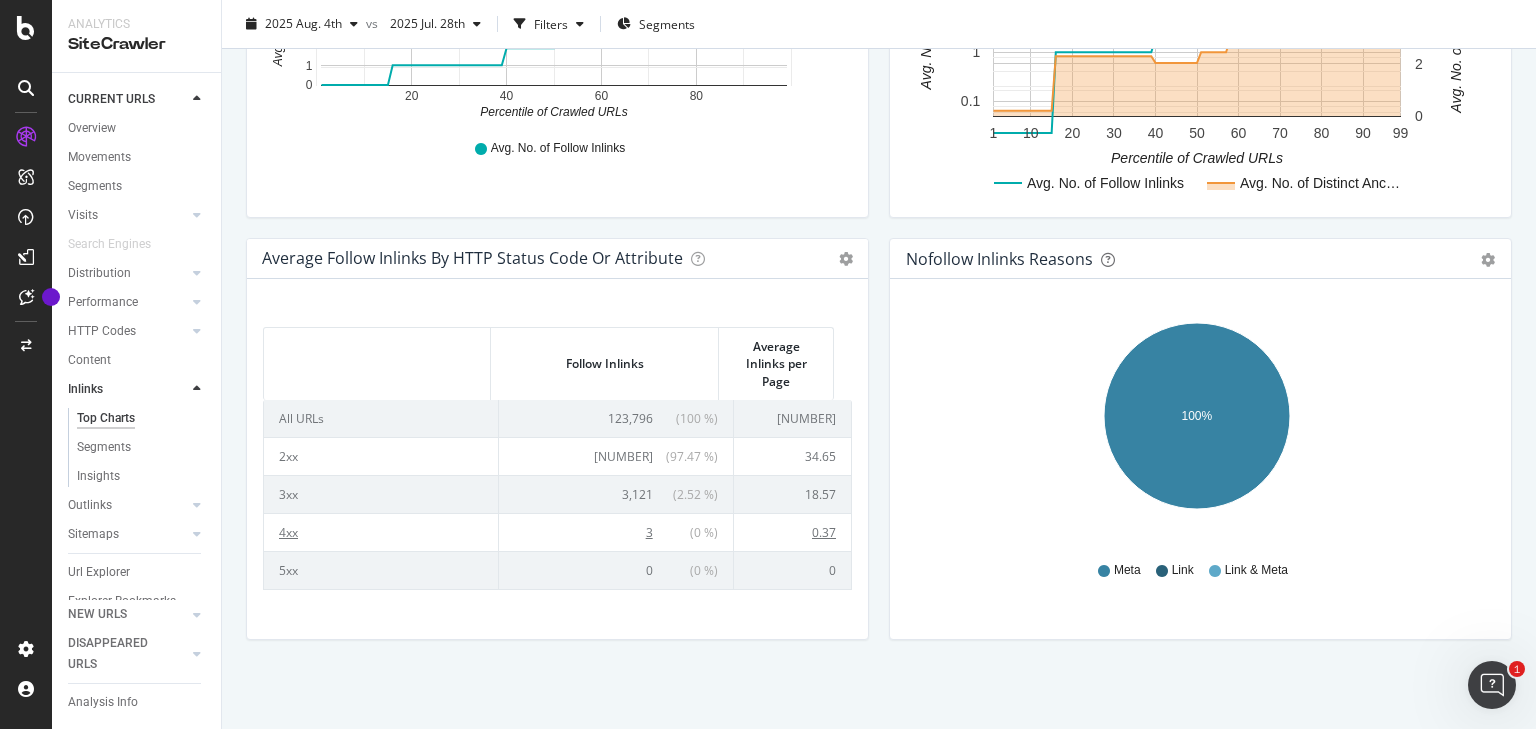 click on "4xx" at bounding box center [381, 532] 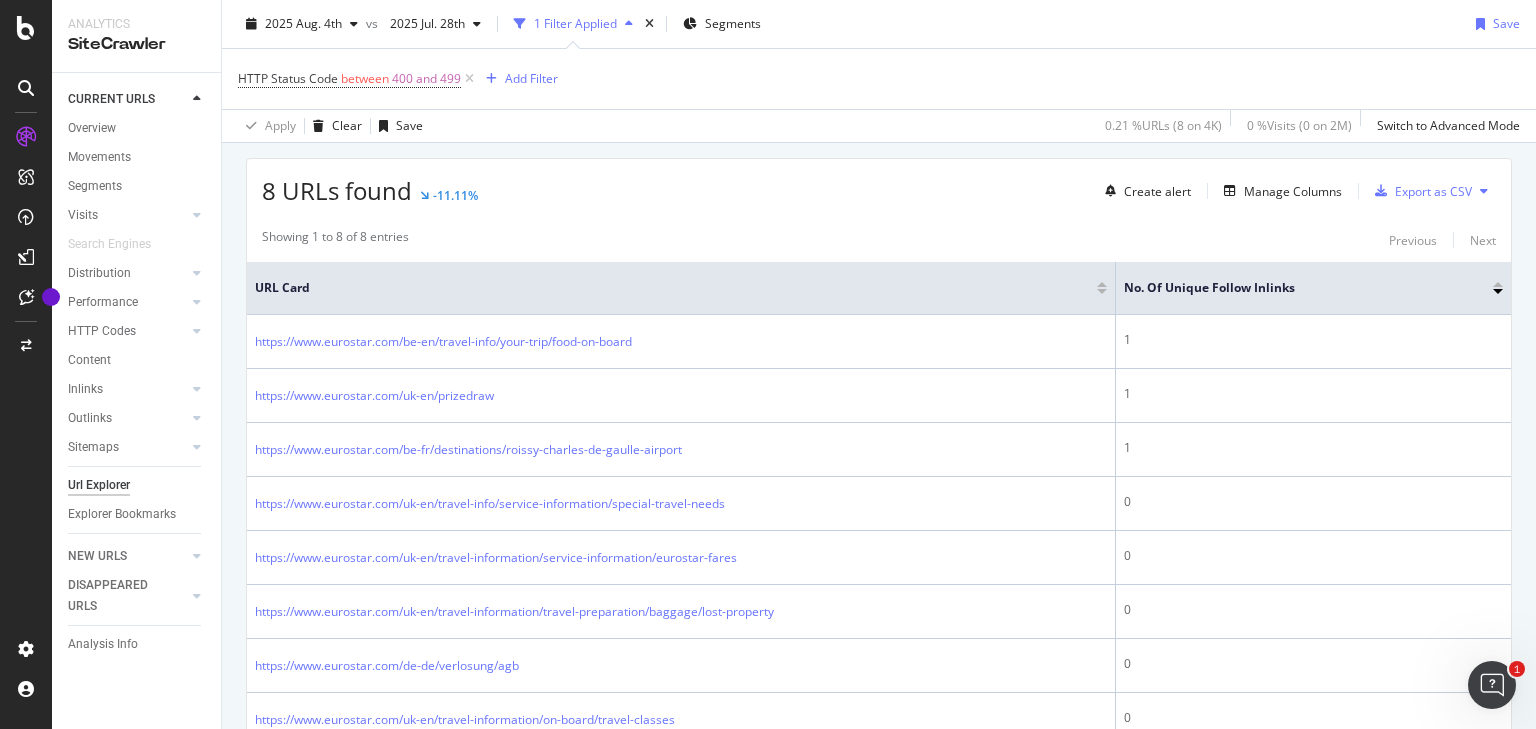 scroll, scrollTop: 400, scrollLeft: 0, axis: vertical 